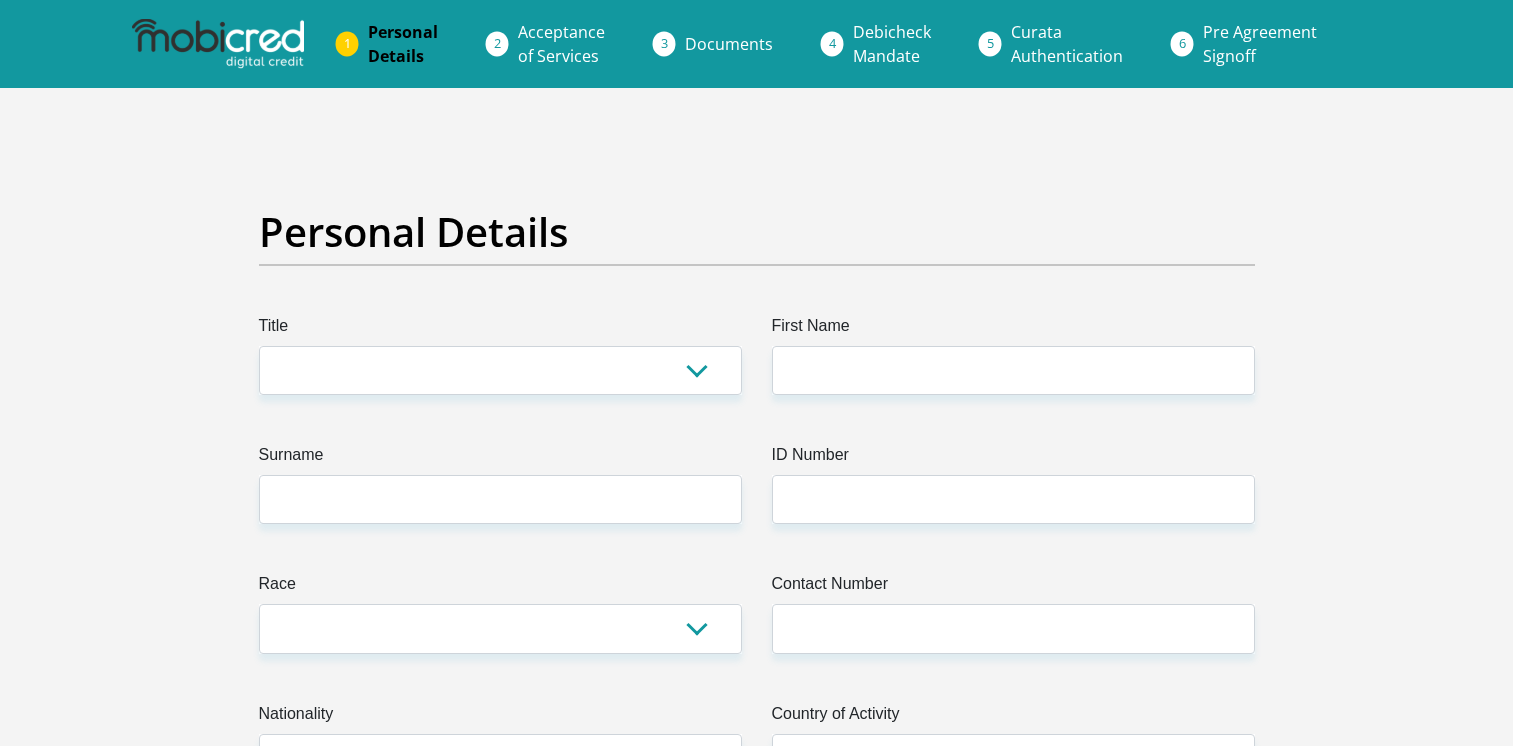 scroll, scrollTop: 0, scrollLeft: 0, axis: both 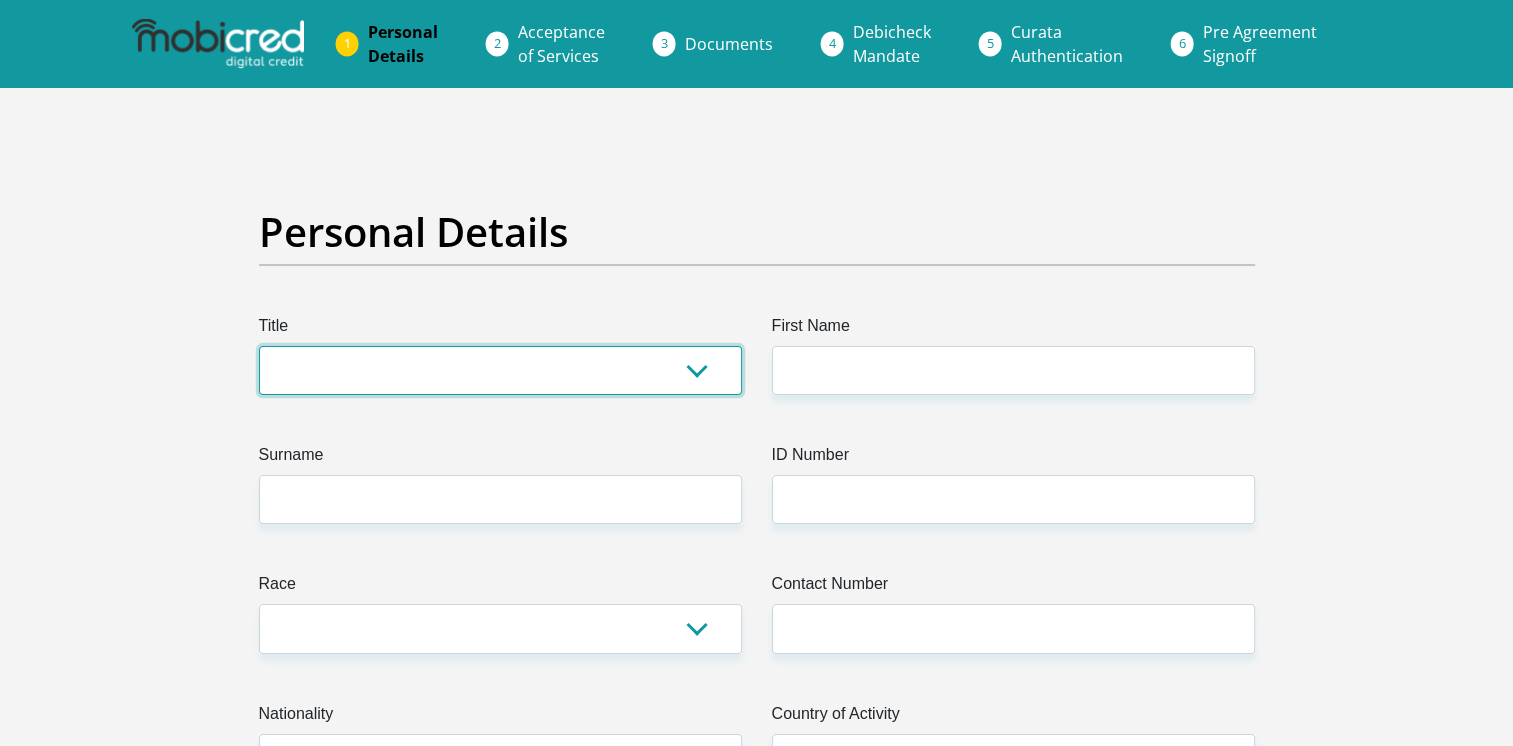 click on "Mr
Ms
Mrs
Dr
Other" at bounding box center [500, 370] 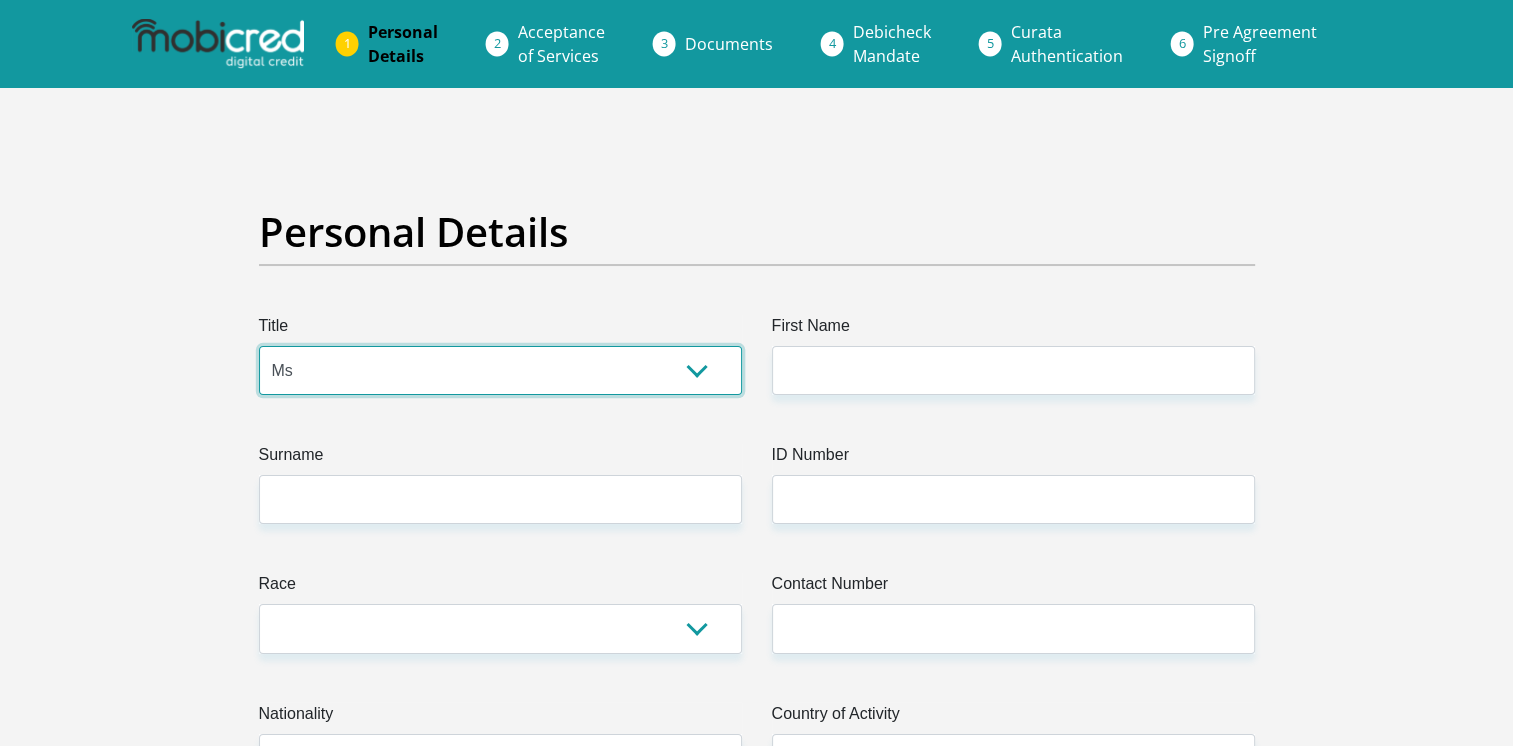 click on "Mr
Ms
Mrs
Dr
Other" at bounding box center [500, 370] 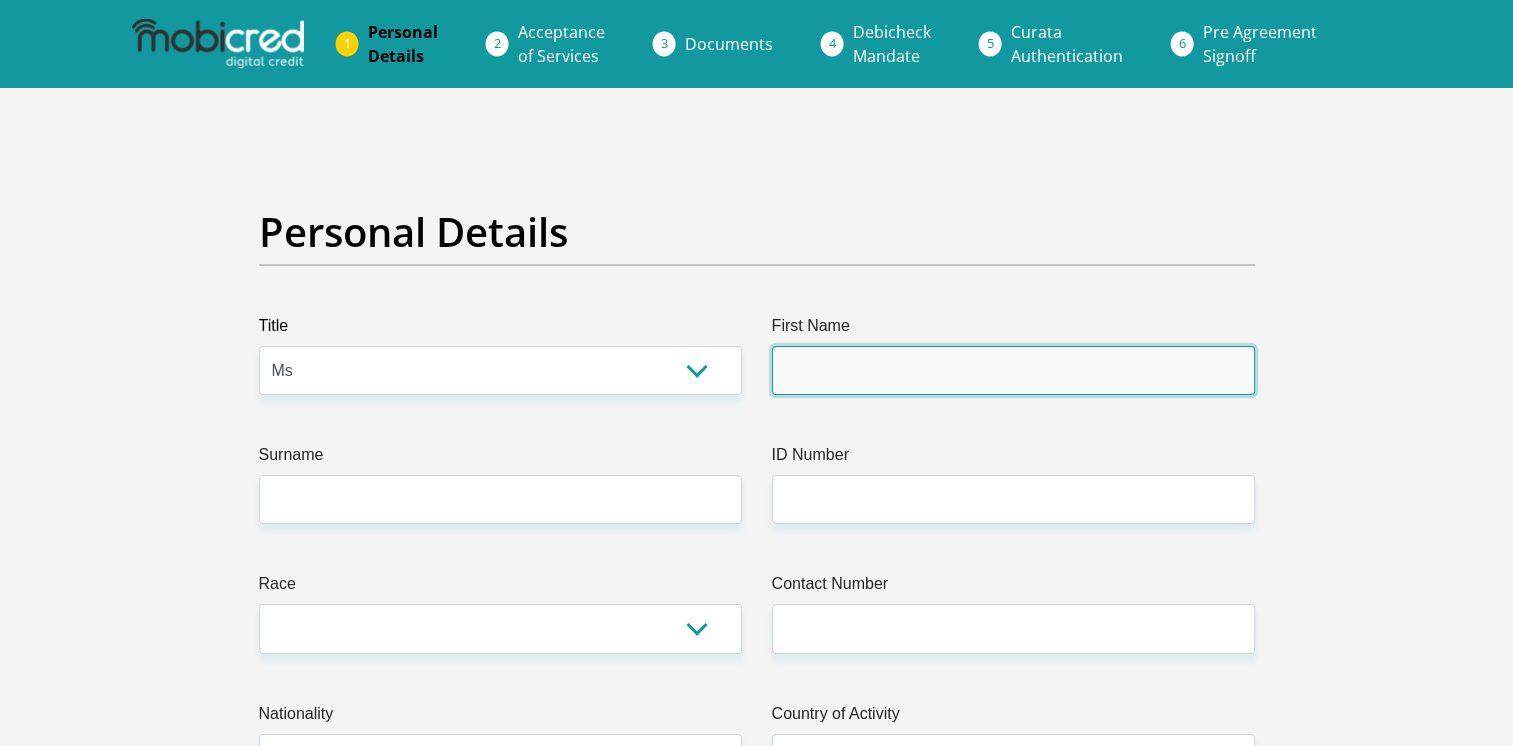 click on "First Name" at bounding box center (1013, 370) 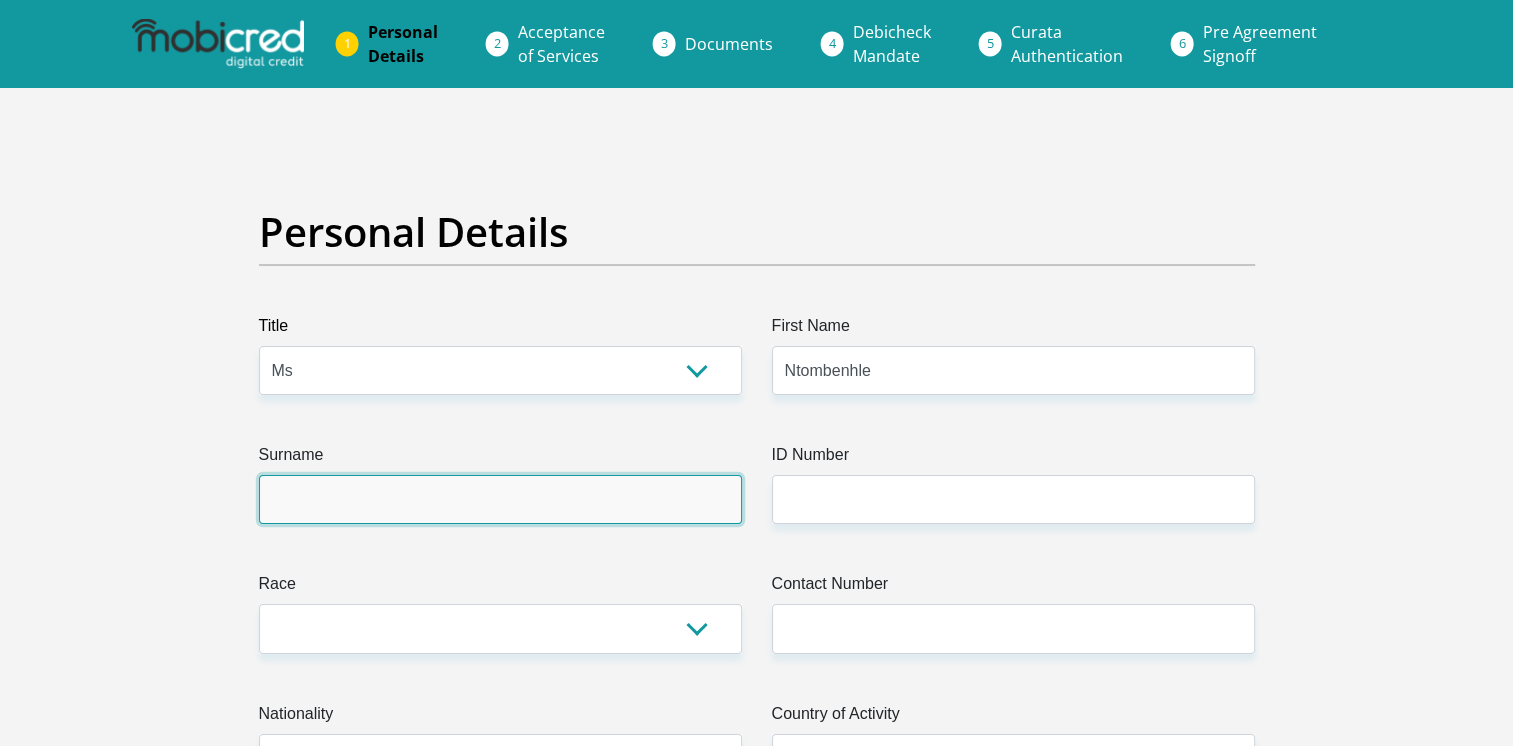 type on "Ndlazi" 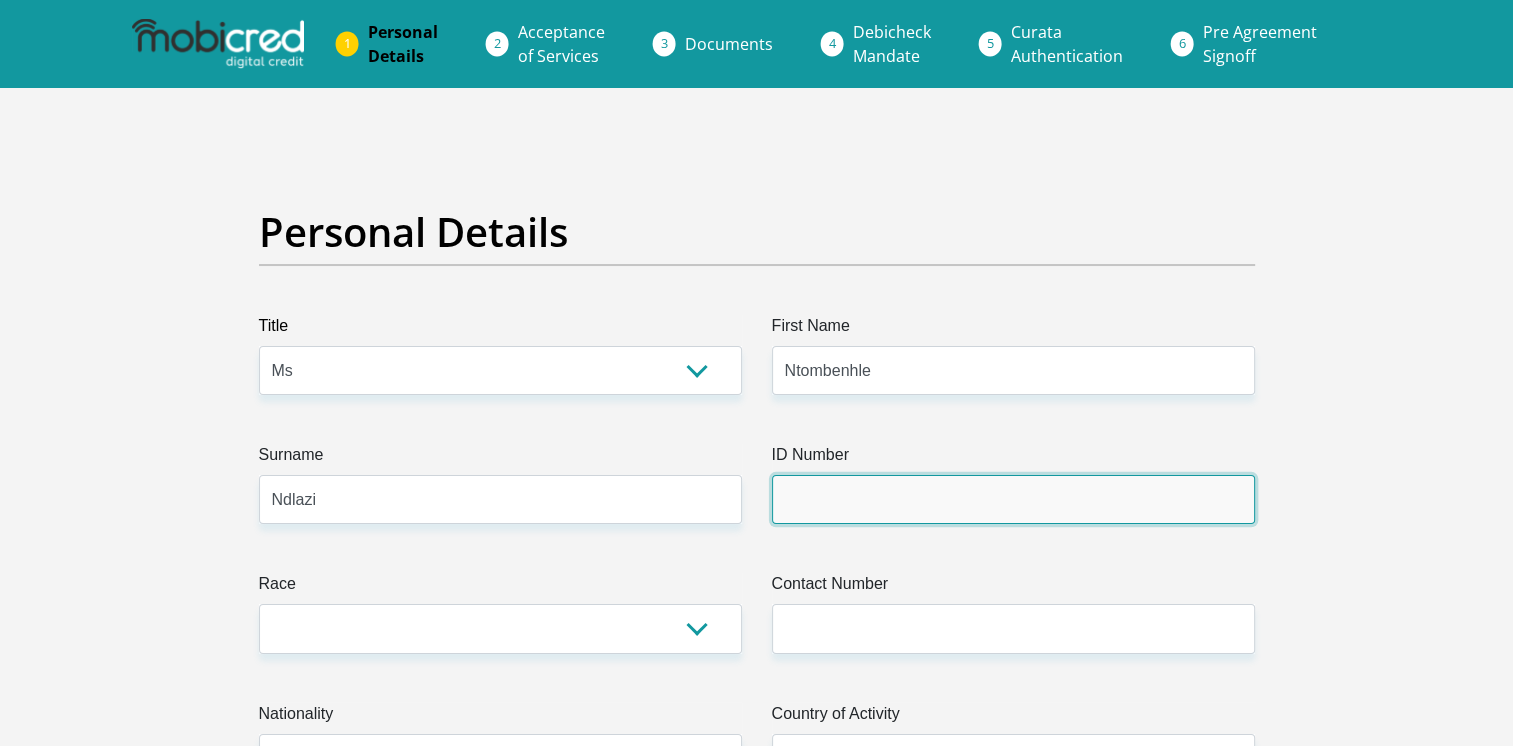 type on "8503270274082" 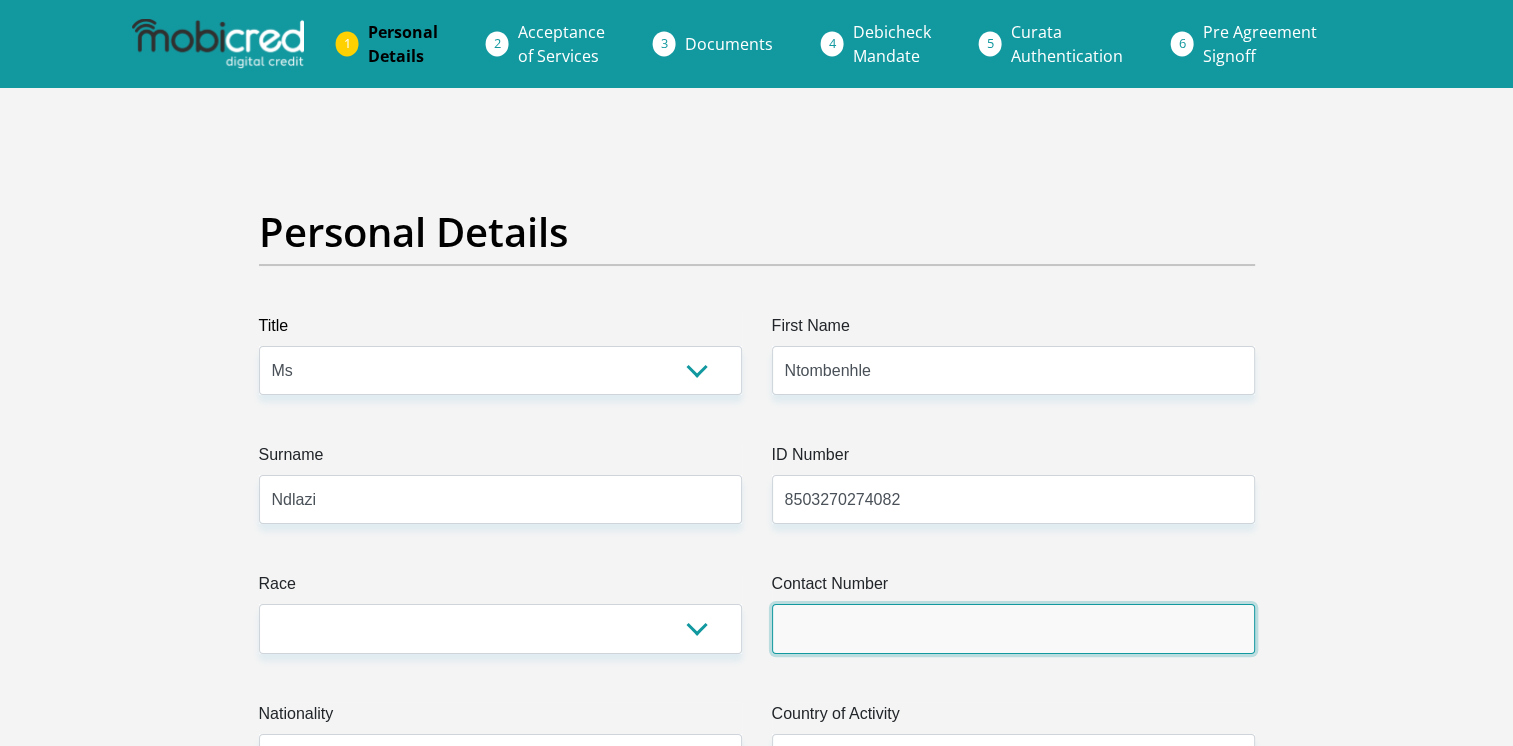 type on "0836829277" 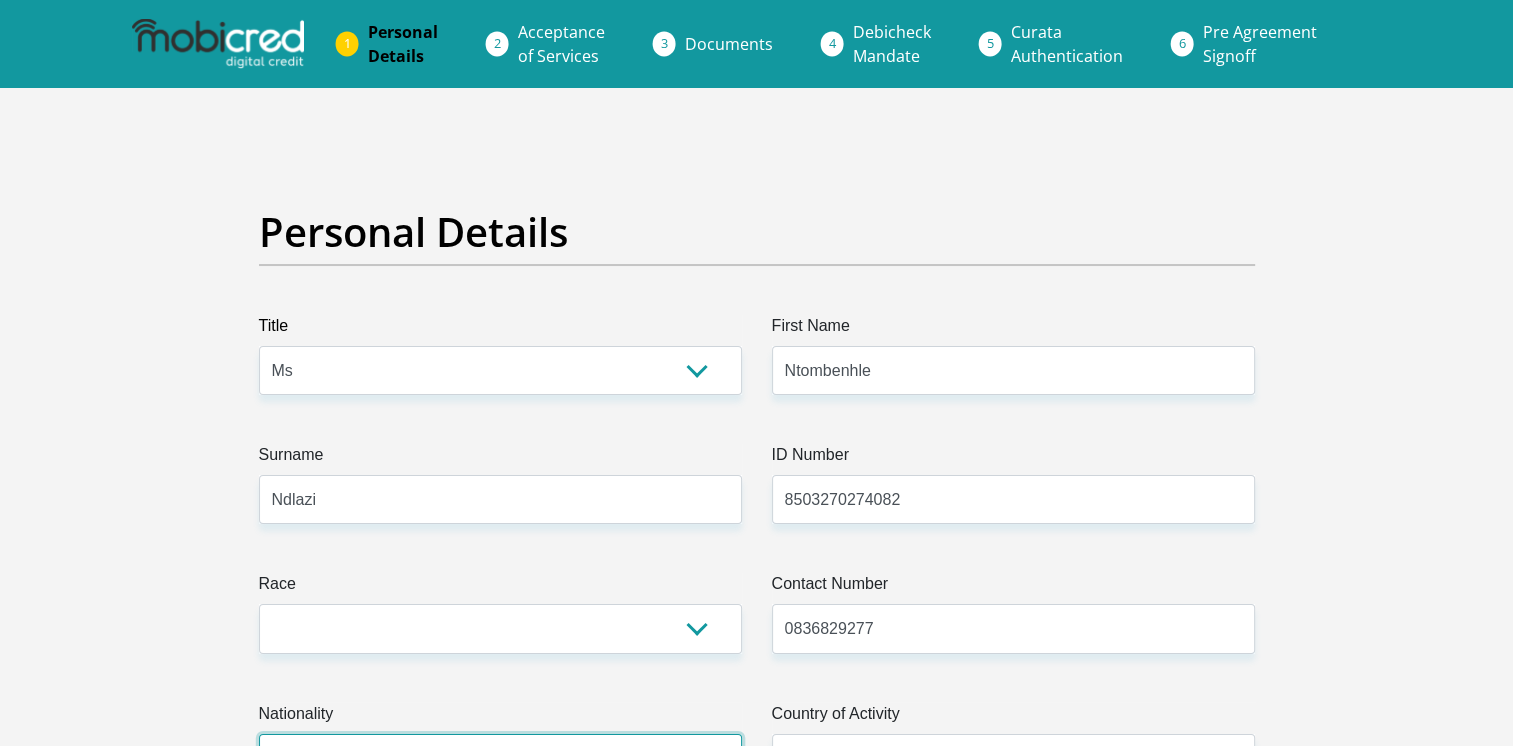 select on "ZAF" 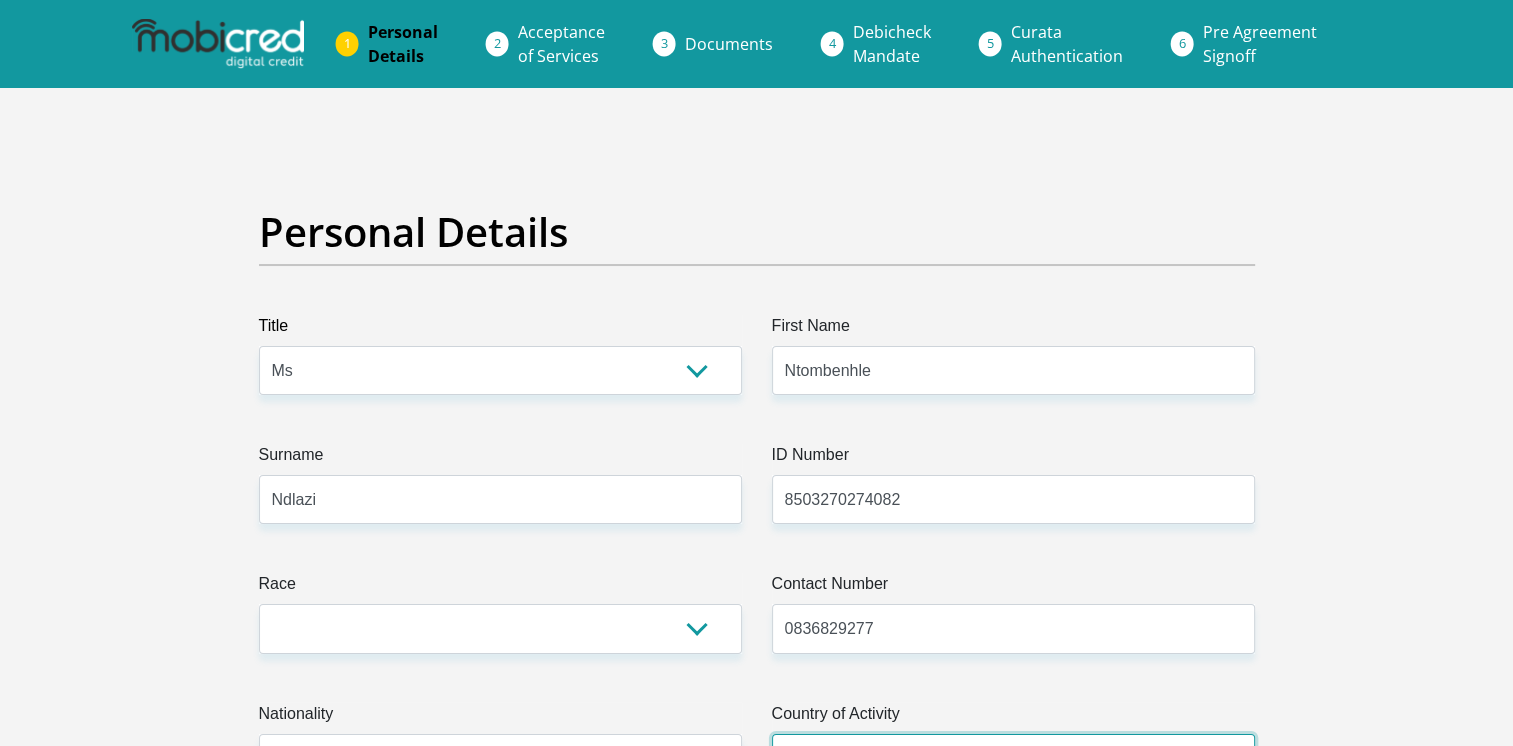 select on "ZAF" 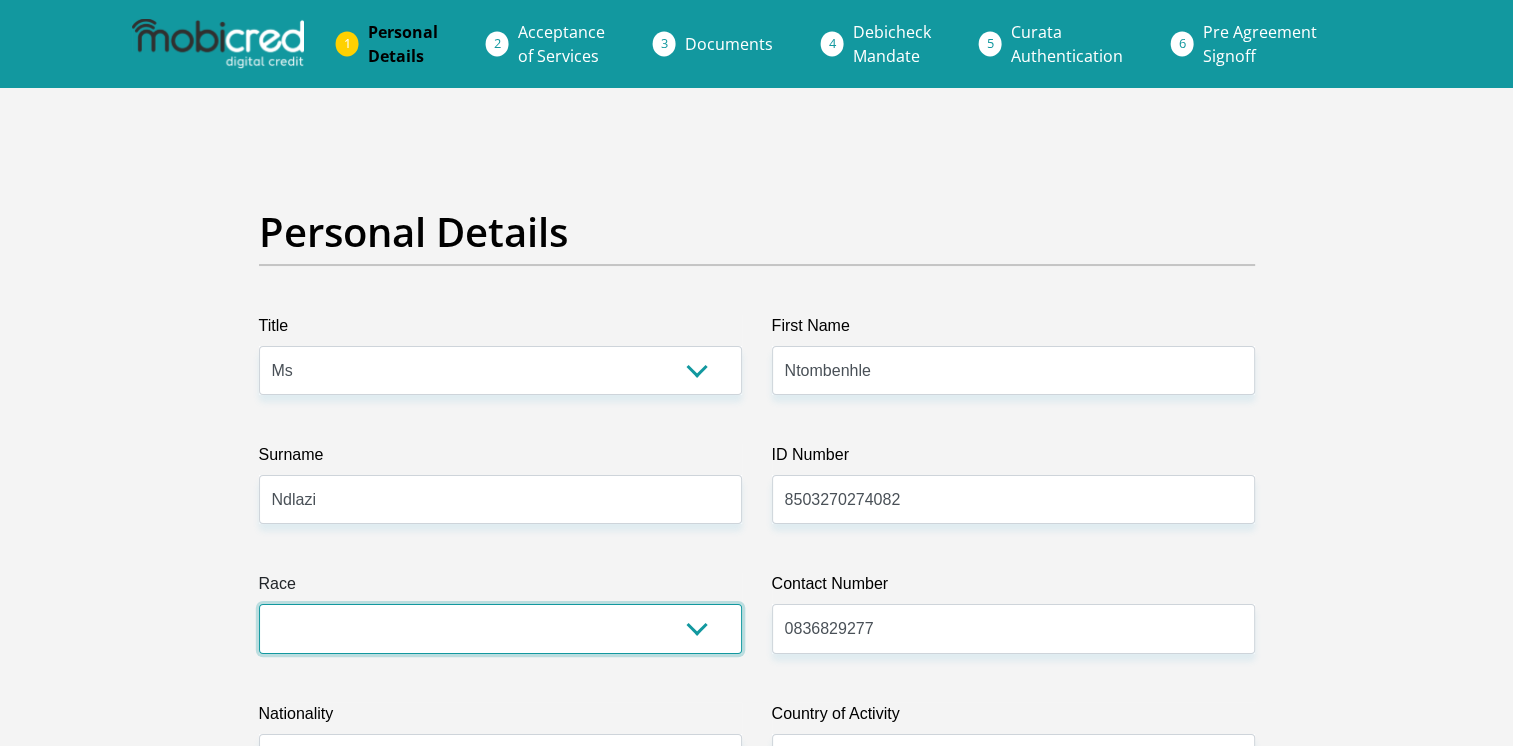 click on "Black
Coloured
Indian
White
Other" at bounding box center (500, 628) 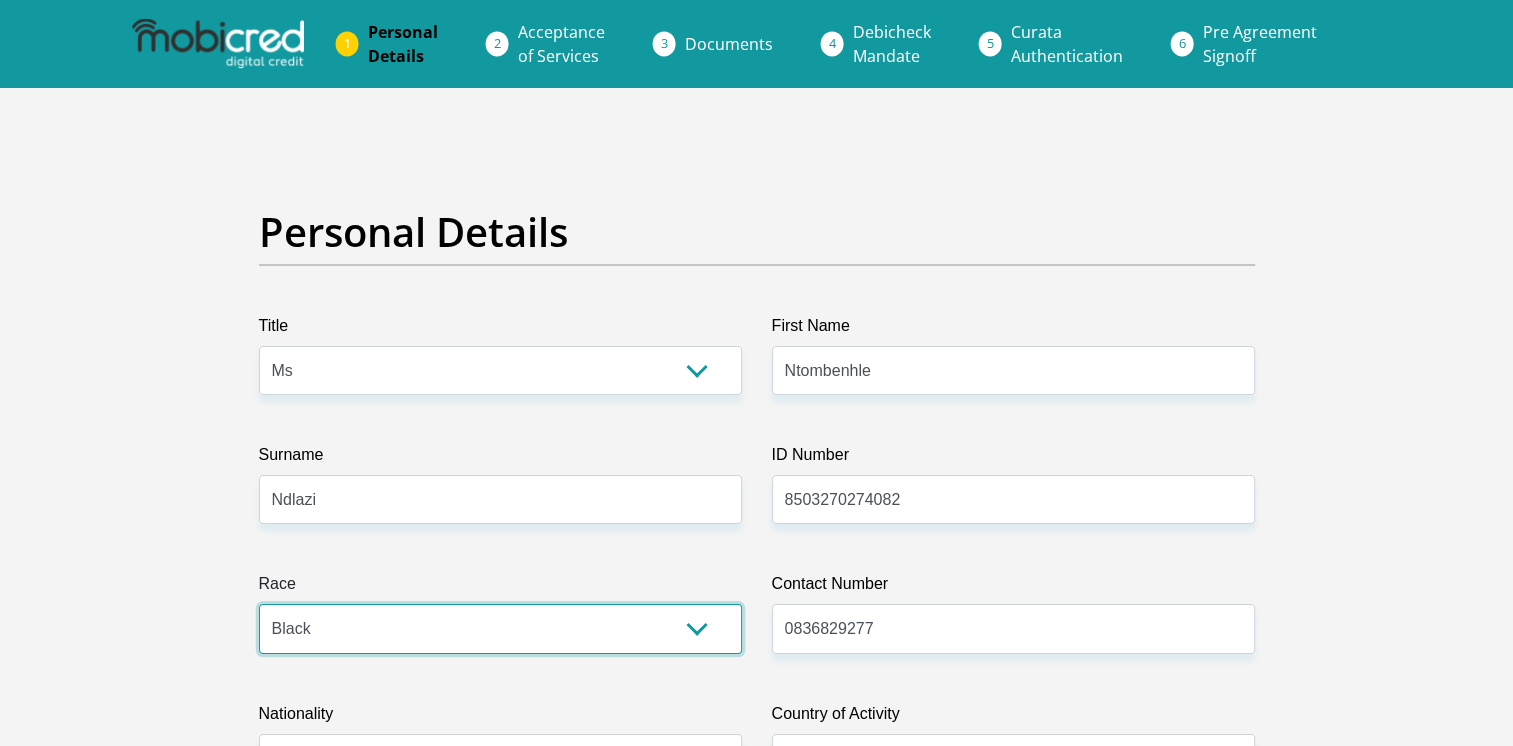click on "Black
Coloured
Indian
White
Other" at bounding box center [500, 628] 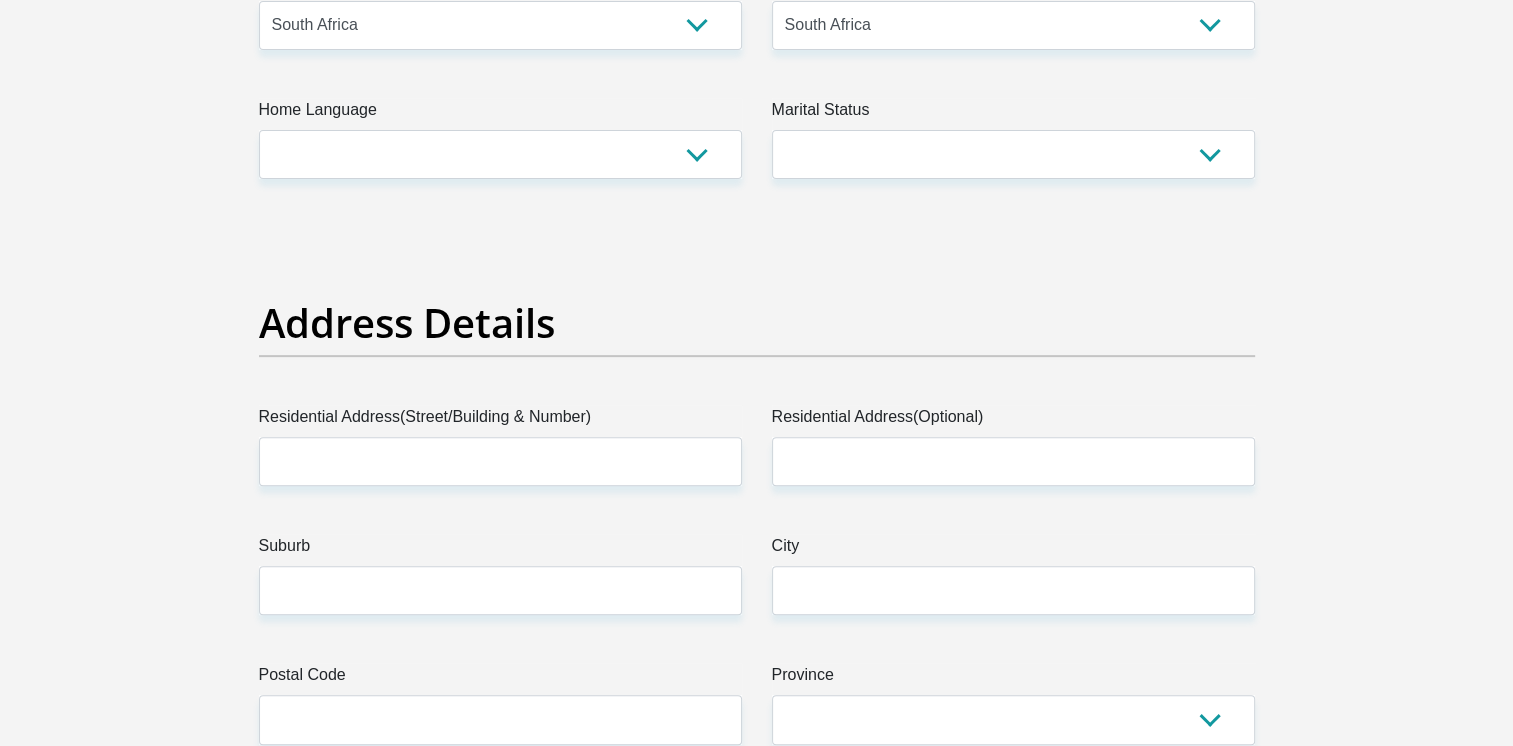 scroll, scrollTop: 455, scrollLeft: 0, axis: vertical 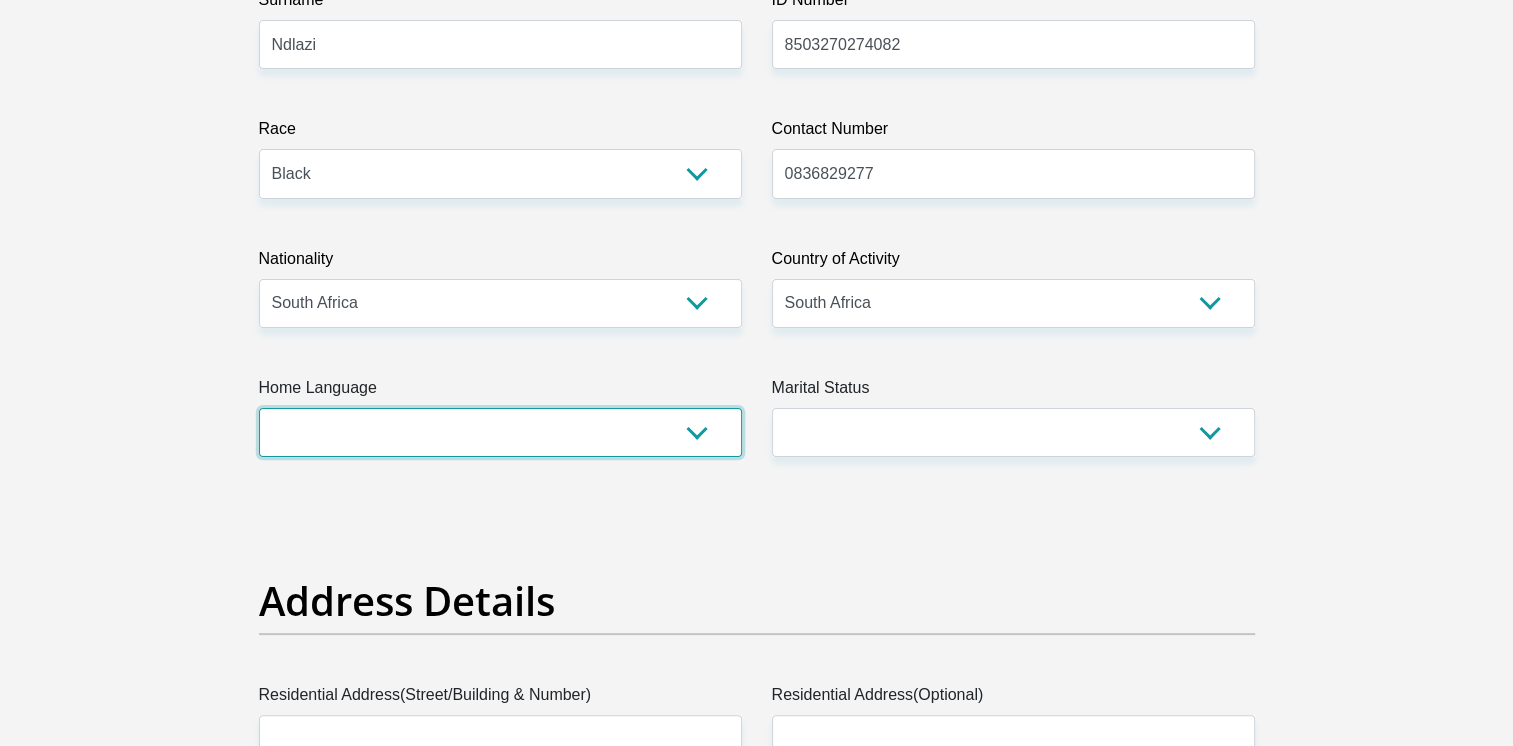 click on "Afrikaans
English
Sepedi
South Ndebele
Southern Sotho
Swati
Tsonga
Tswana
Venda
Xhosa
Zulu
Other" at bounding box center (500, 432) 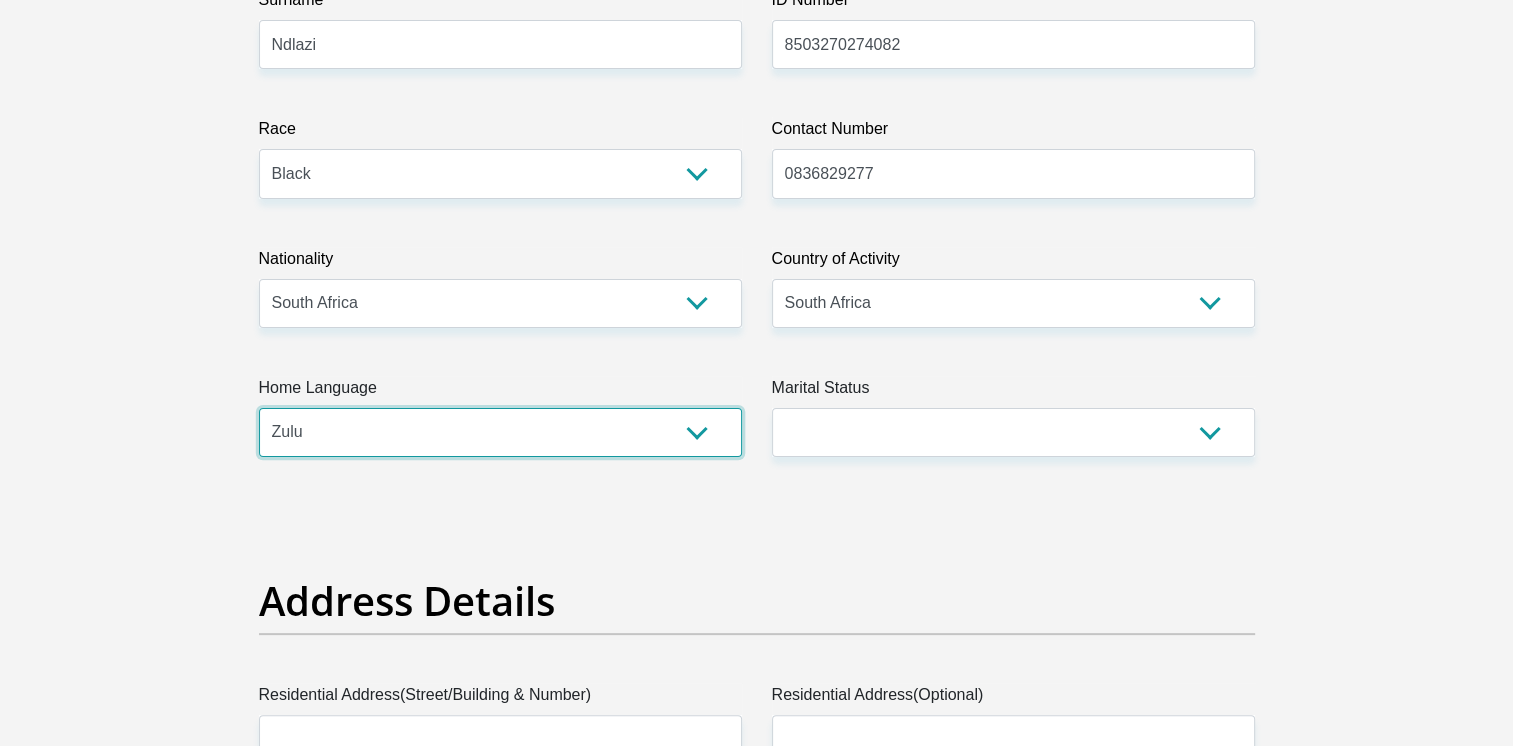 click on "Afrikaans
English
Sepedi
South Ndebele
Southern Sotho
Swati
Tsonga
Tswana
Venda
Xhosa
Zulu
Other" at bounding box center [500, 432] 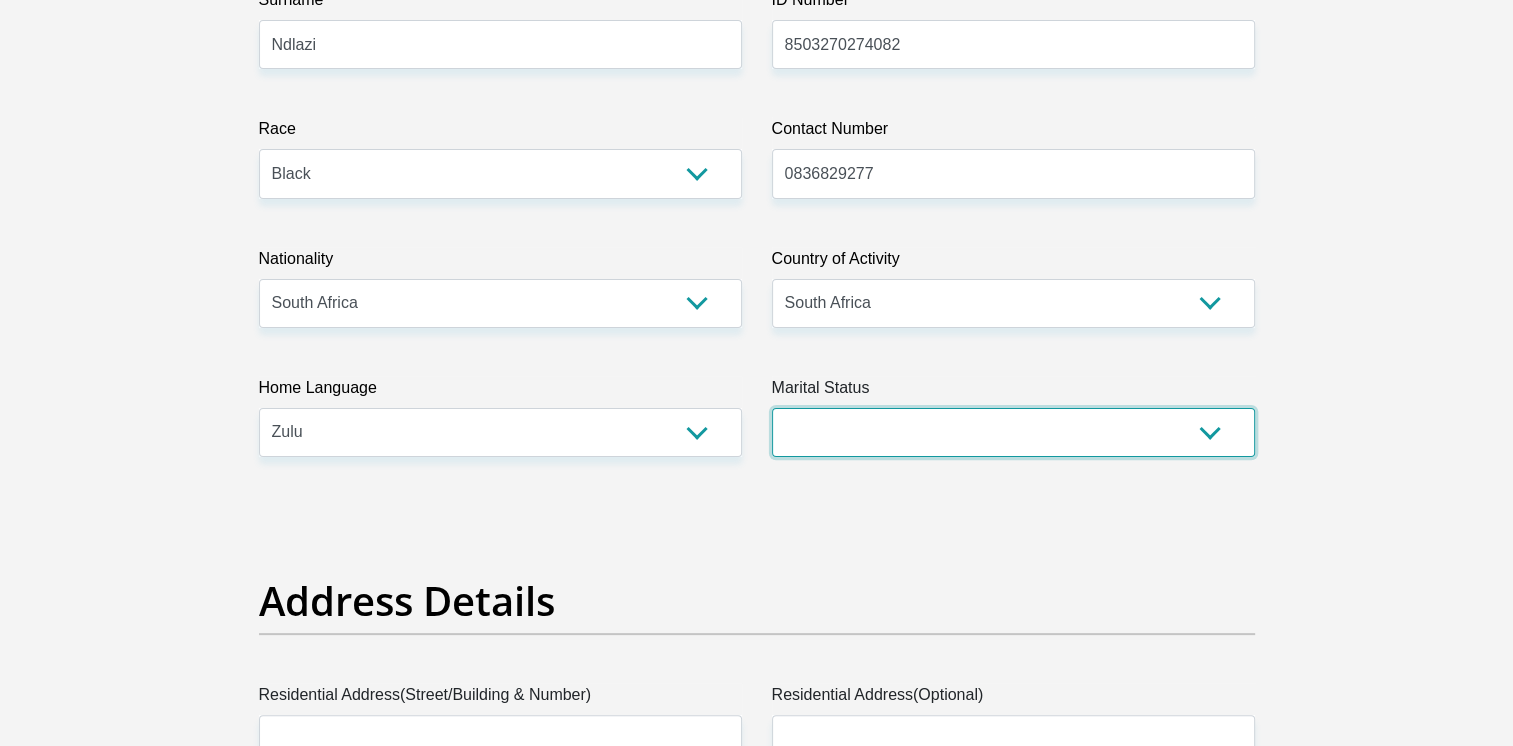 click on "Married ANC
Single
Divorced
Widowed
Married COP or Customary Law" at bounding box center [1013, 432] 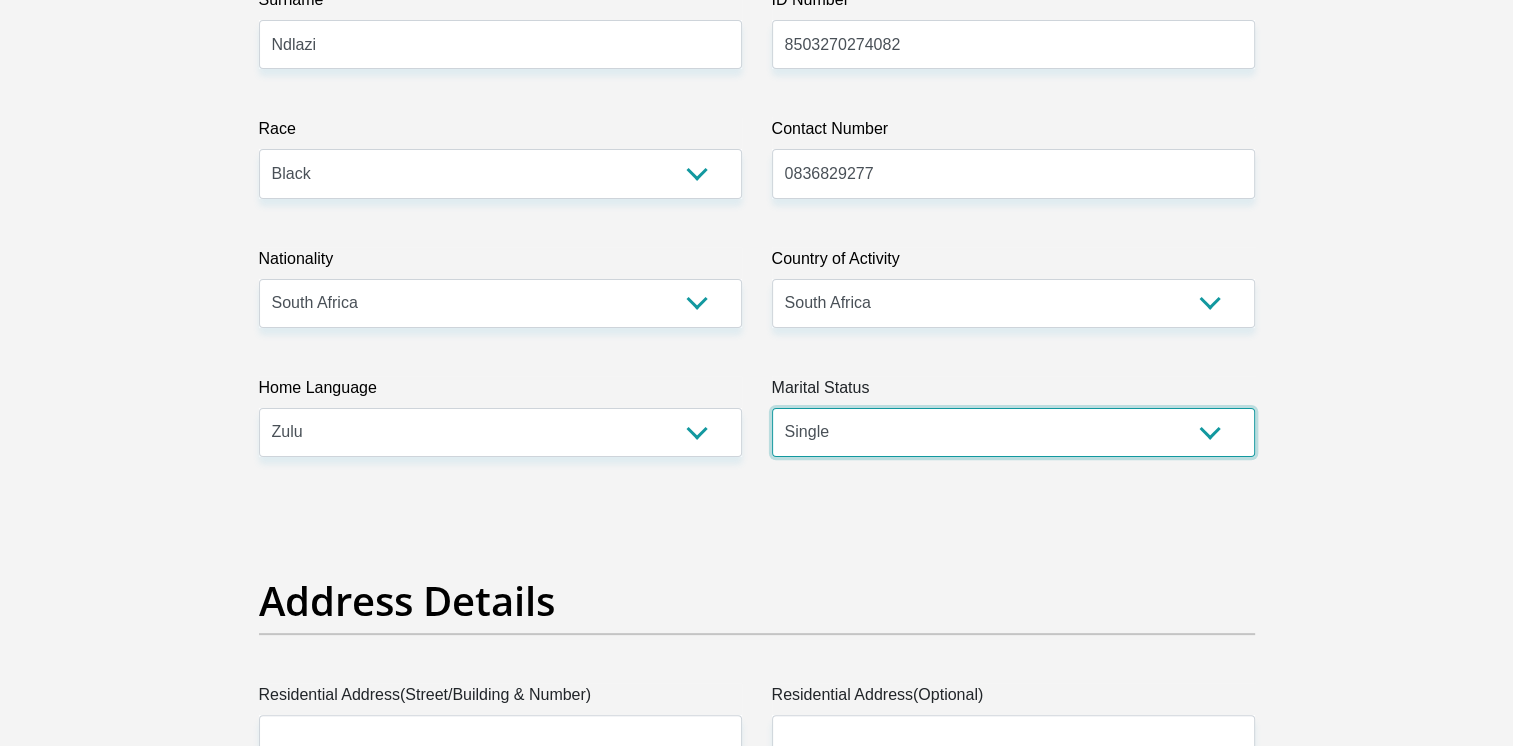click on "Married ANC
Single
Divorced
Widowed
Married COP or Customary Law" at bounding box center [1013, 432] 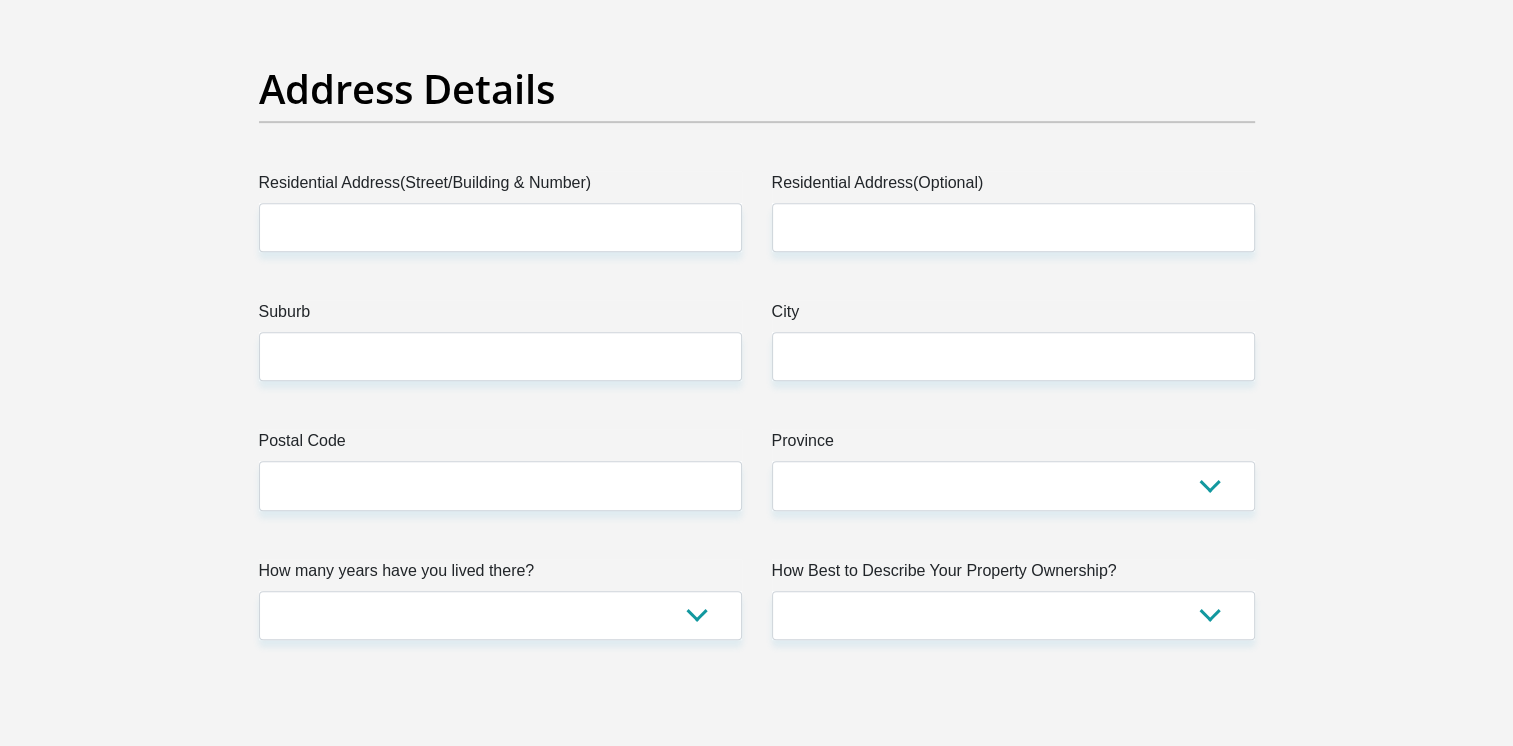 scroll, scrollTop: 975, scrollLeft: 0, axis: vertical 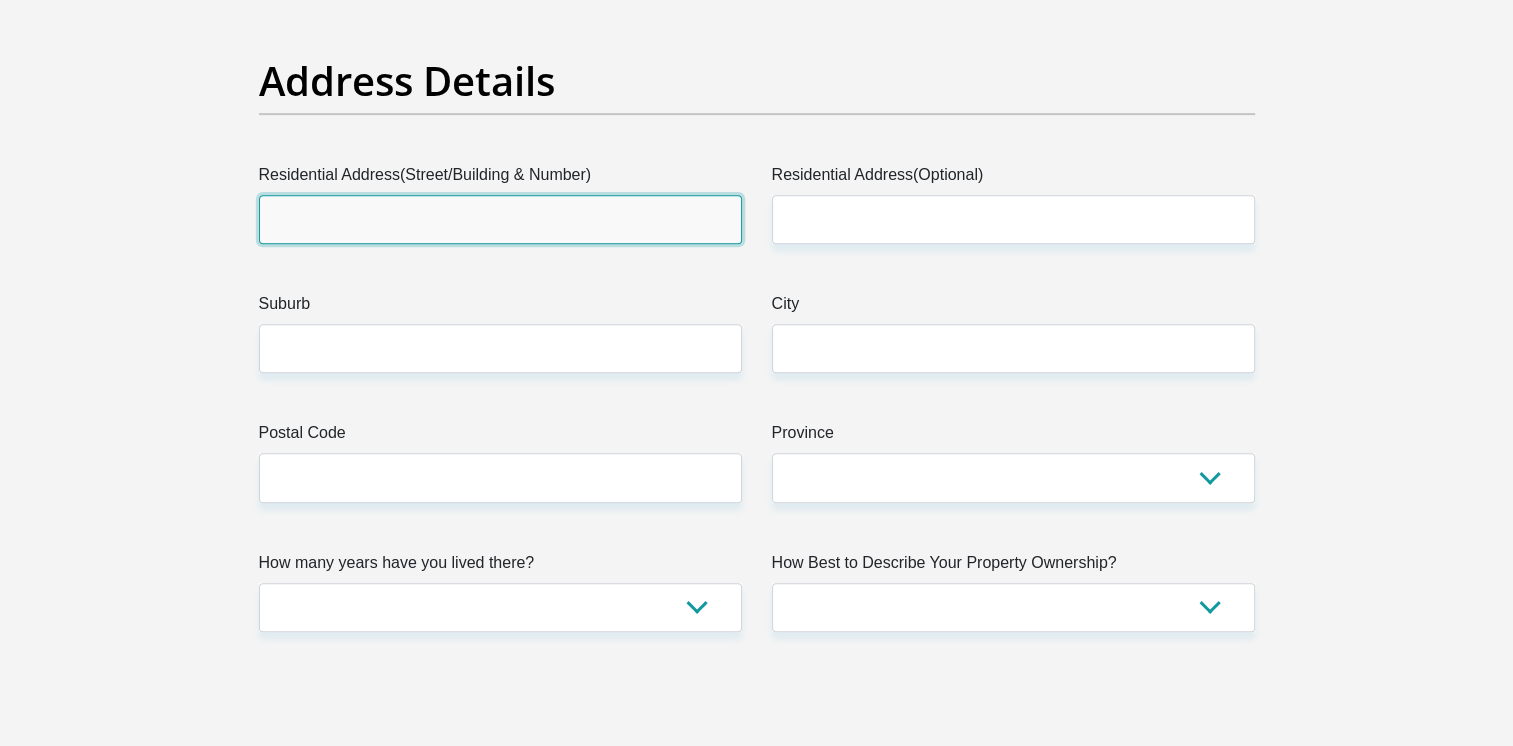 click on "Residential Address(Street/Building & Number)" at bounding box center (500, 219) 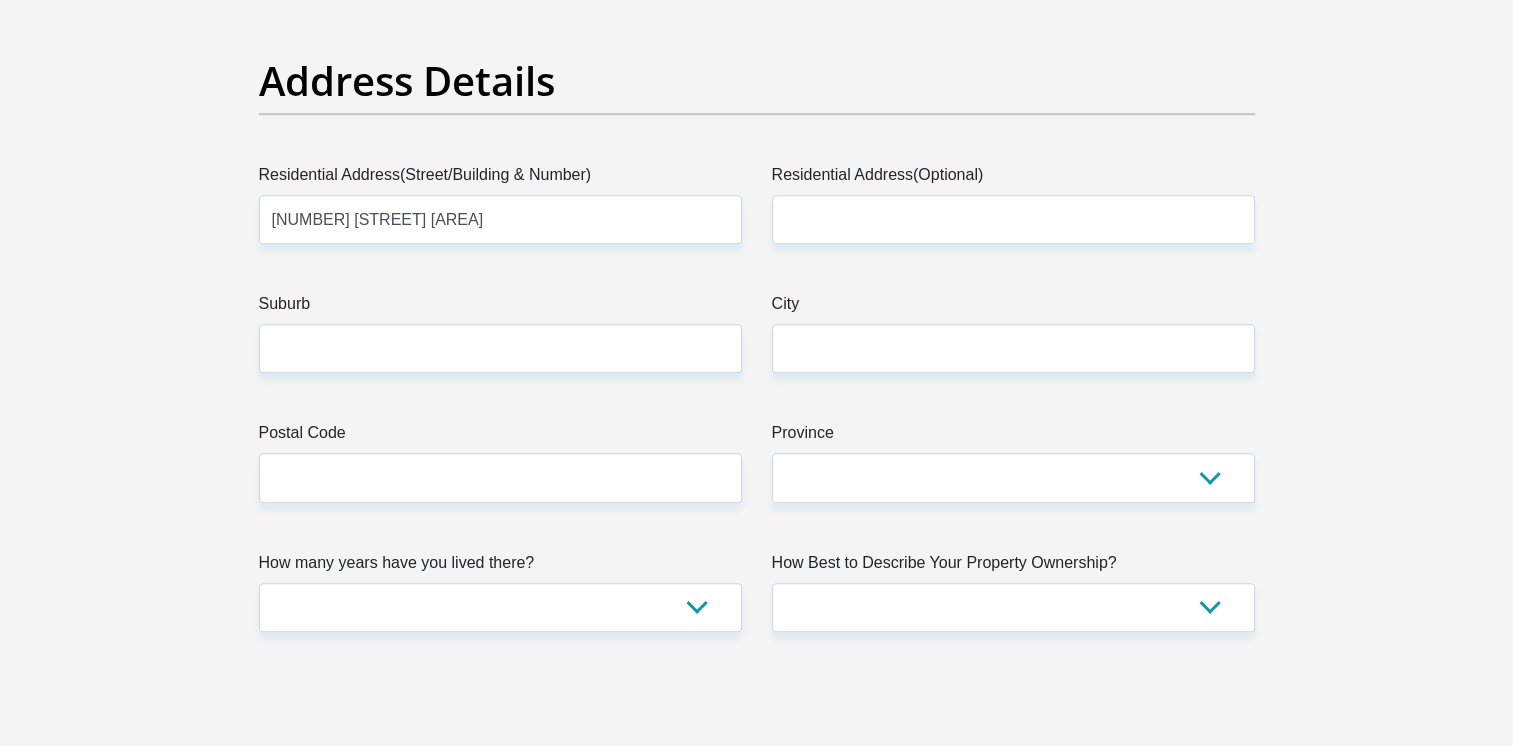 type on "[STREET] 2" 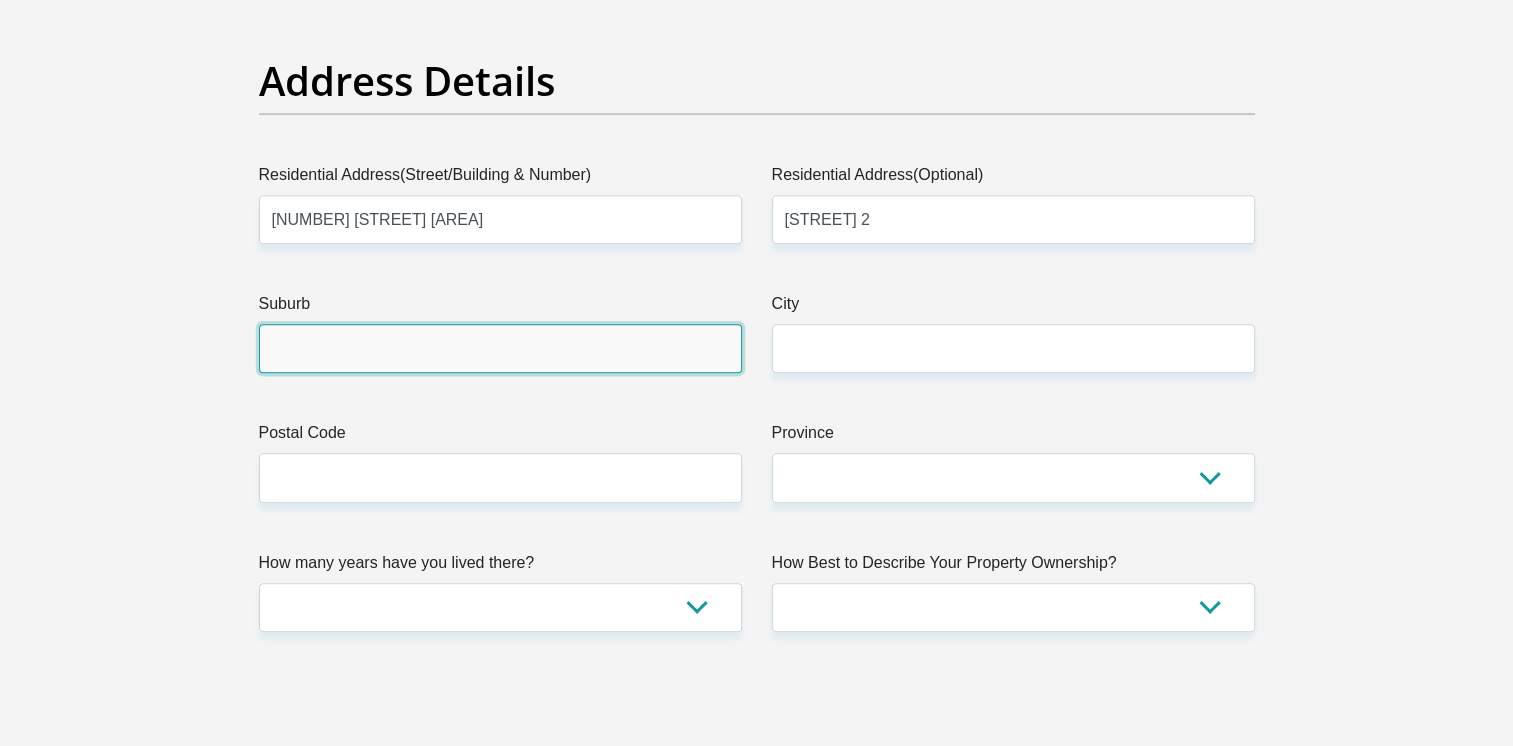 type on "Durban" 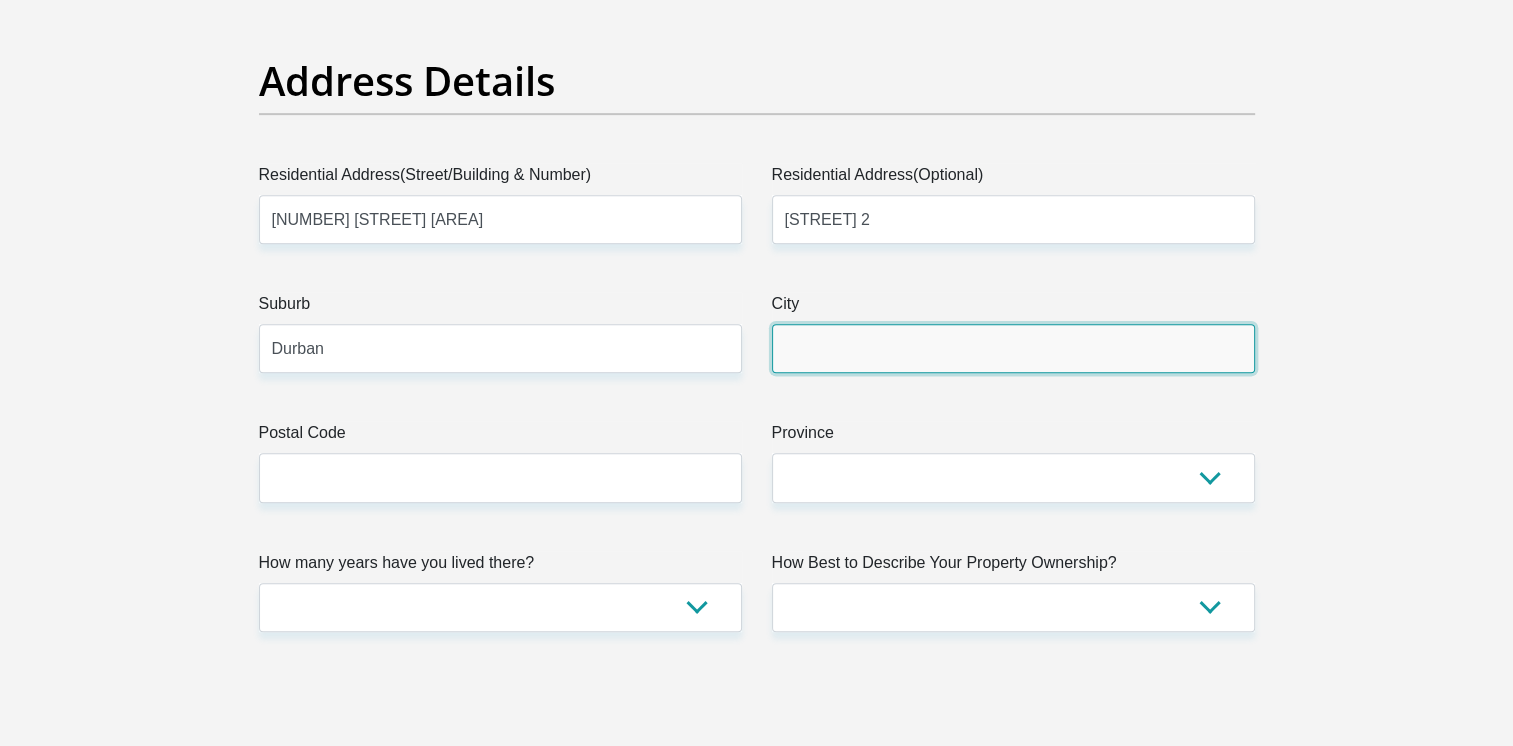 type on "Durban" 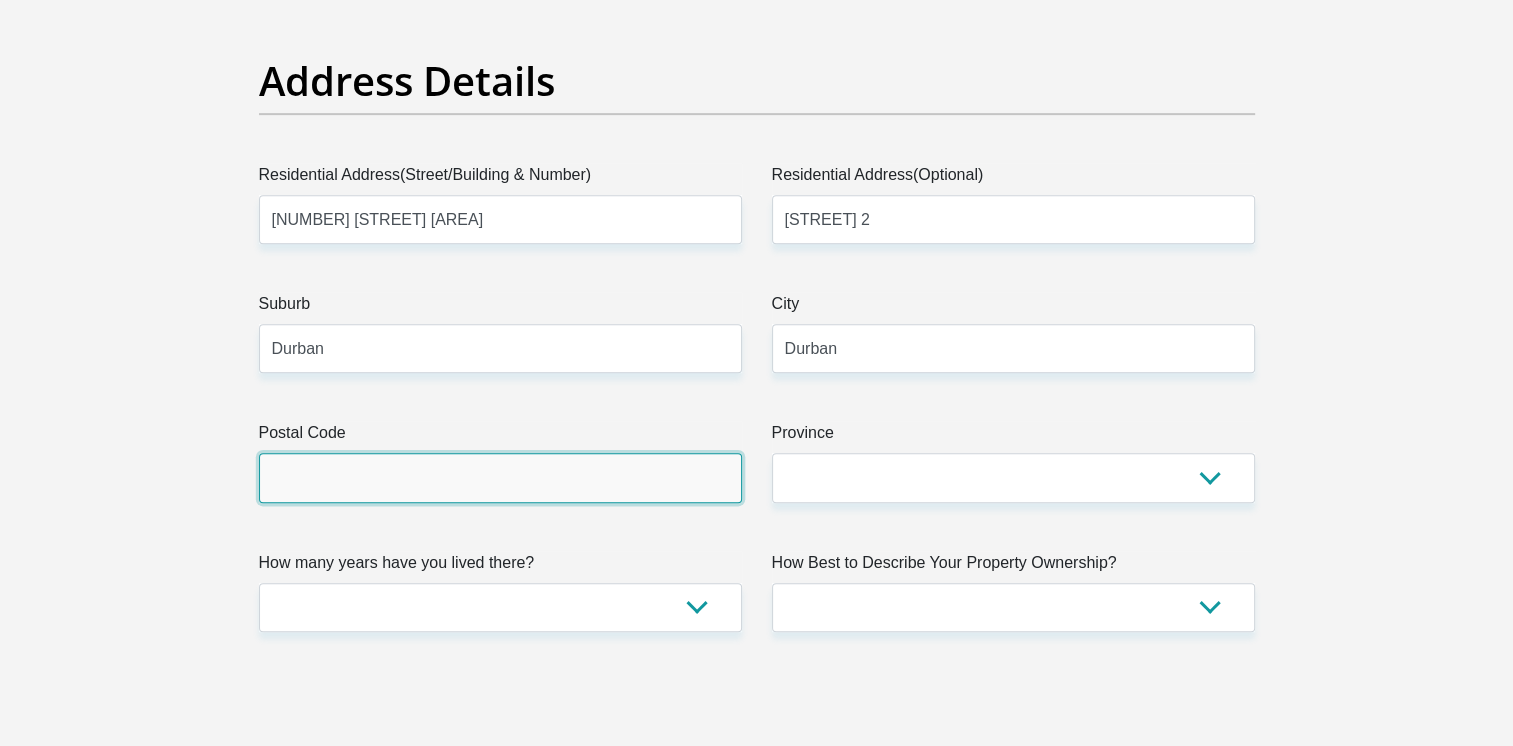 type on "4360" 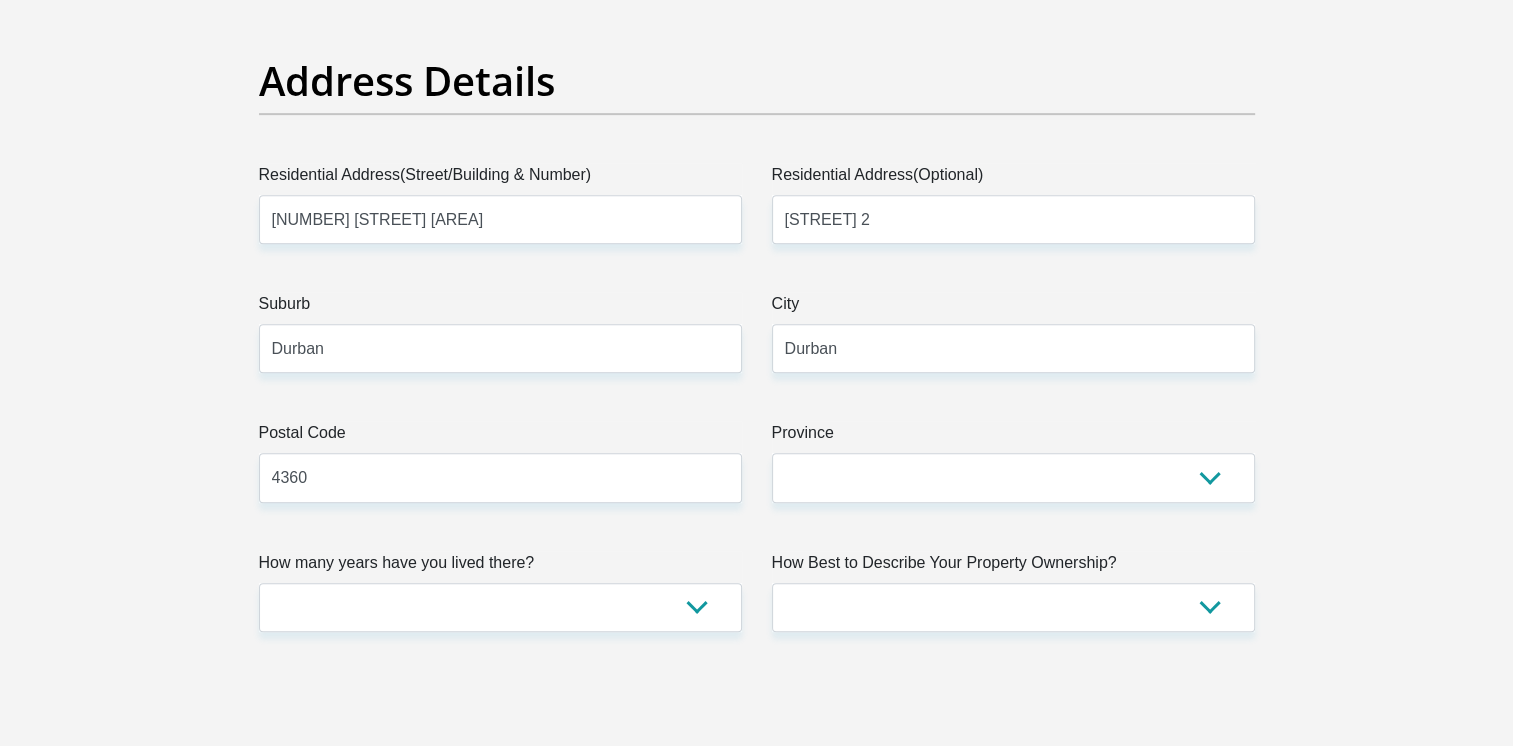 type on "[FIRST]@[DOMAIN]" 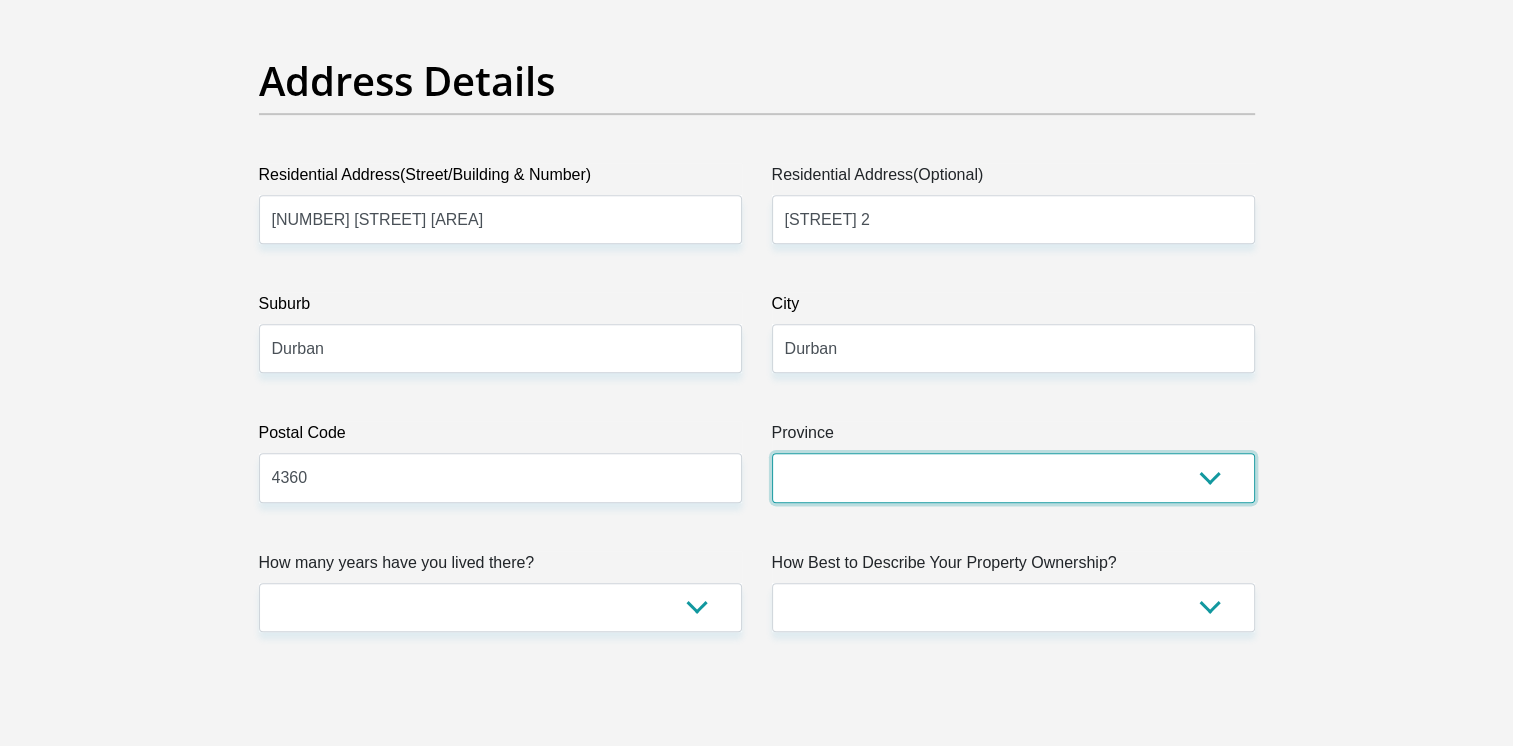 click on "Eastern Cape
Free State
Gauteng
KwaZulu-Natal
Limpopo
Mpumalanga
Northern Cape
North West
Western Cape" at bounding box center (1013, 477) 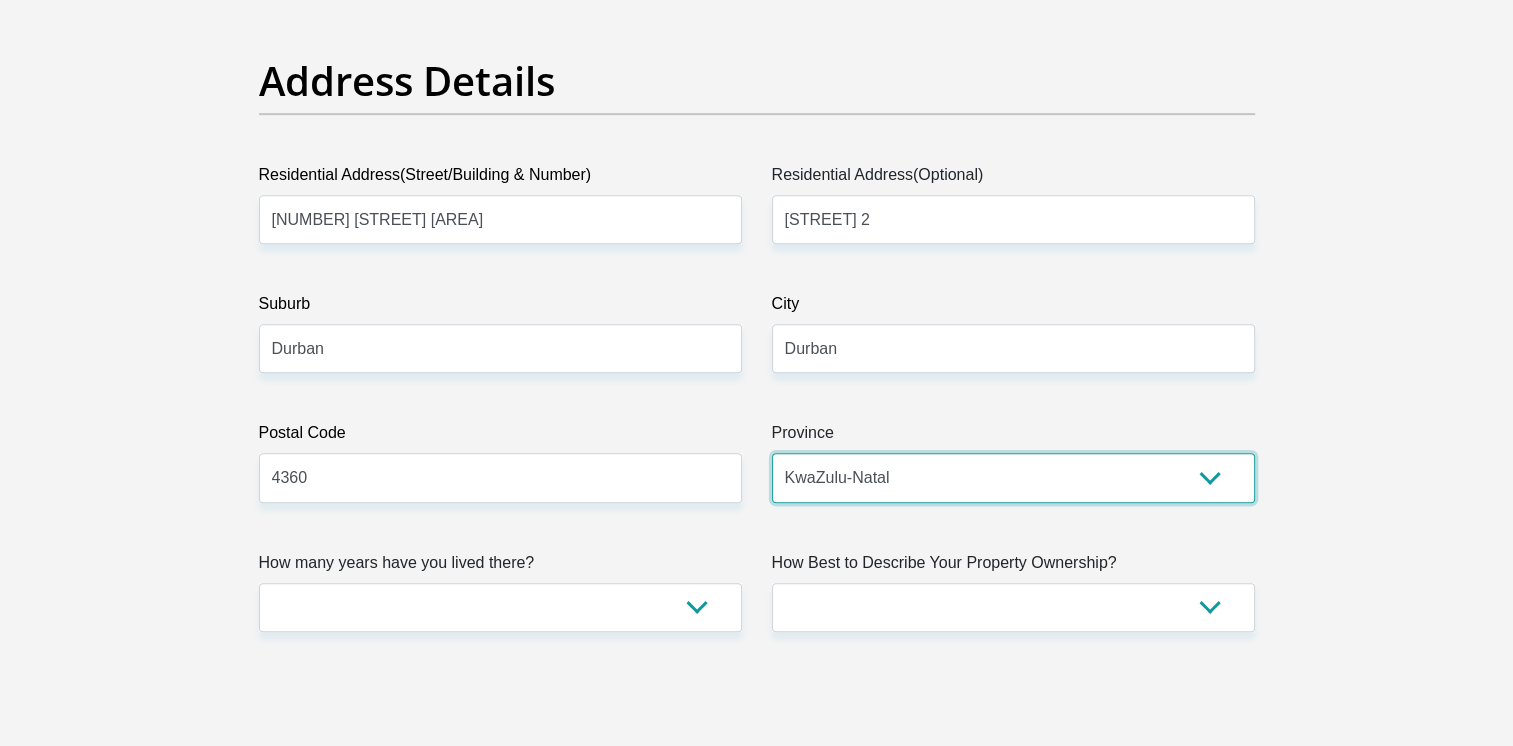 click on "Eastern Cape
Free State
Gauteng
KwaZulu-Natal
Limpopo
Mpumalanga
Northern Cape
North West
Western Cape" at bounding box center (1013, 477) 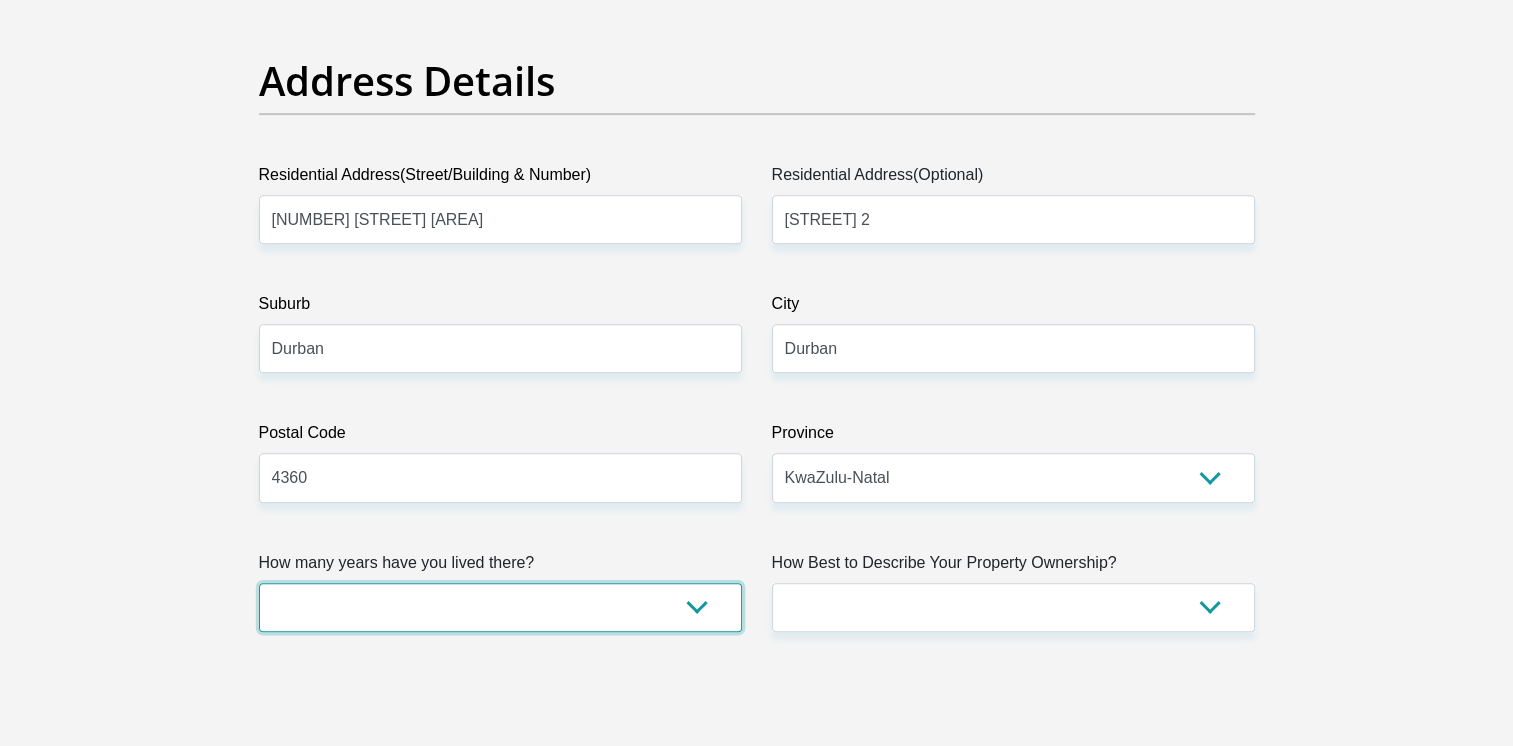 click on "less than 1 year
1-3 years
3-5 years
5+ years" at bounding box center (500, 607) 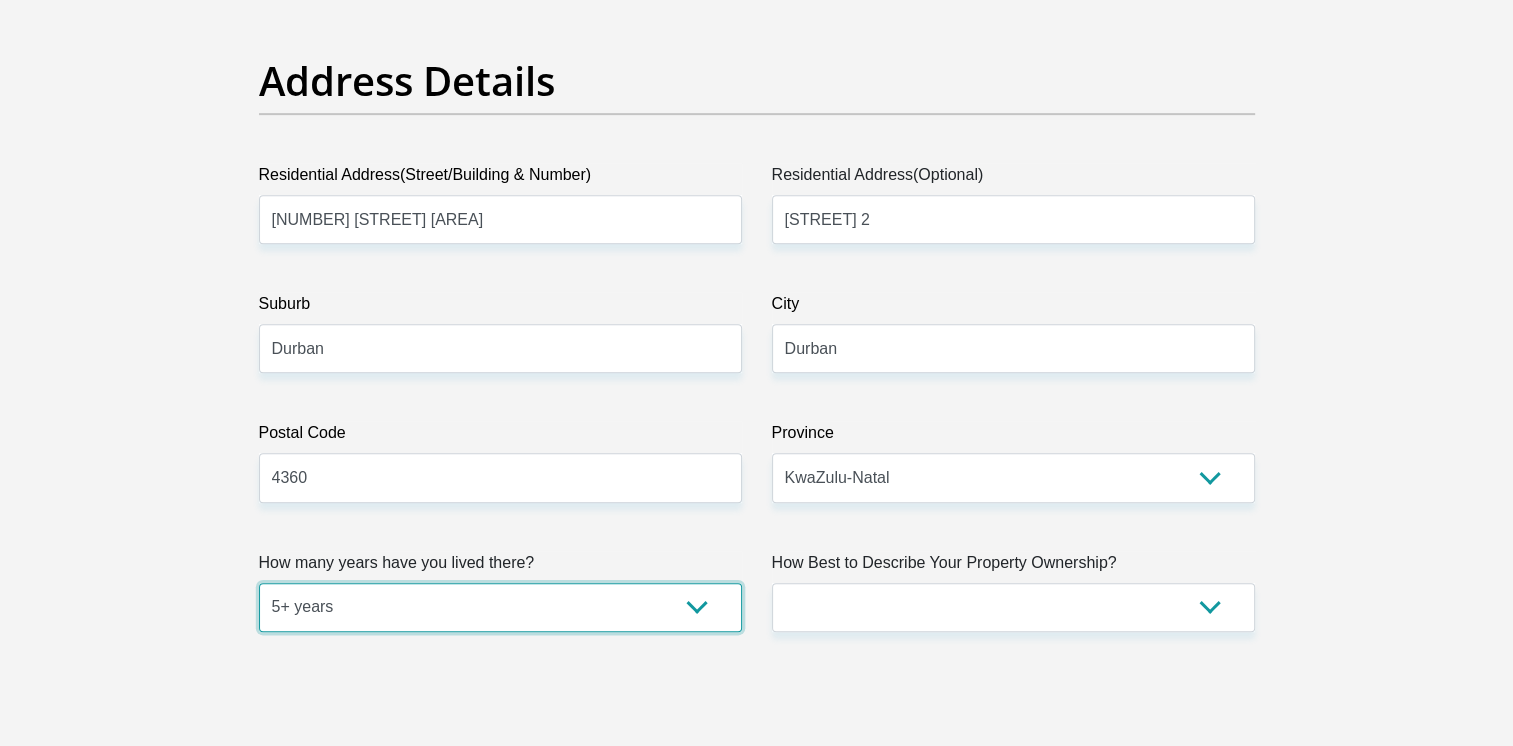 click on "less than 1 year
1-3 years
3-5 years
5+ years" at bounding box center (500, 607) 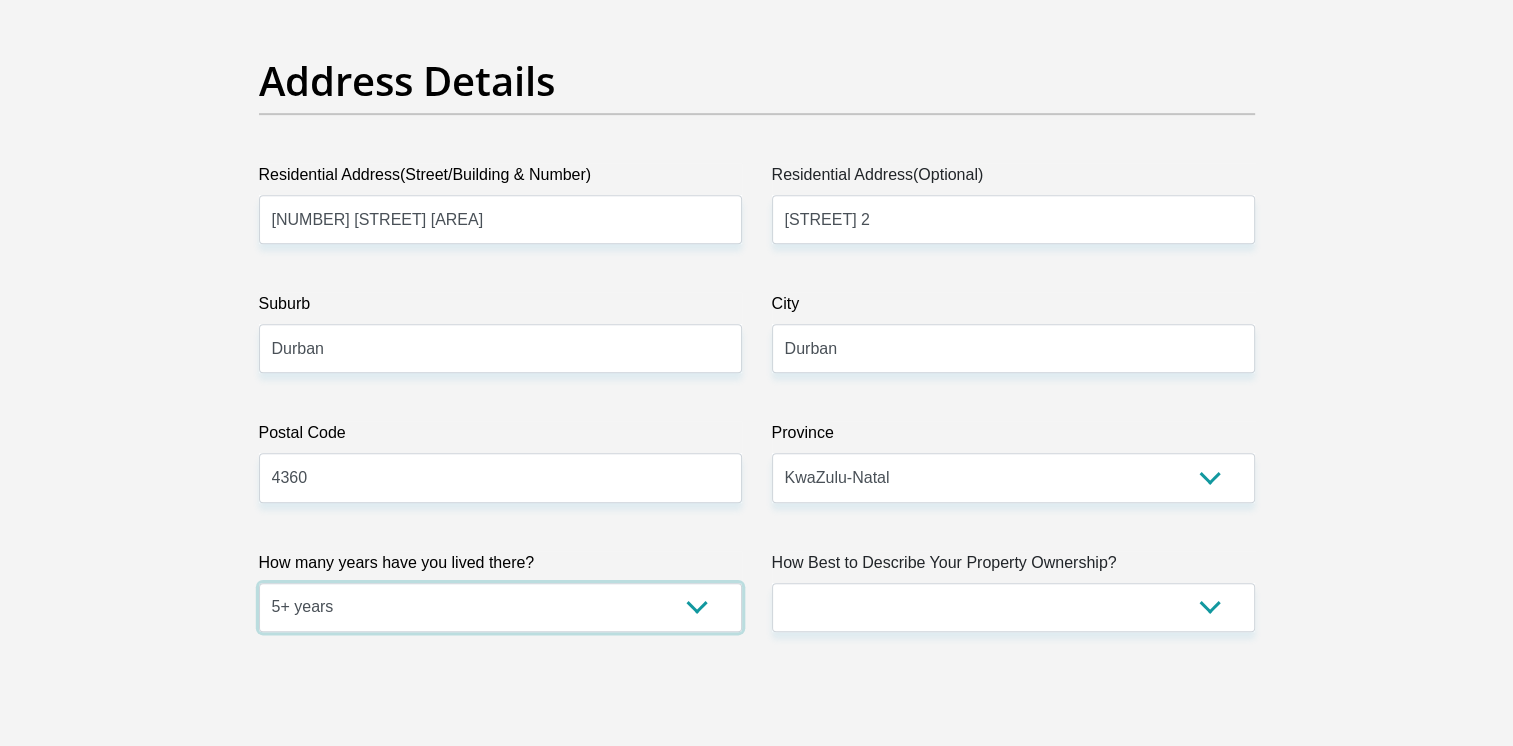 click on "less than 1 year
1-3 years
3-5 years
5+ years" at bounding box center (500, 607) 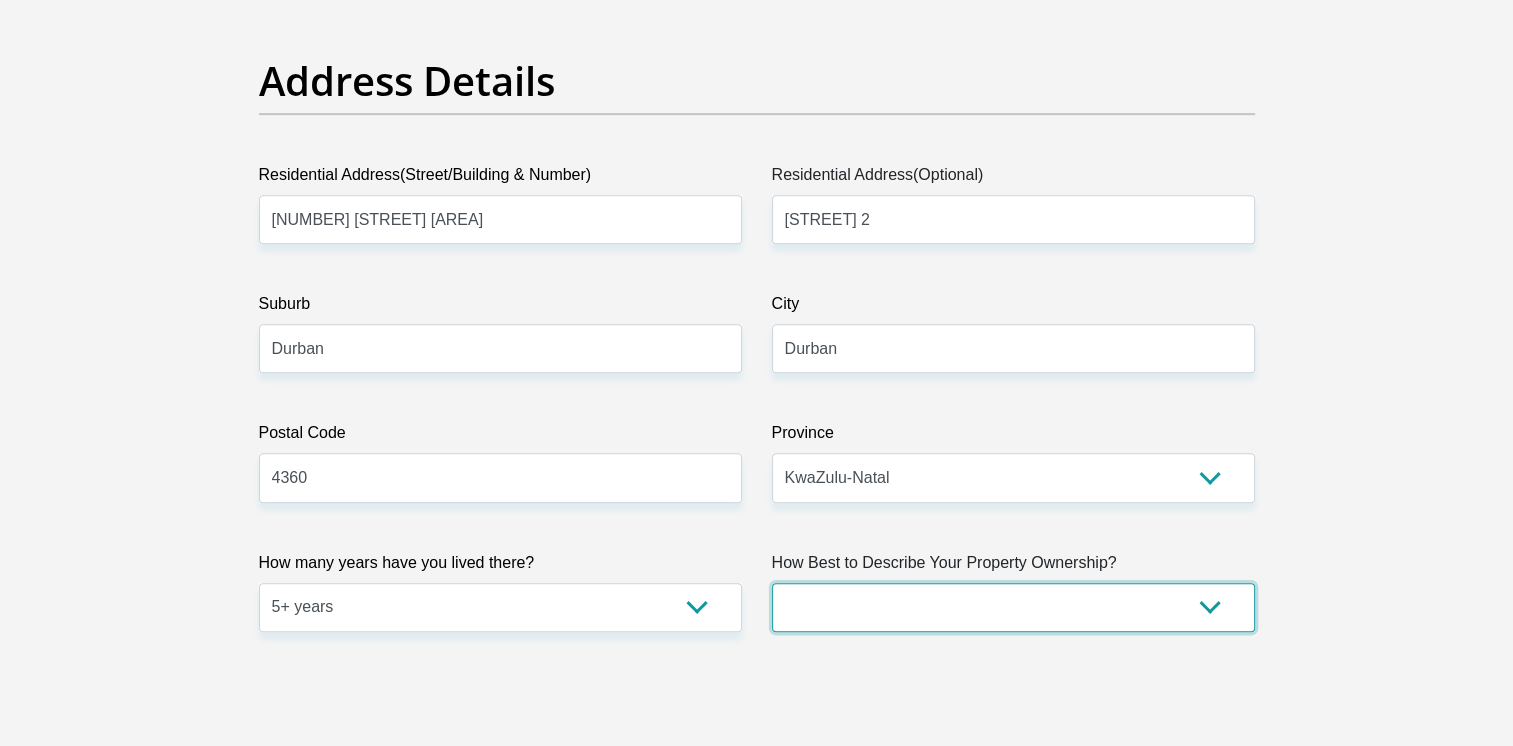 click on "Owned
Rented
Family Owned
Company Dwelling" at bounding box center (1013, 607) 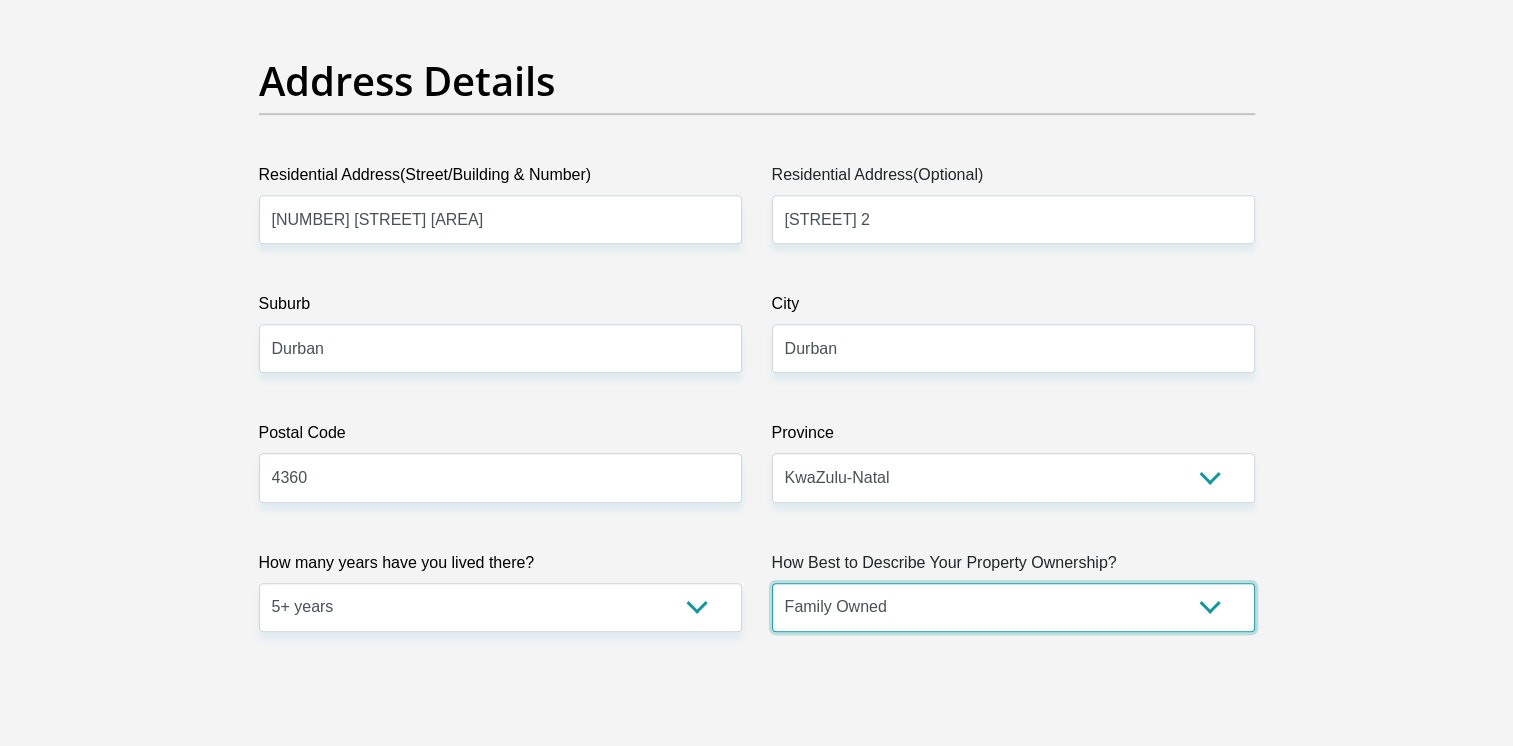 click on "Owned
Rented
Family Owned
Company Dwelling" at bounding box center (1013, 607) 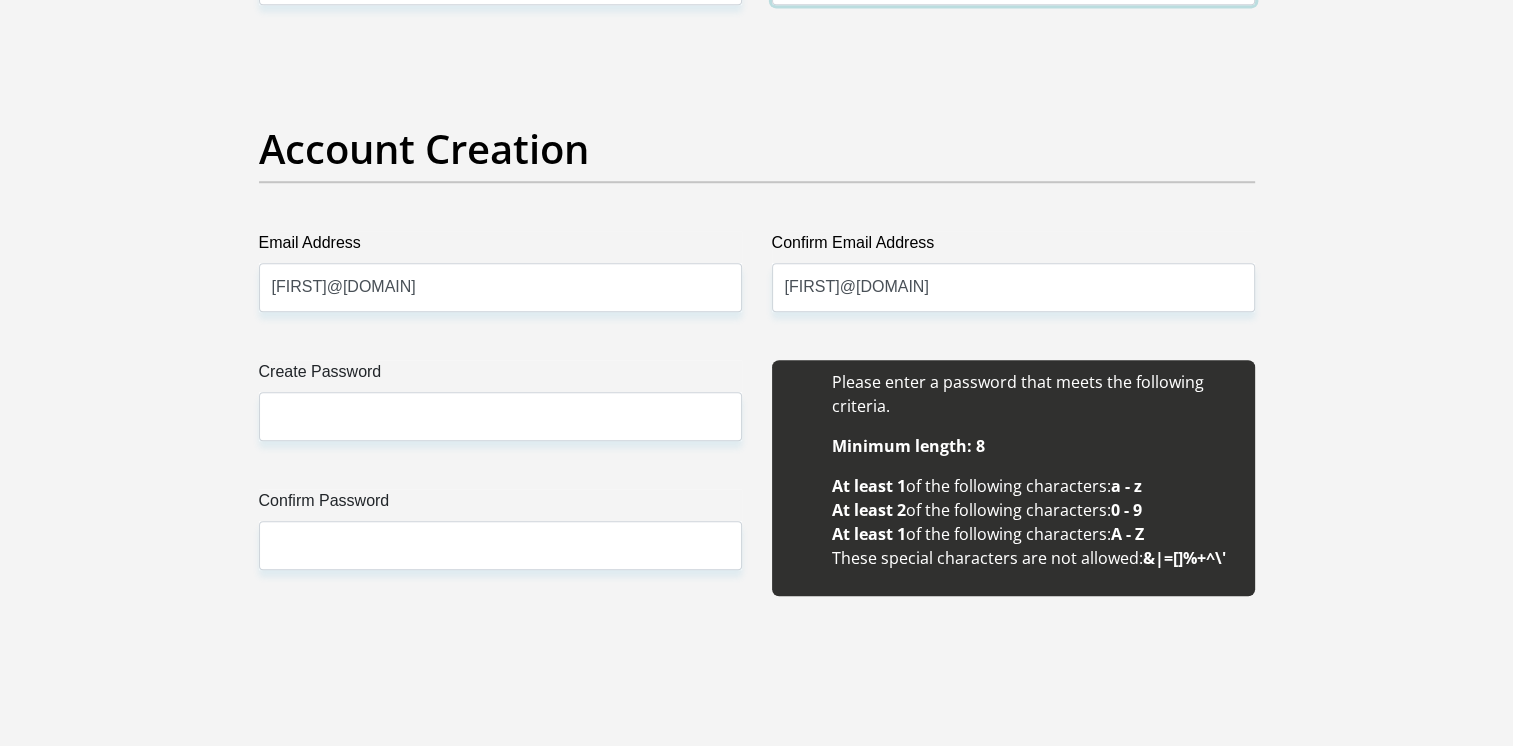 scroll, scrollTop: 1692, scrollLeft: 0, axis: vertical 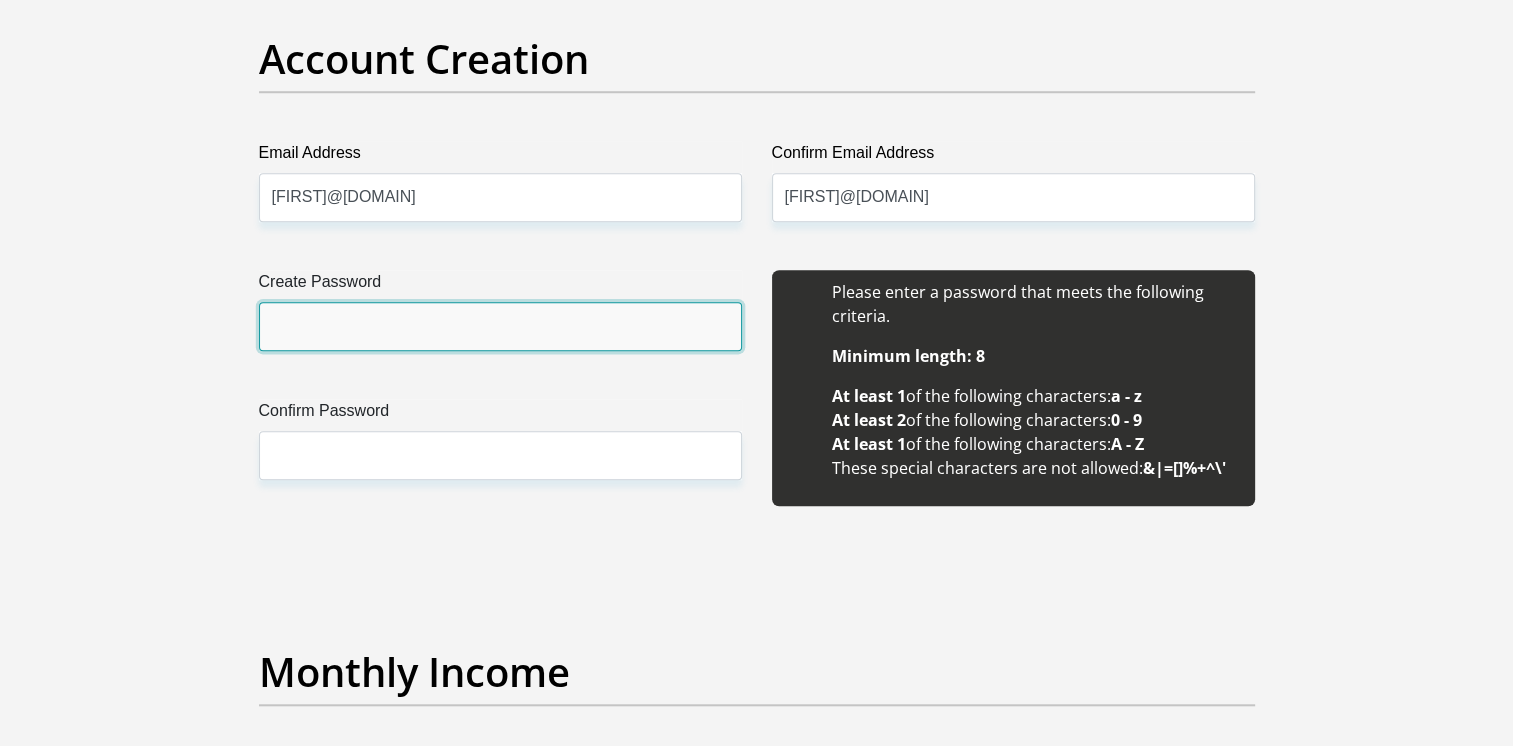 click on "Create Password" at bounding box center (500, 326) 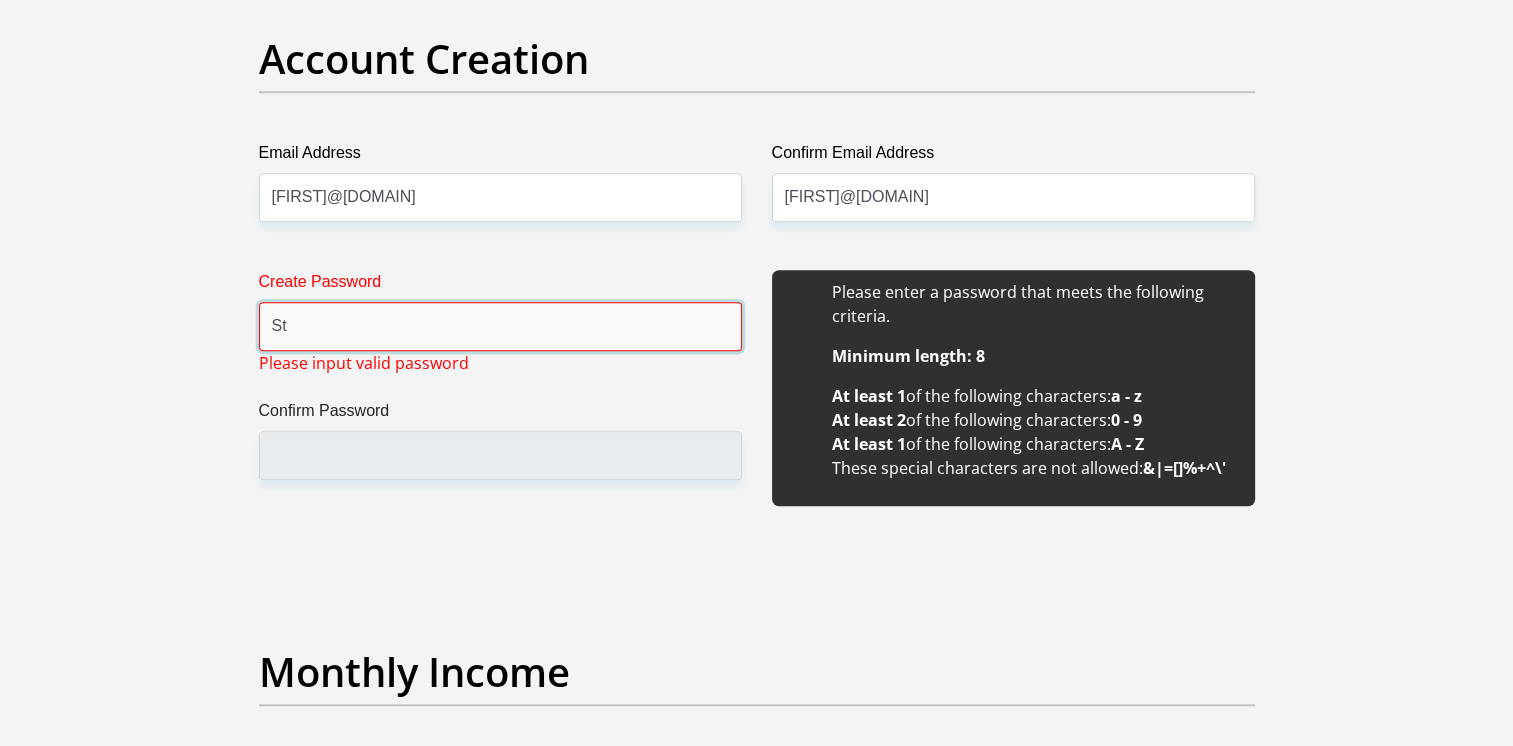 type on "S" 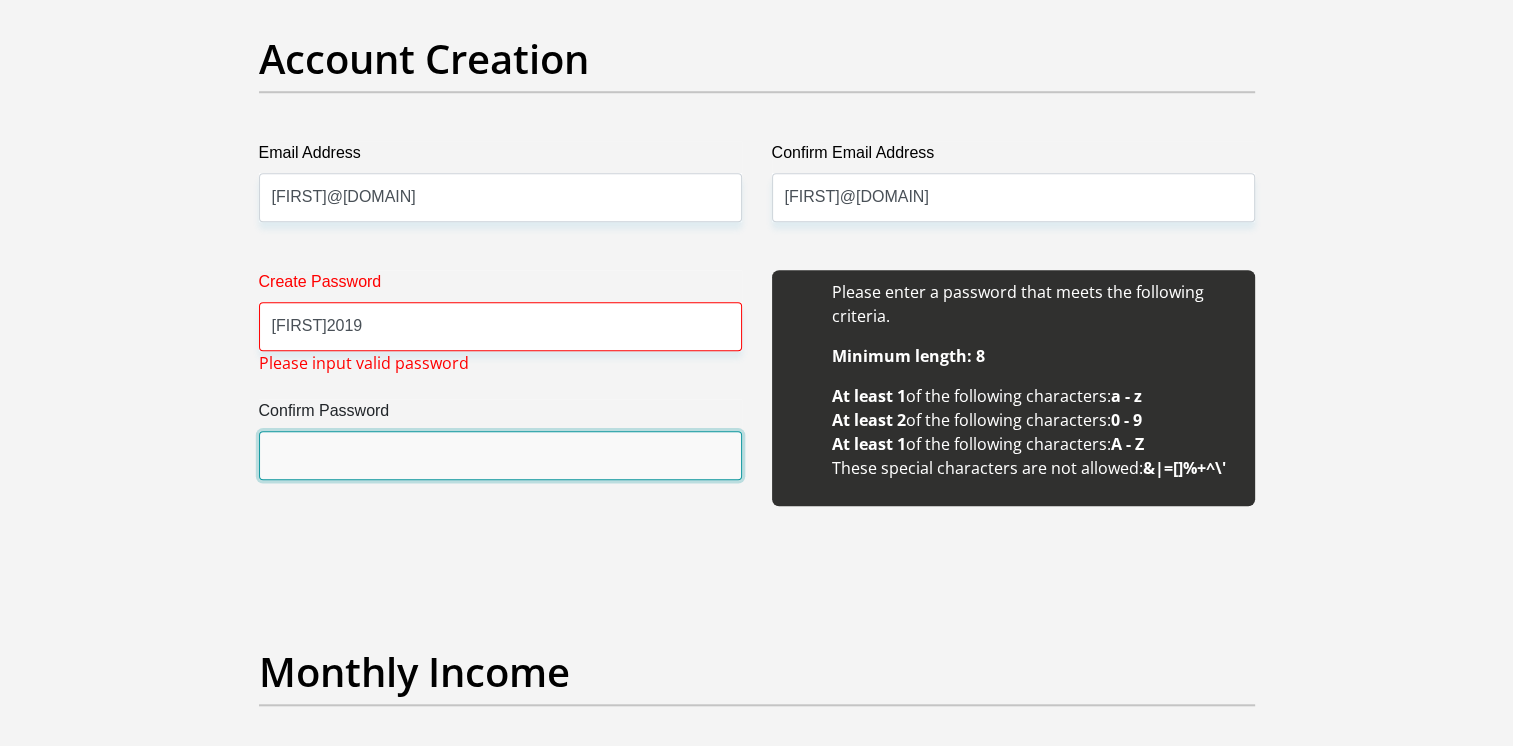 click on "Confirm Password" at bounding box center [500, 455] 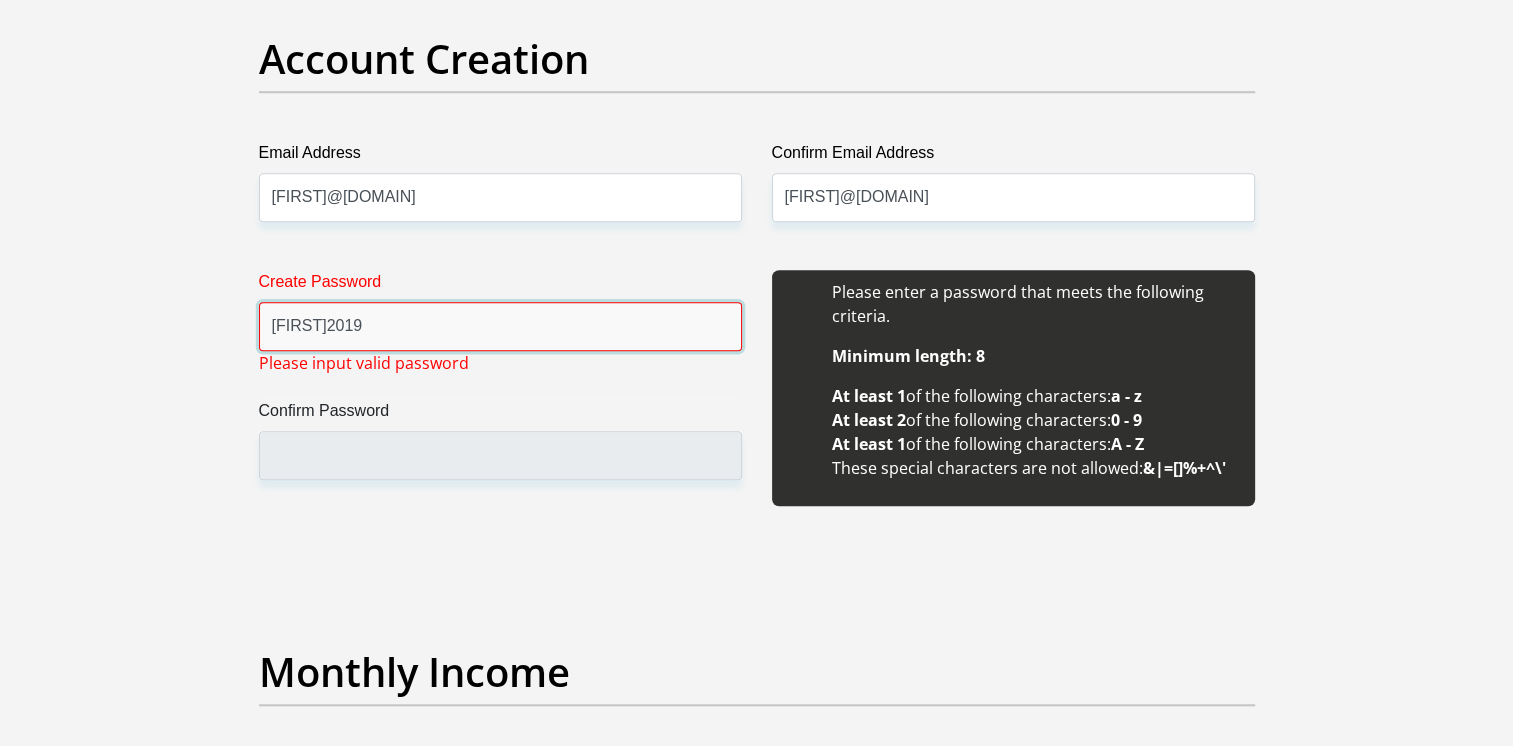 click on "[FIRST]2019" at bounding box center [500, 326] 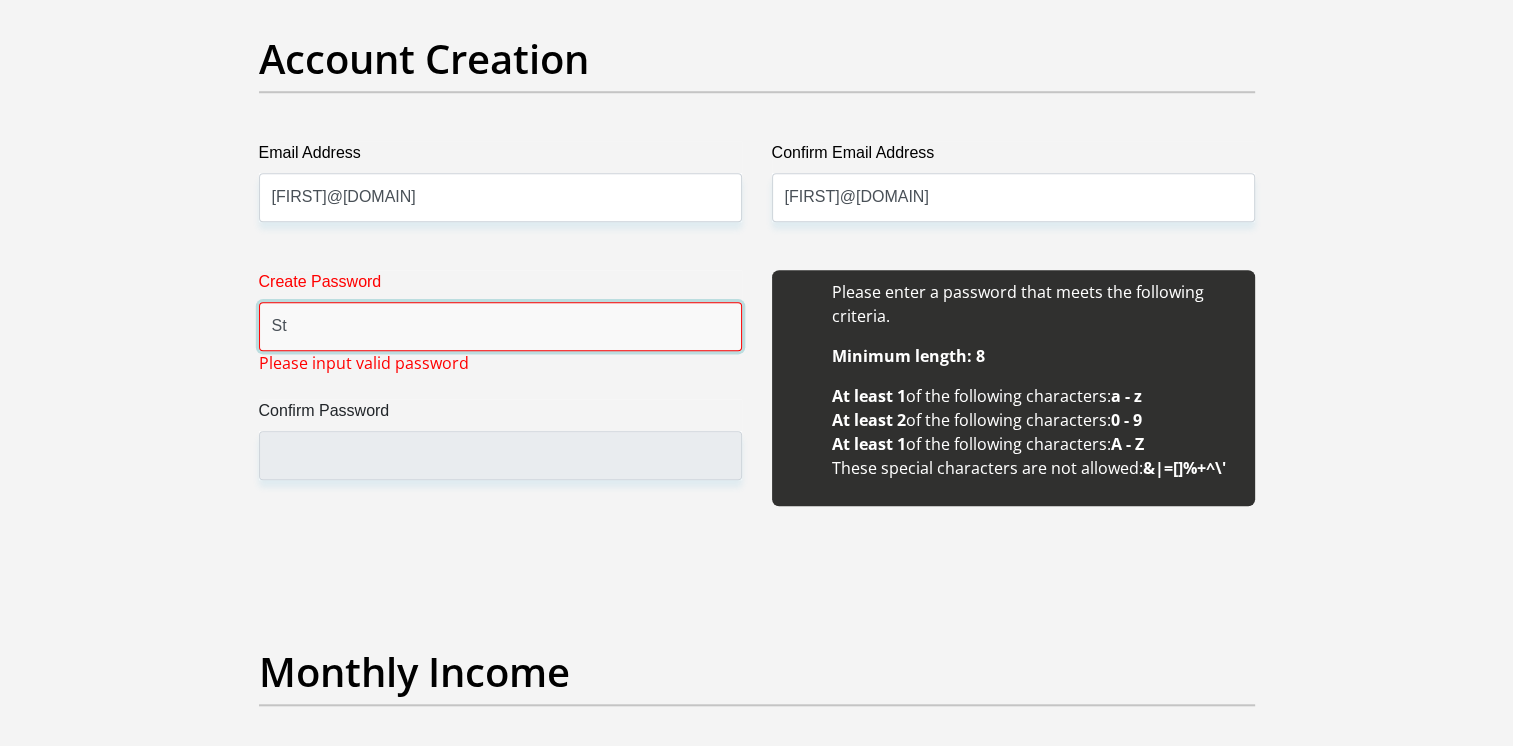 type on "S" 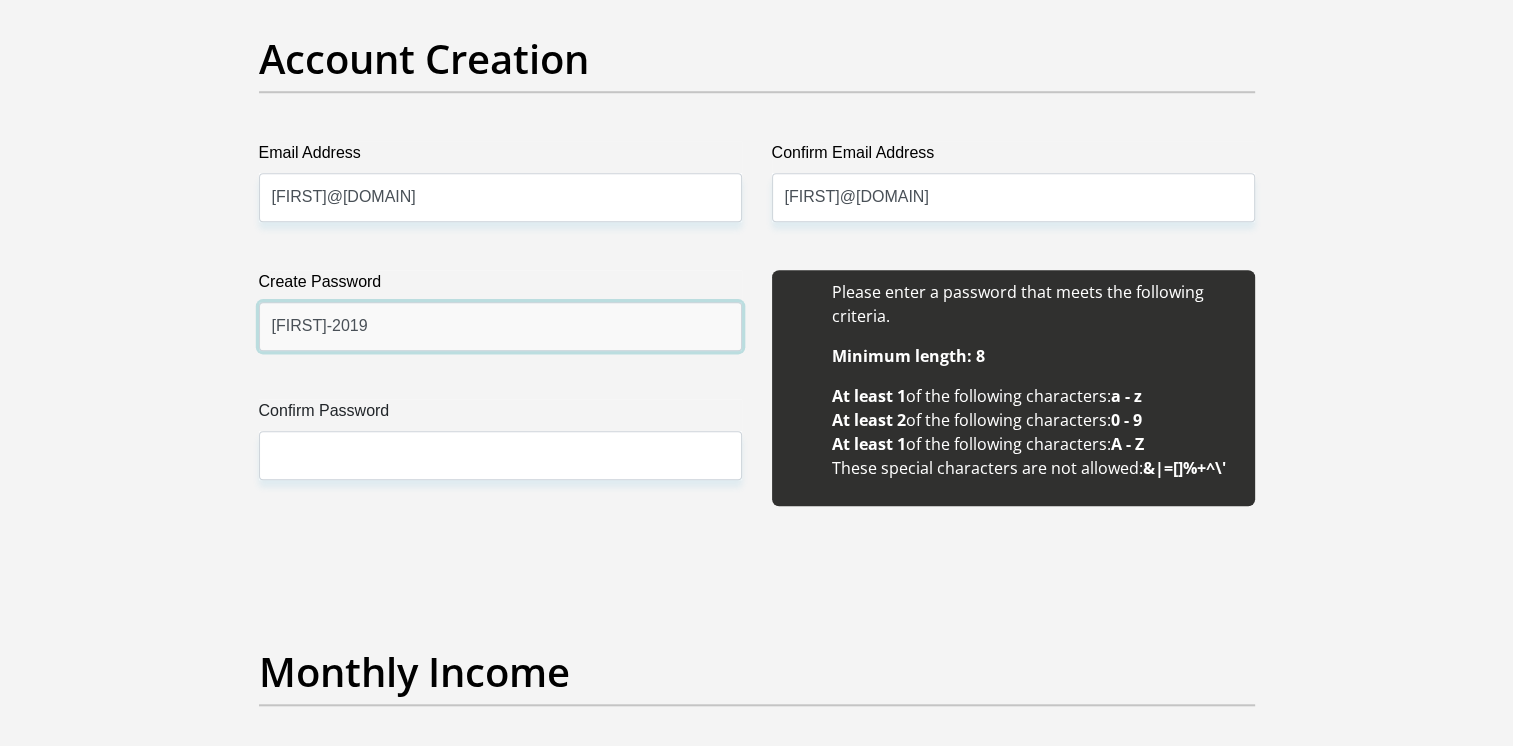 type on "[FIRST]-2019" 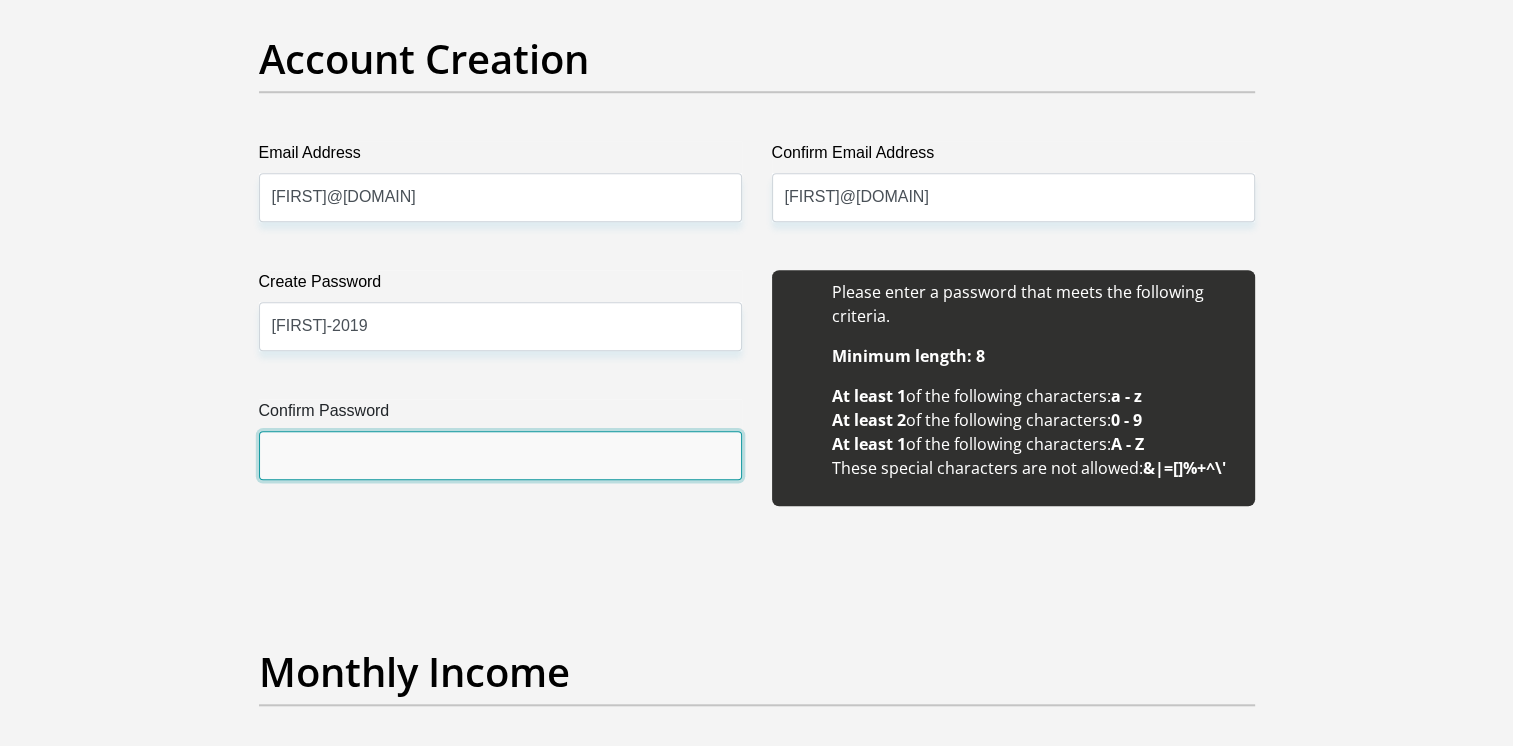 click on "Confirm Password" at bounding box center (500, 455) 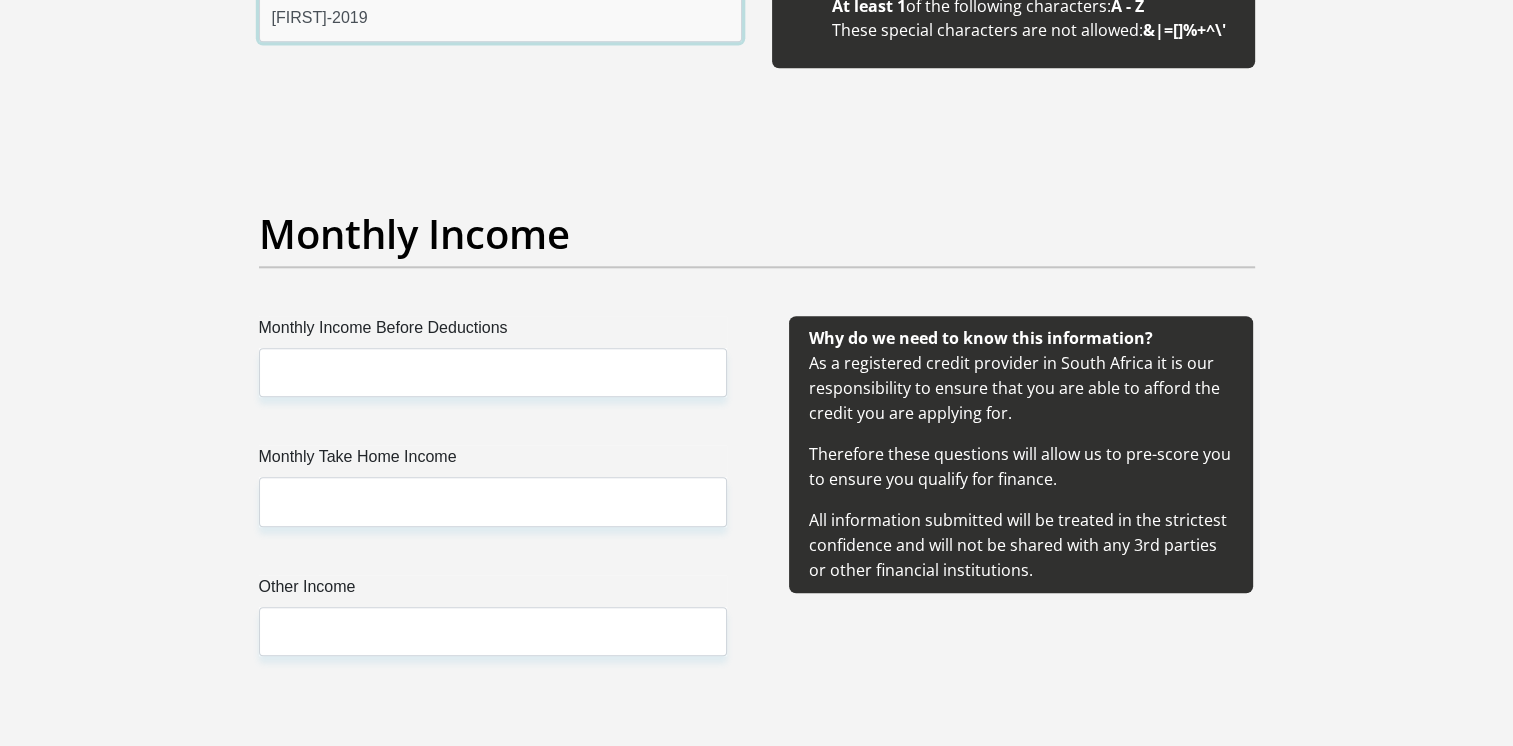 scroll, scrollTop: 2147, scrollLeft: 0, axis: vertical 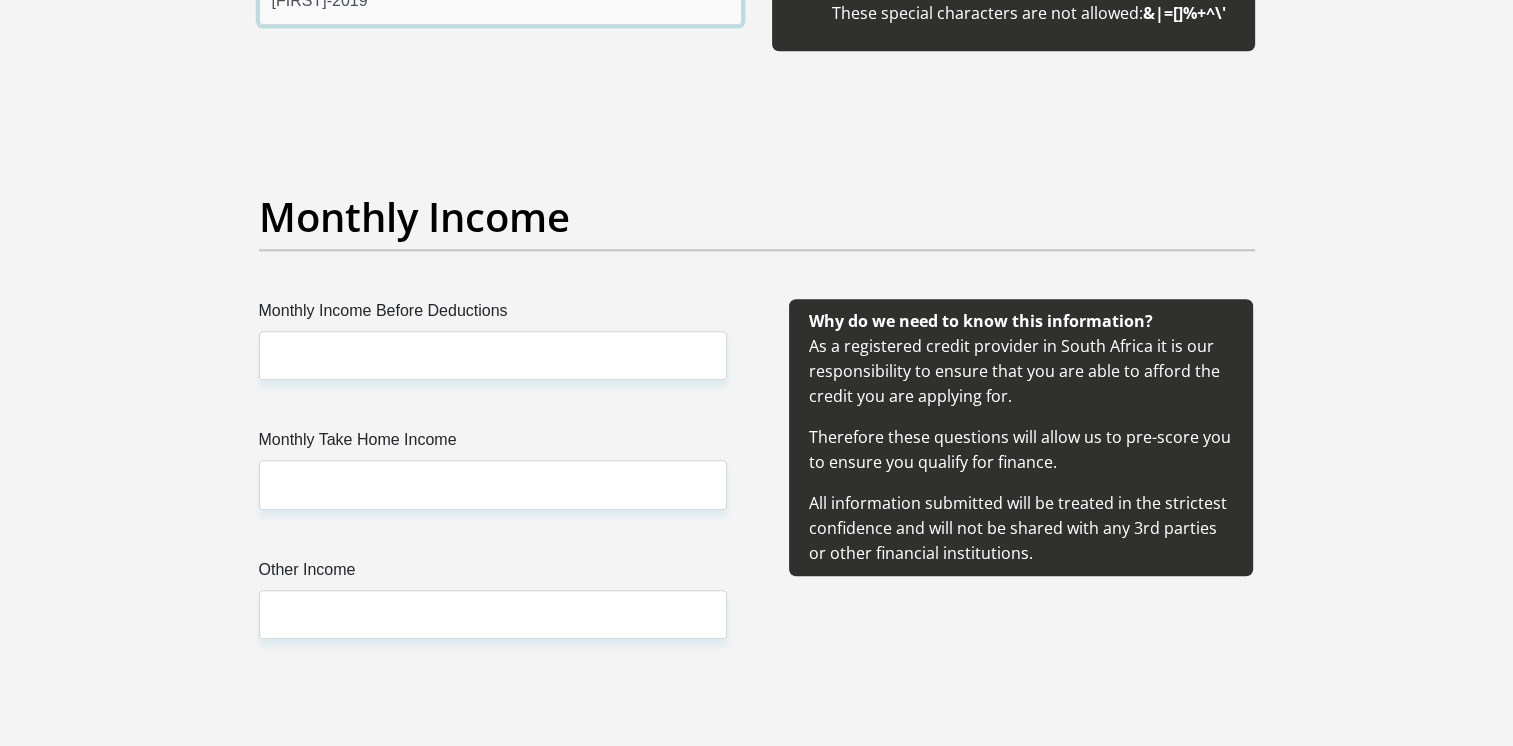 type on "[FIRST]-2019" 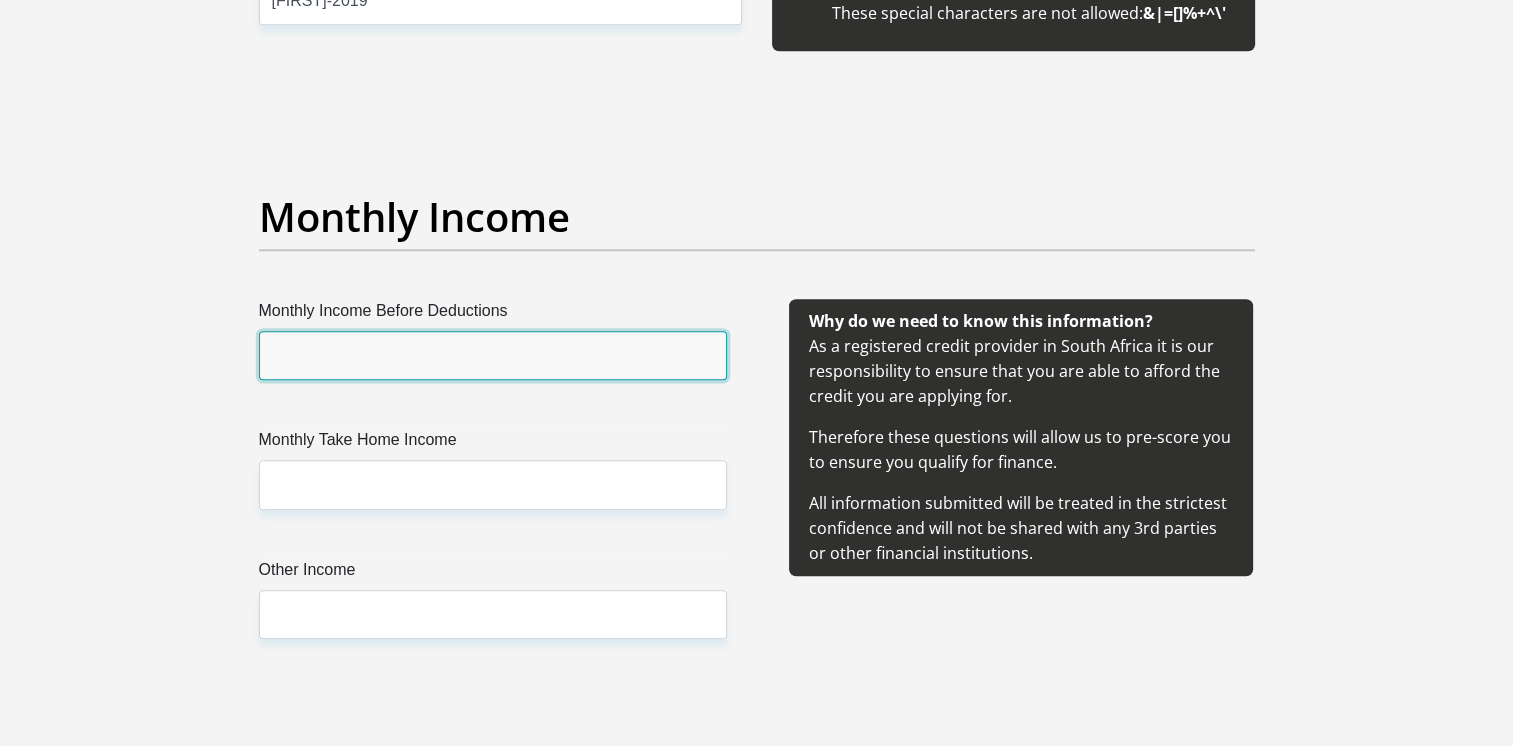 click on "Monthly Income Before Deductions" at bounding box center [493, 355] 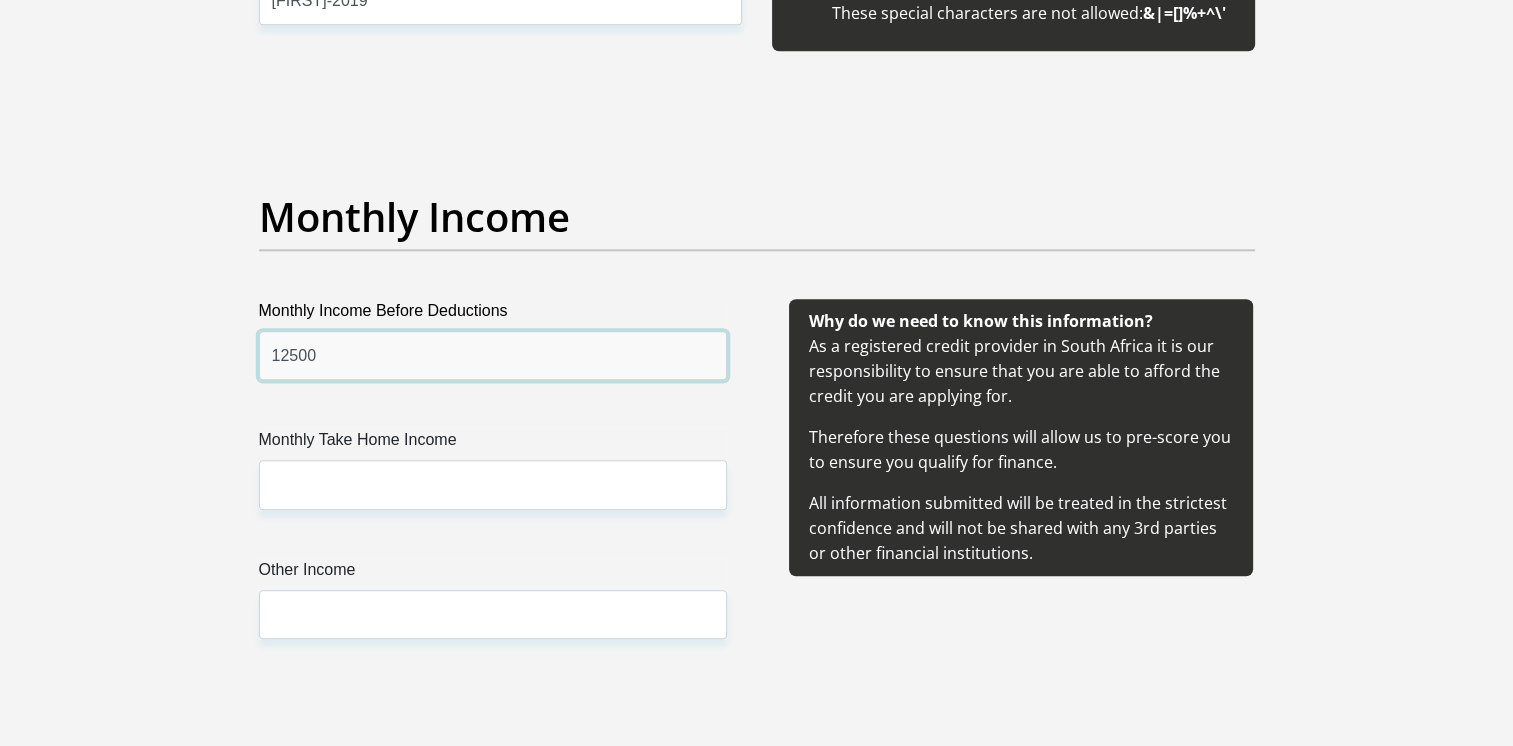 type on "12500" 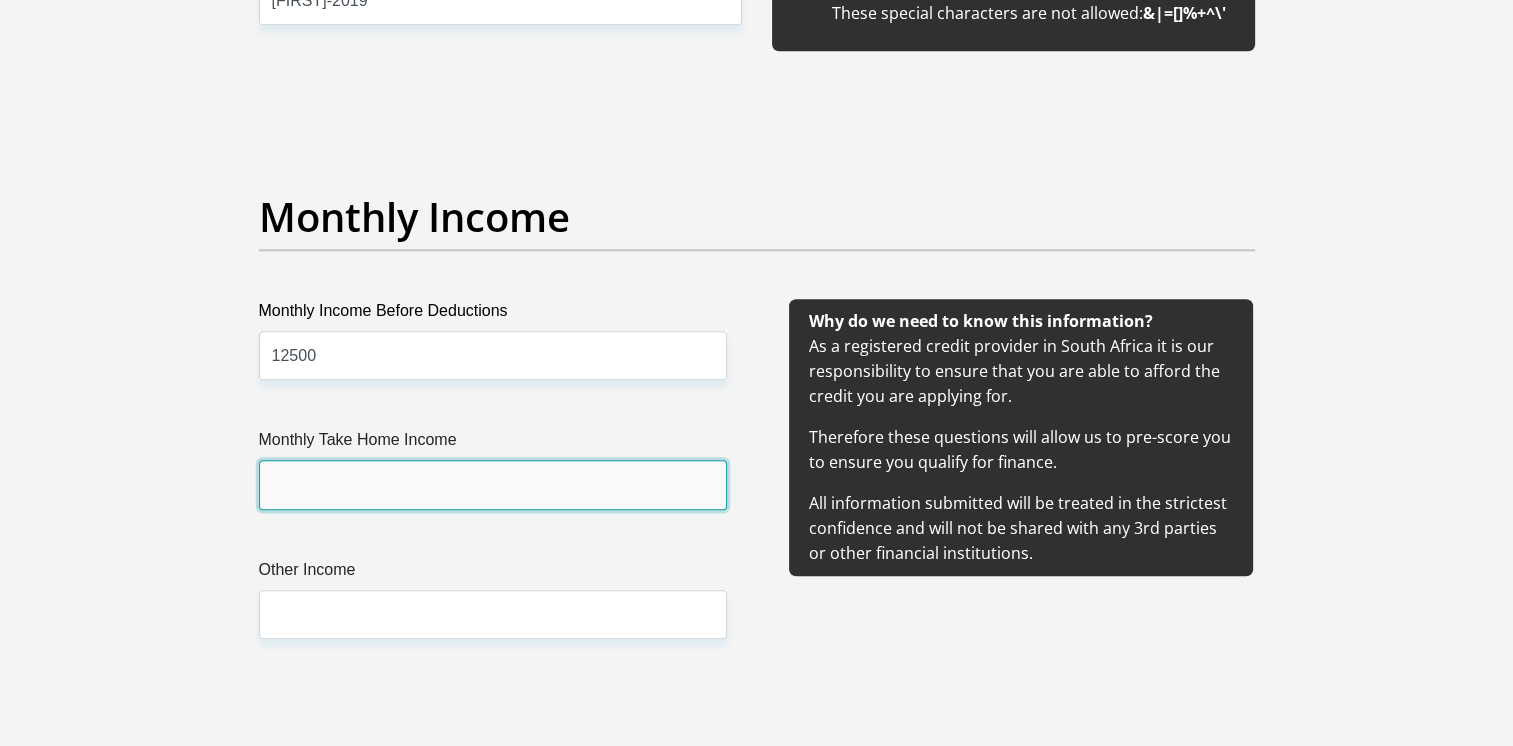click on "Monthly Take Home Income" at bounding box center [493, 484] 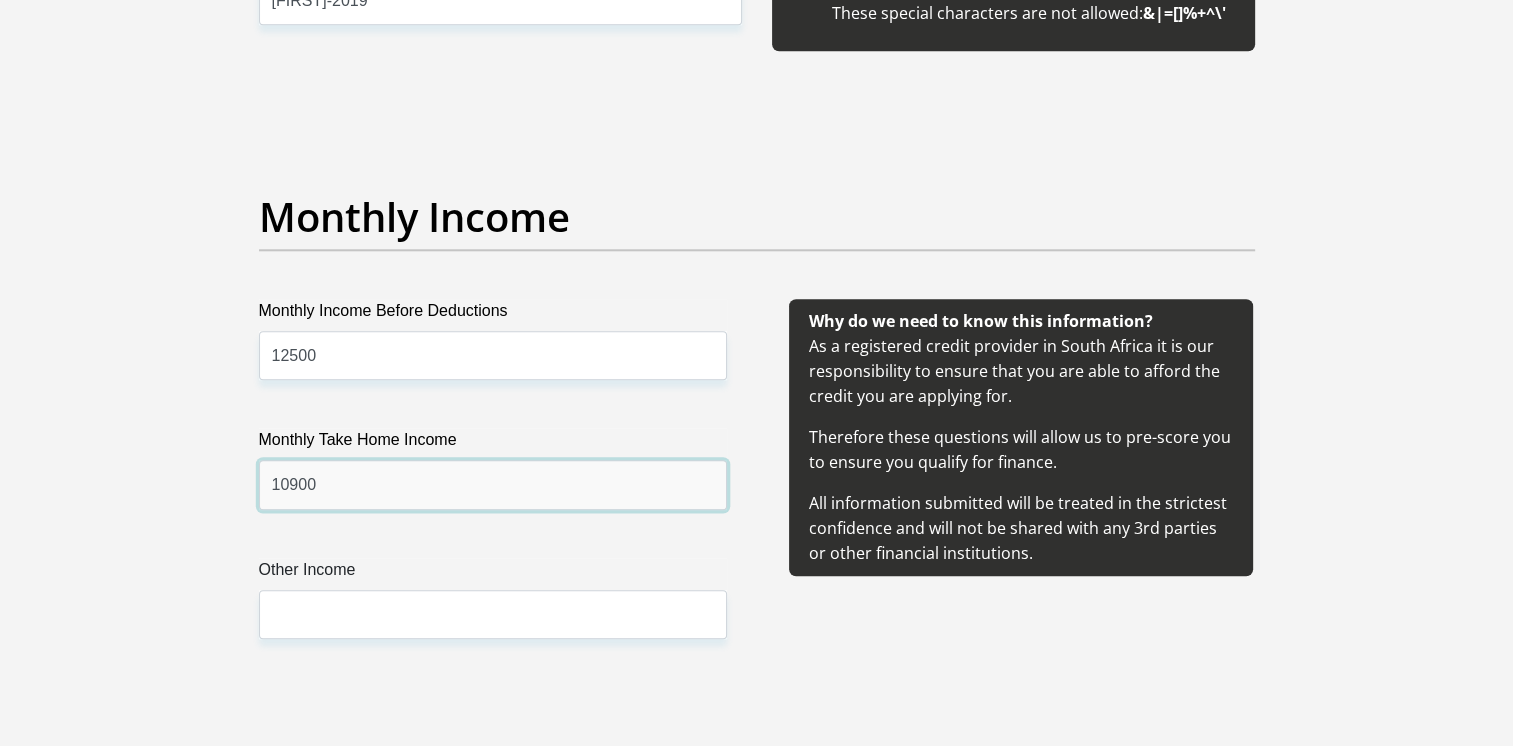 type on "10900" 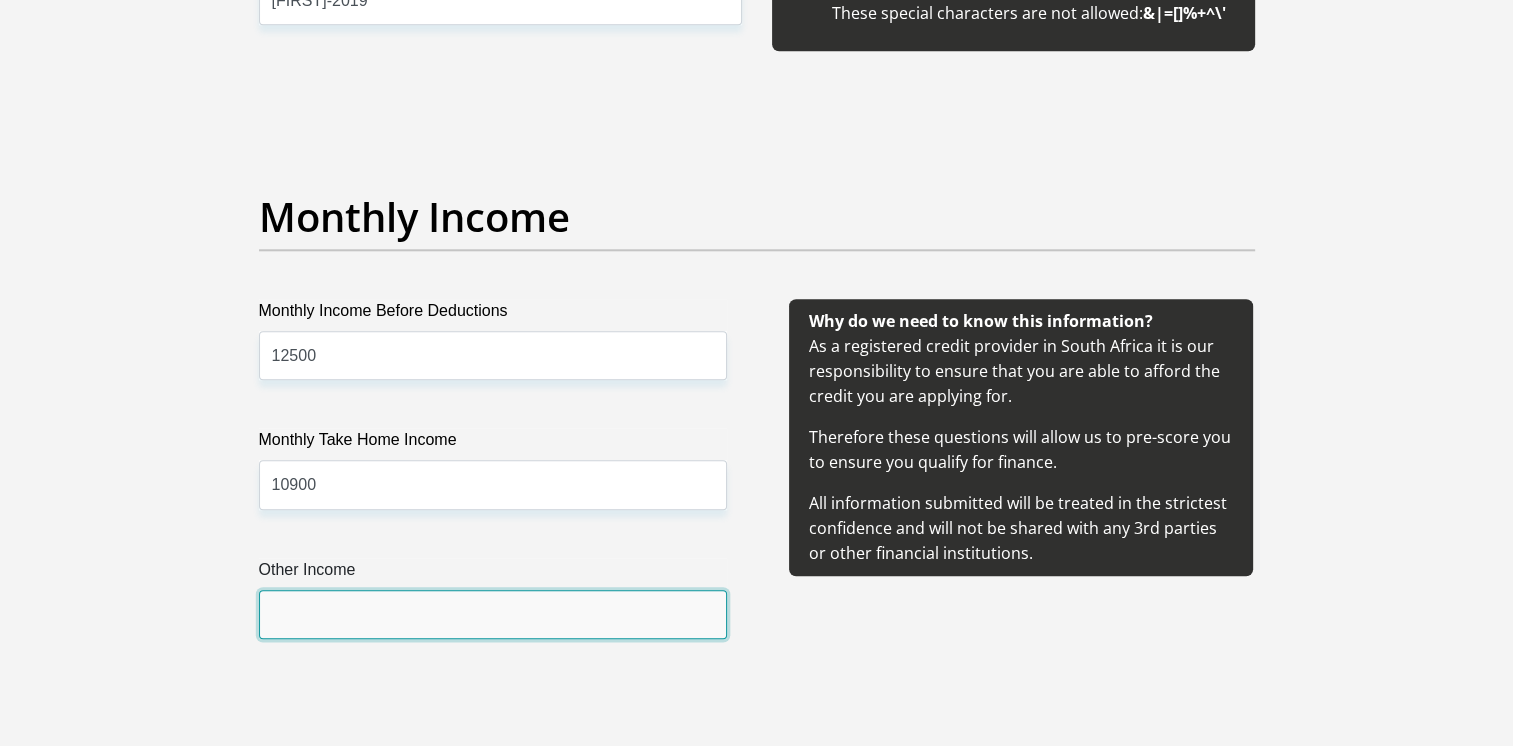 click on "Other Income" at bounding box center [493, 614] 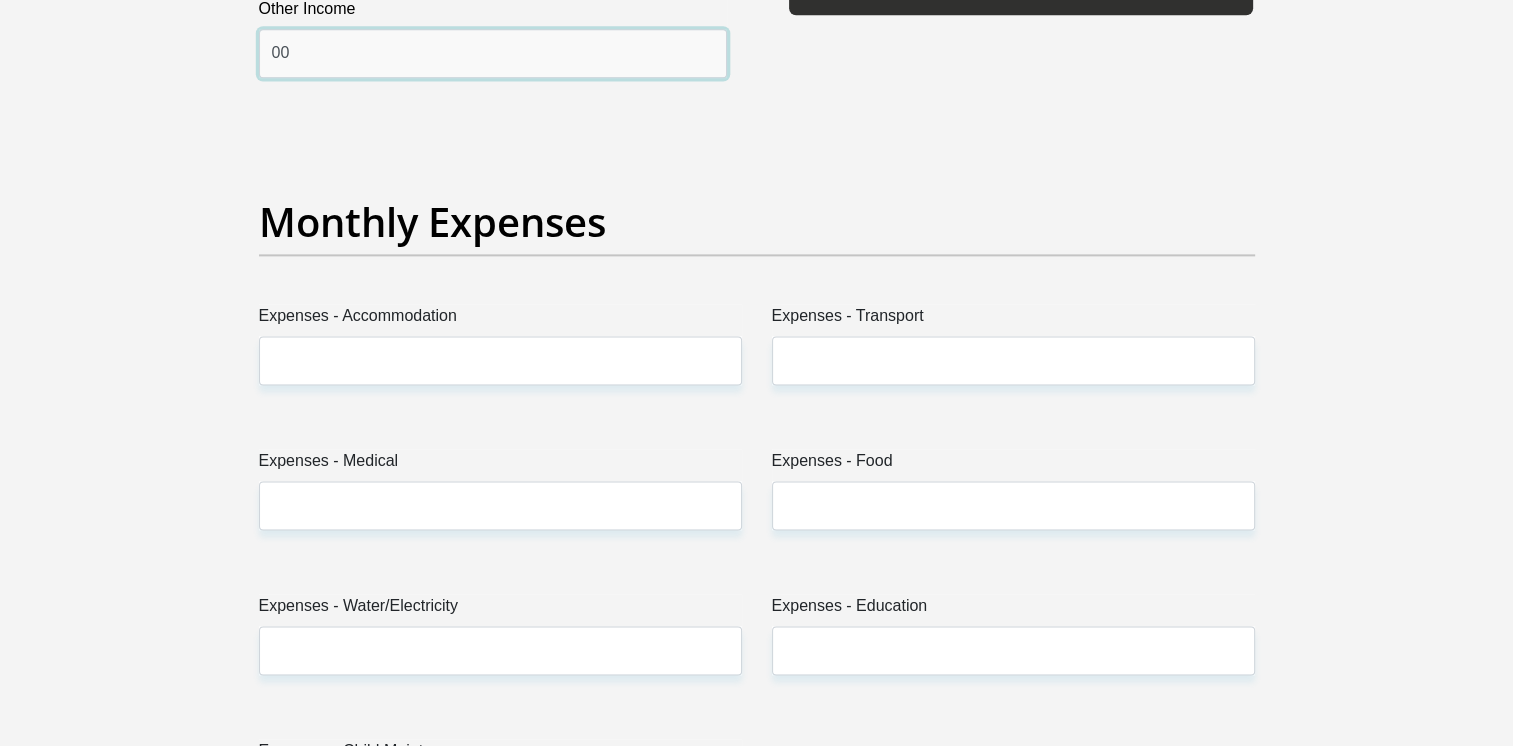 scroll, scrollTop: 2585, scrollLeft: 0, axis: vertical 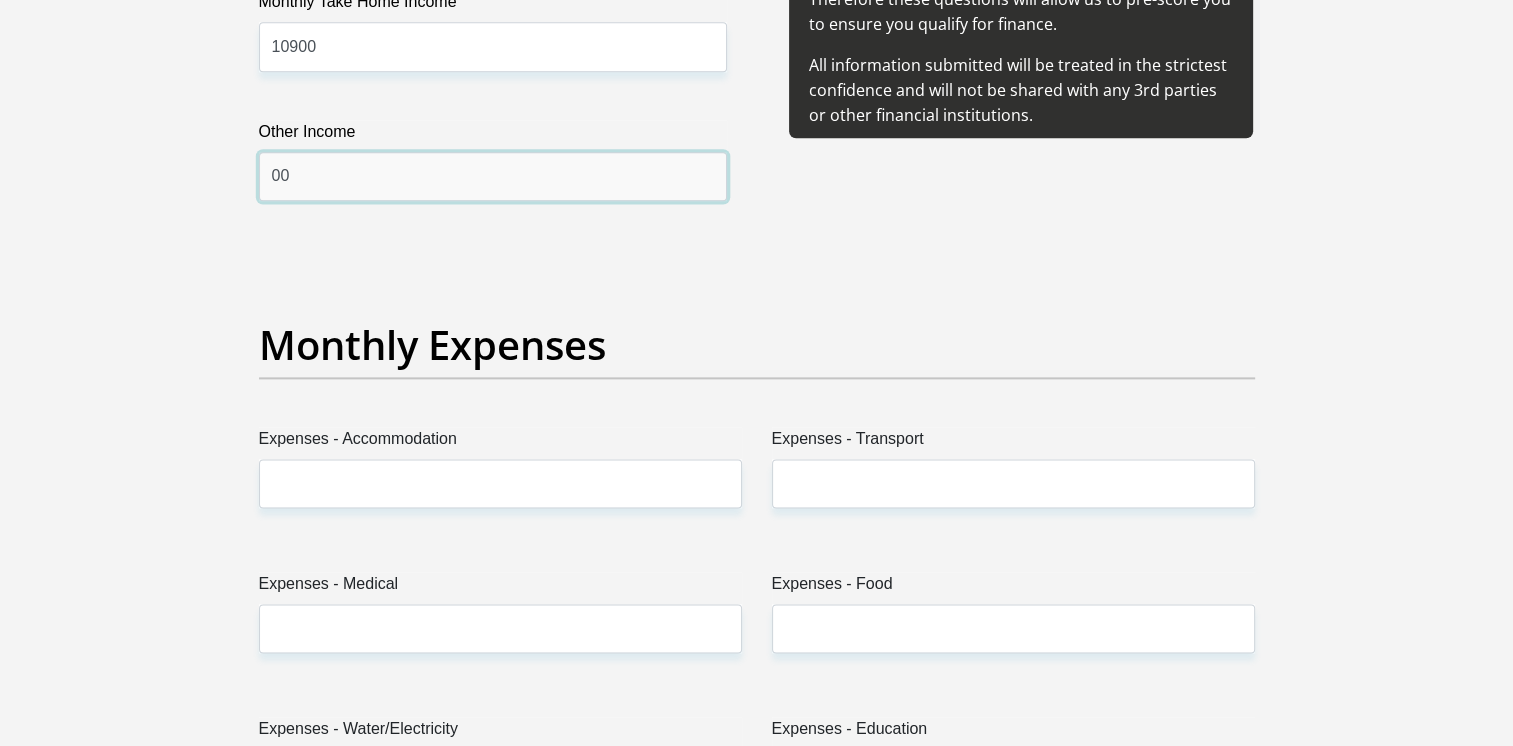 type on "00" 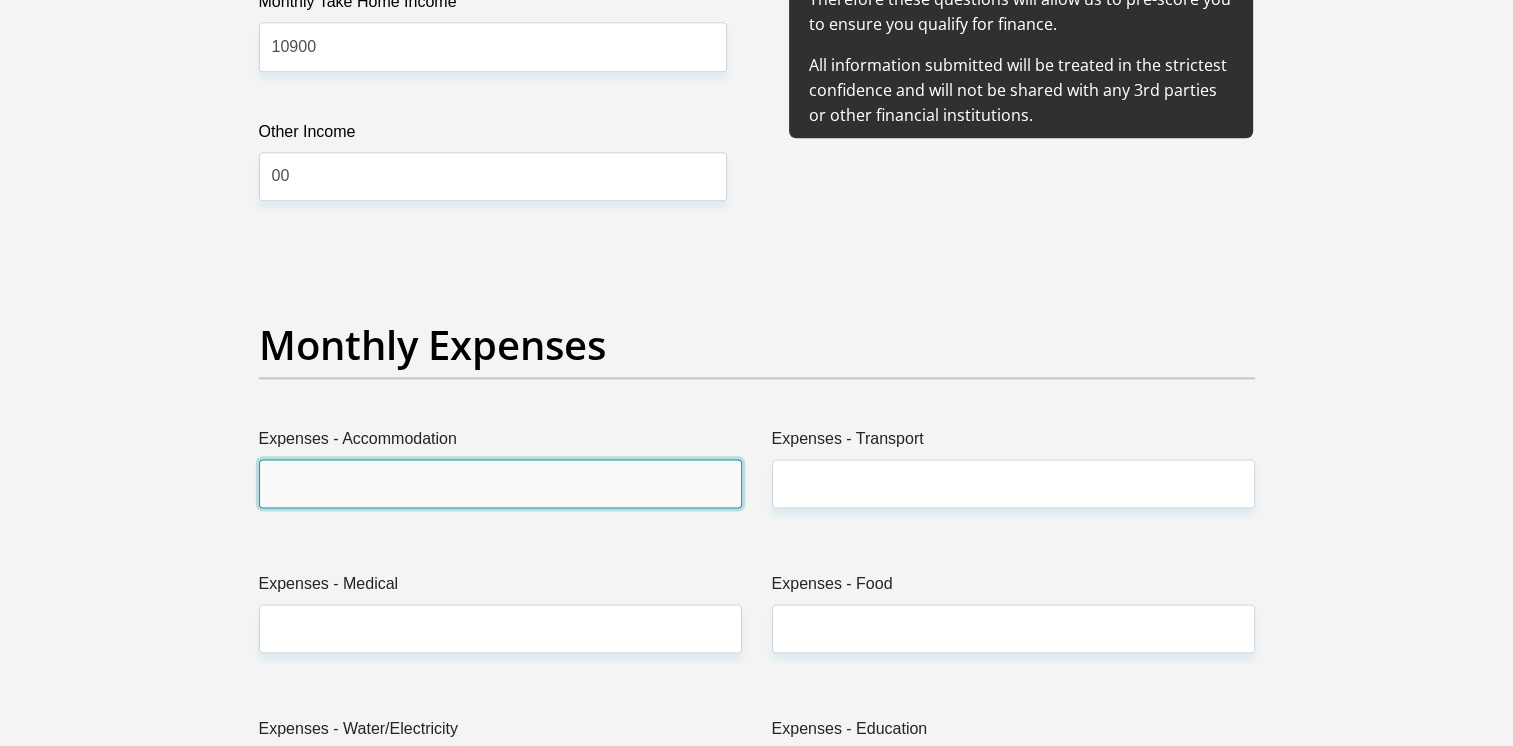 click on "Expenses - Accommodation" at bounding box center (500, 483) 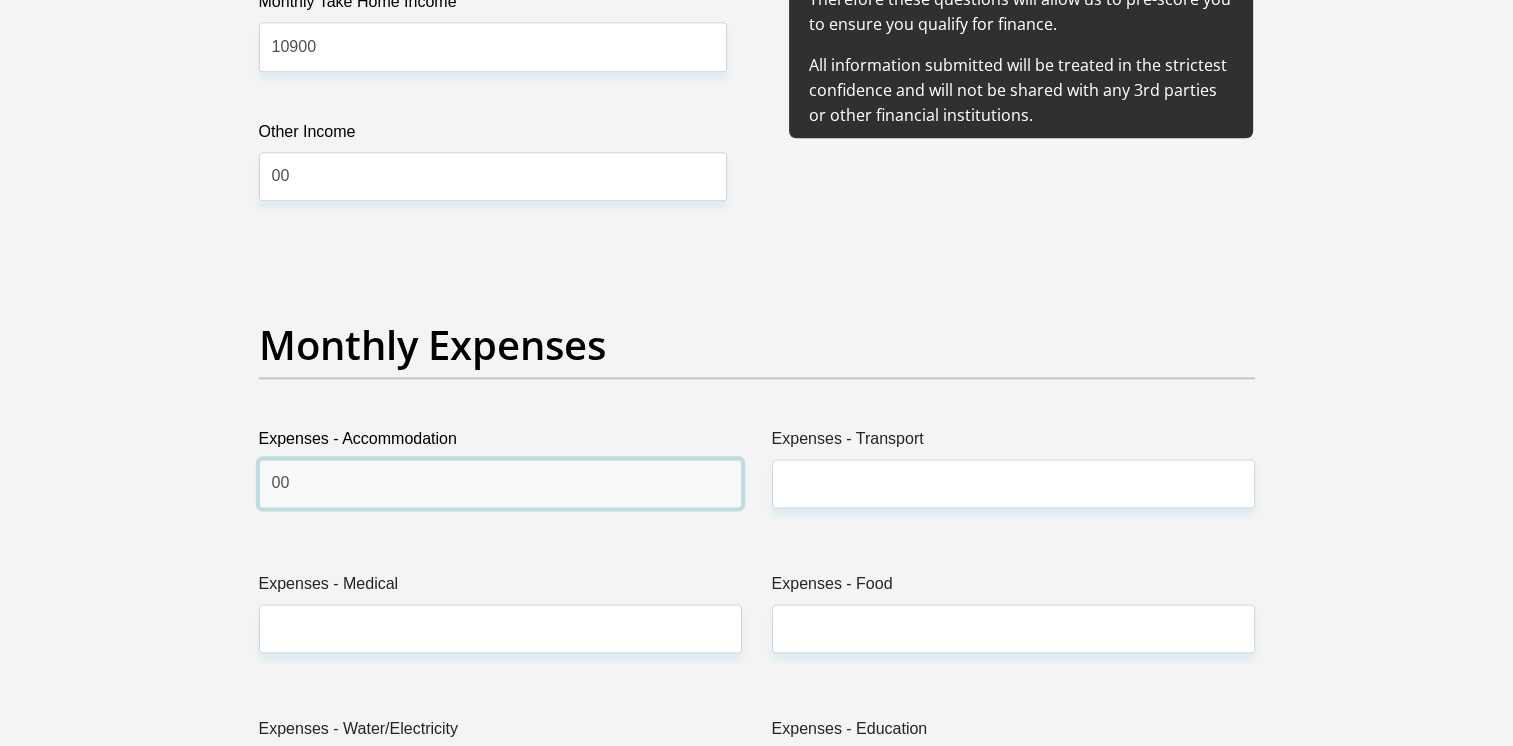 type on "00" 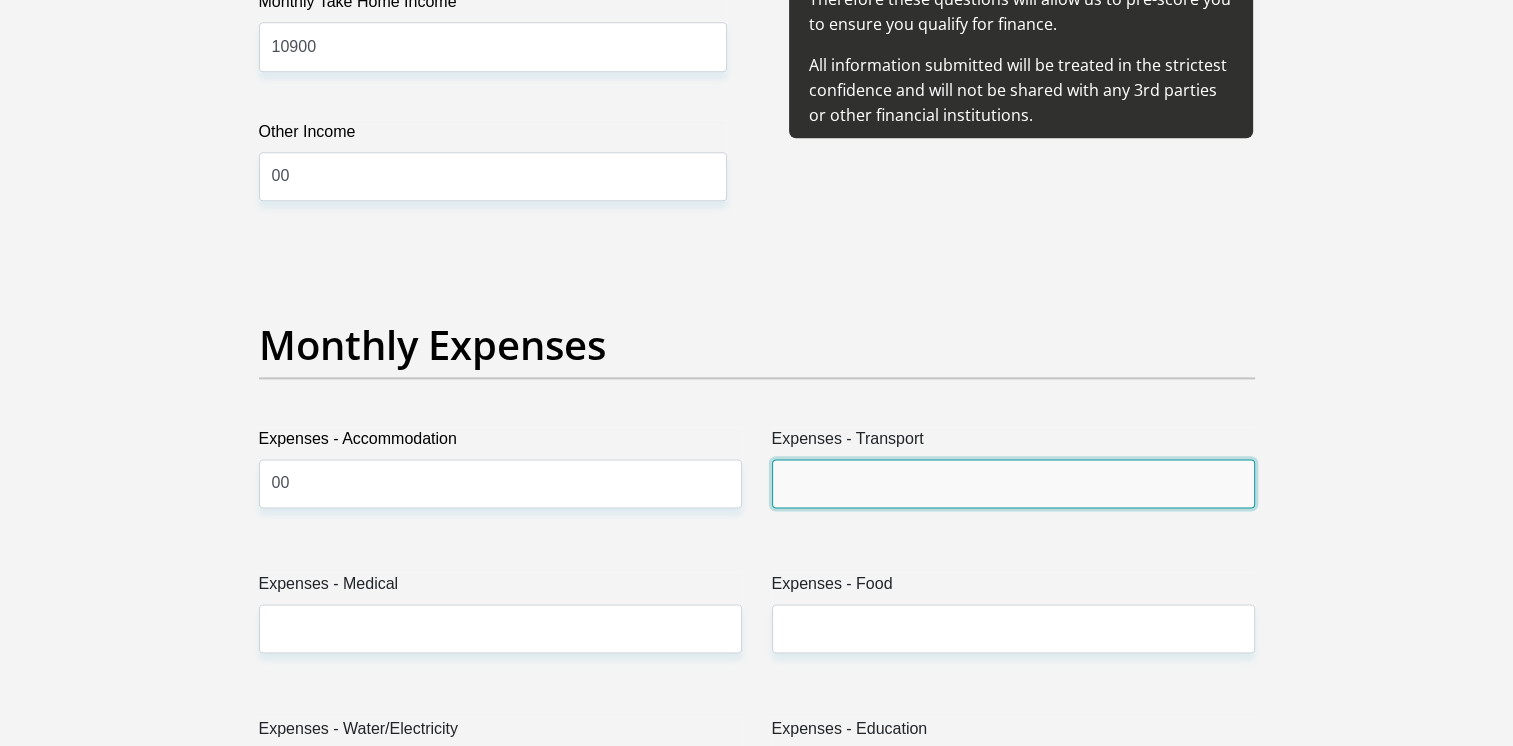 click on "Expenses - Transport" at bounding box center [1013, 483] 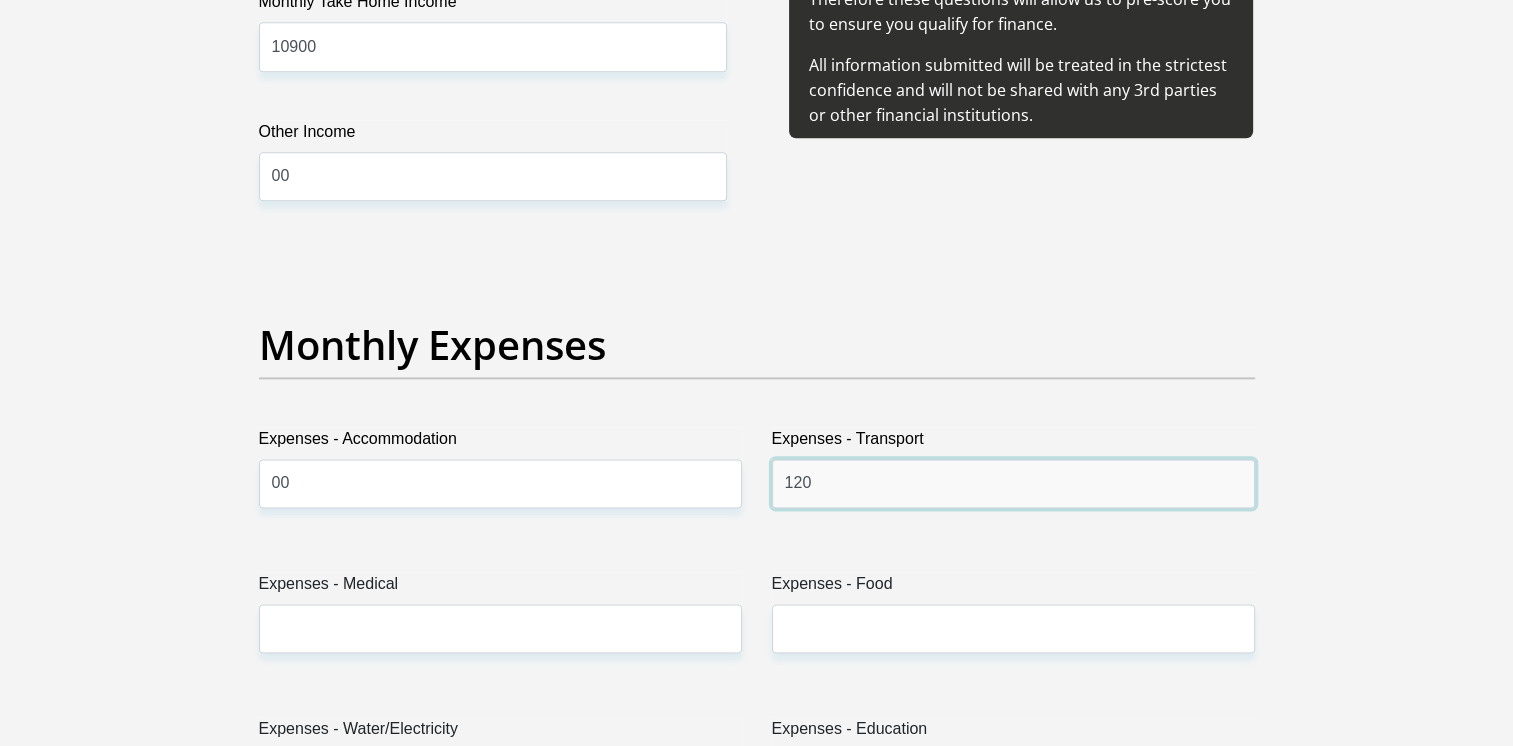 type on "120" 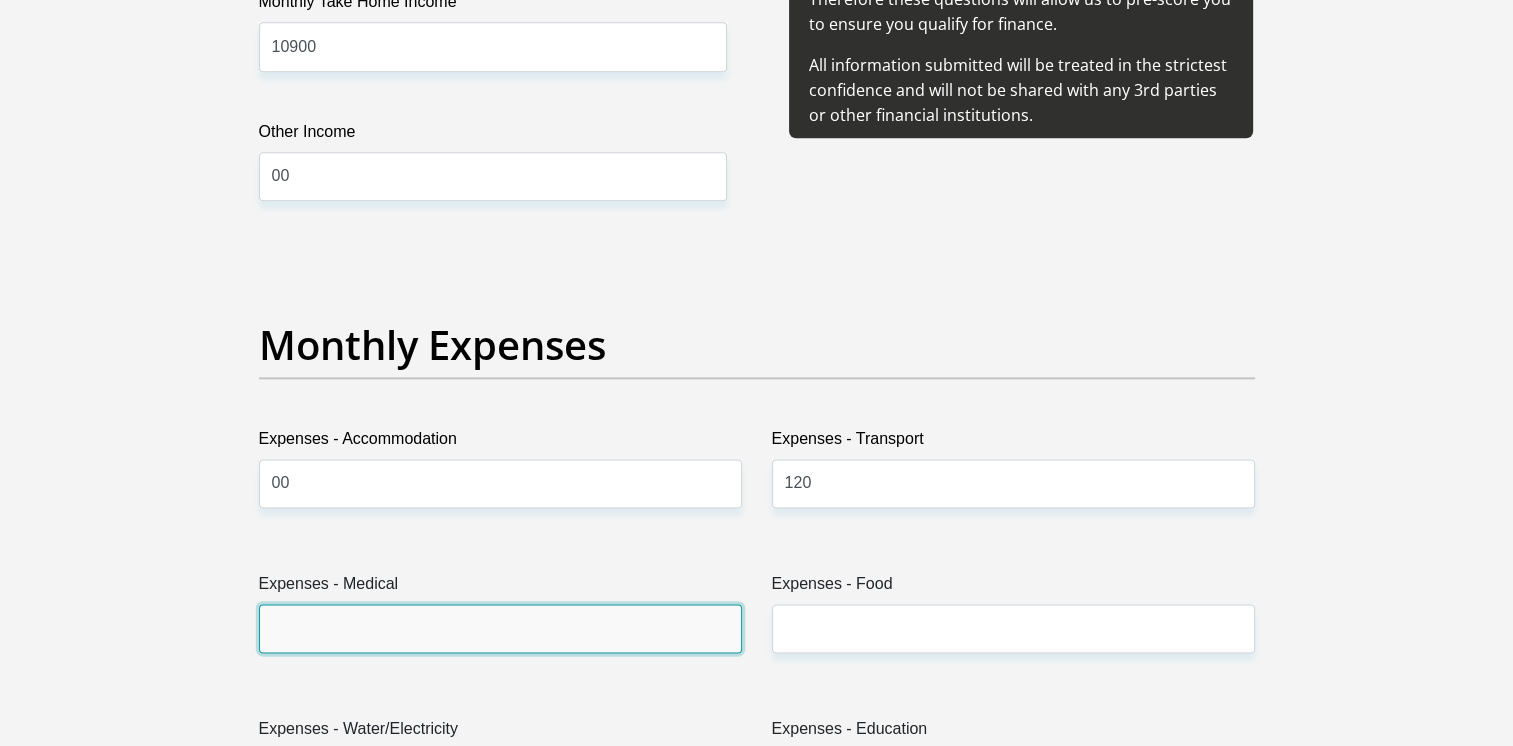 click on "Expenses - Medical" at bounding box center [500, 628] 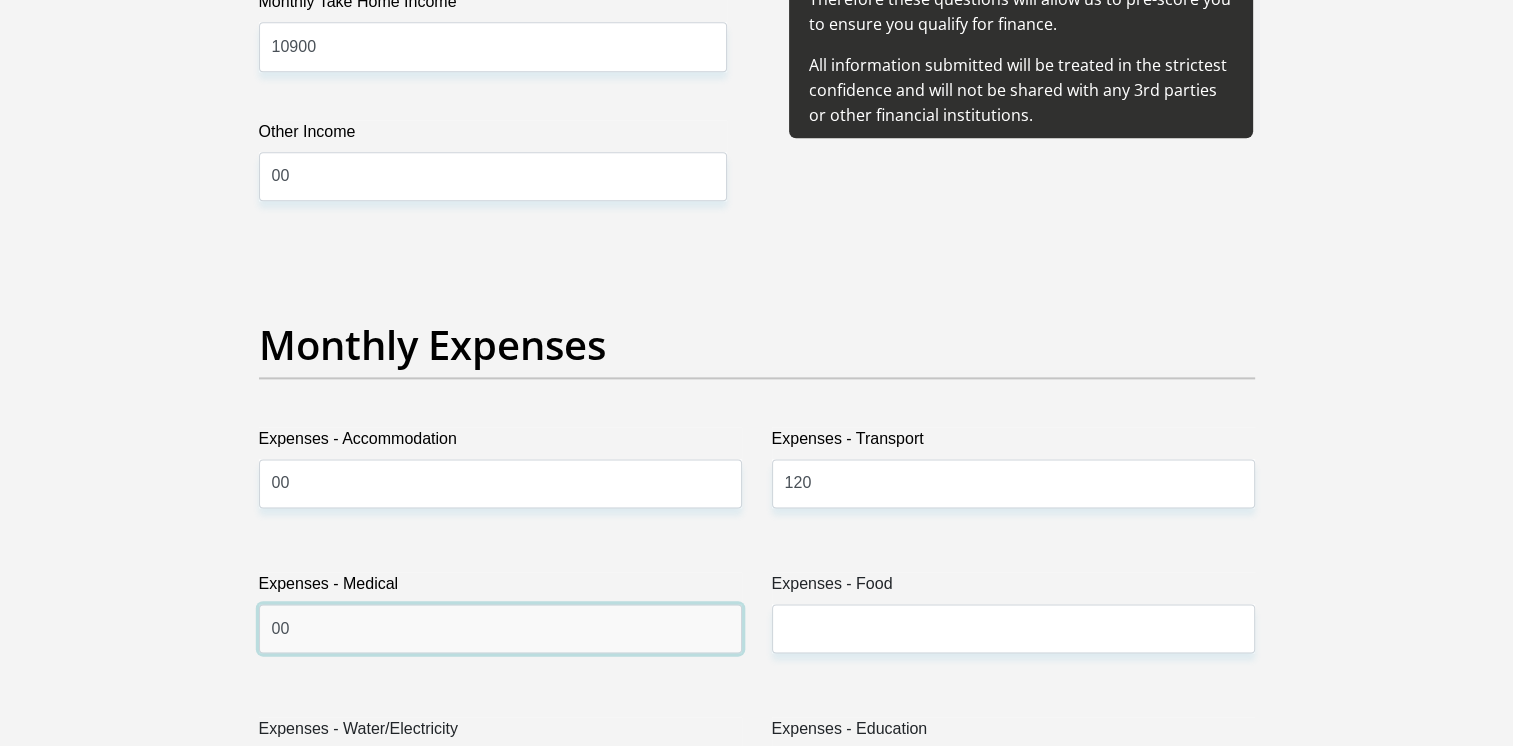 type on "00" 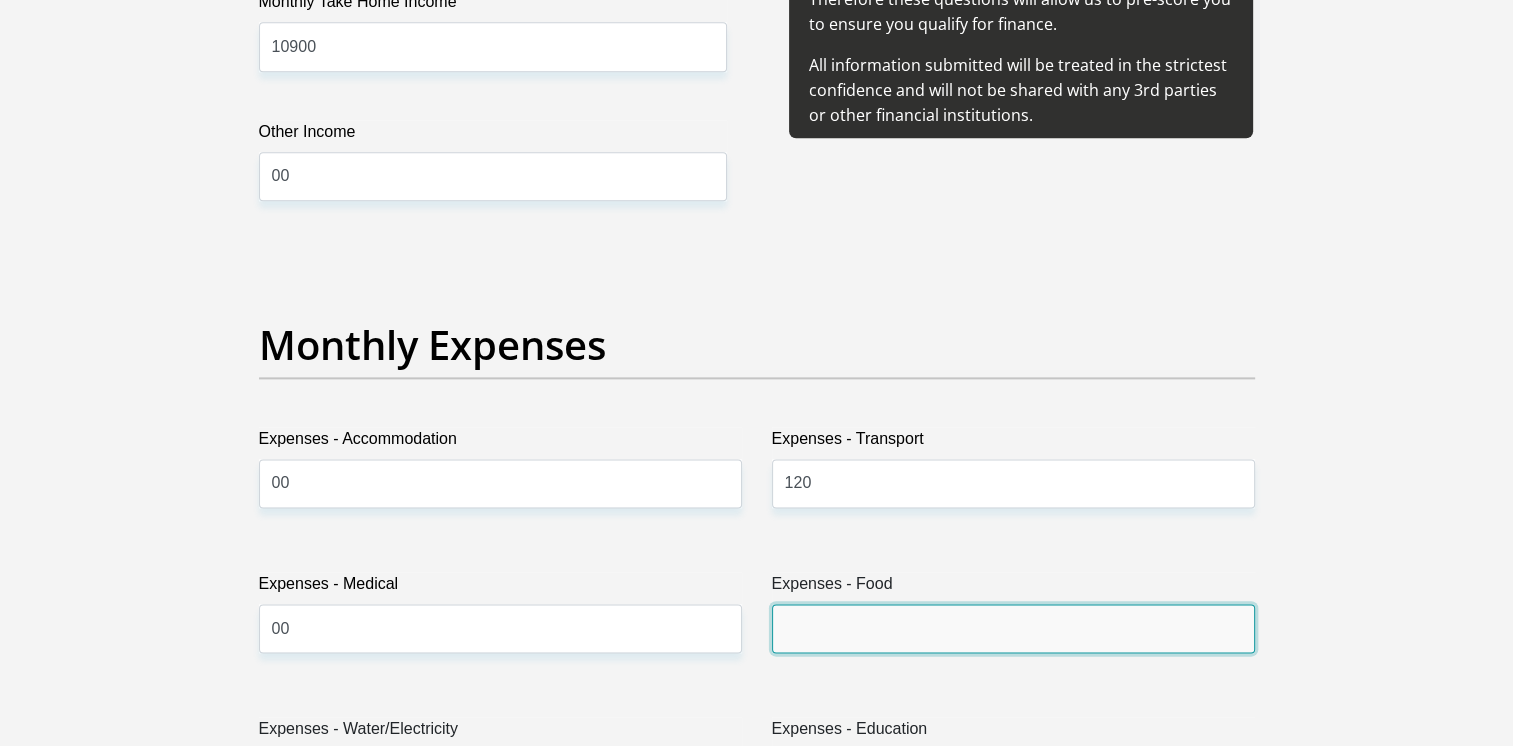 click on "Expenses - Food" at bounding box center [1013, 628] 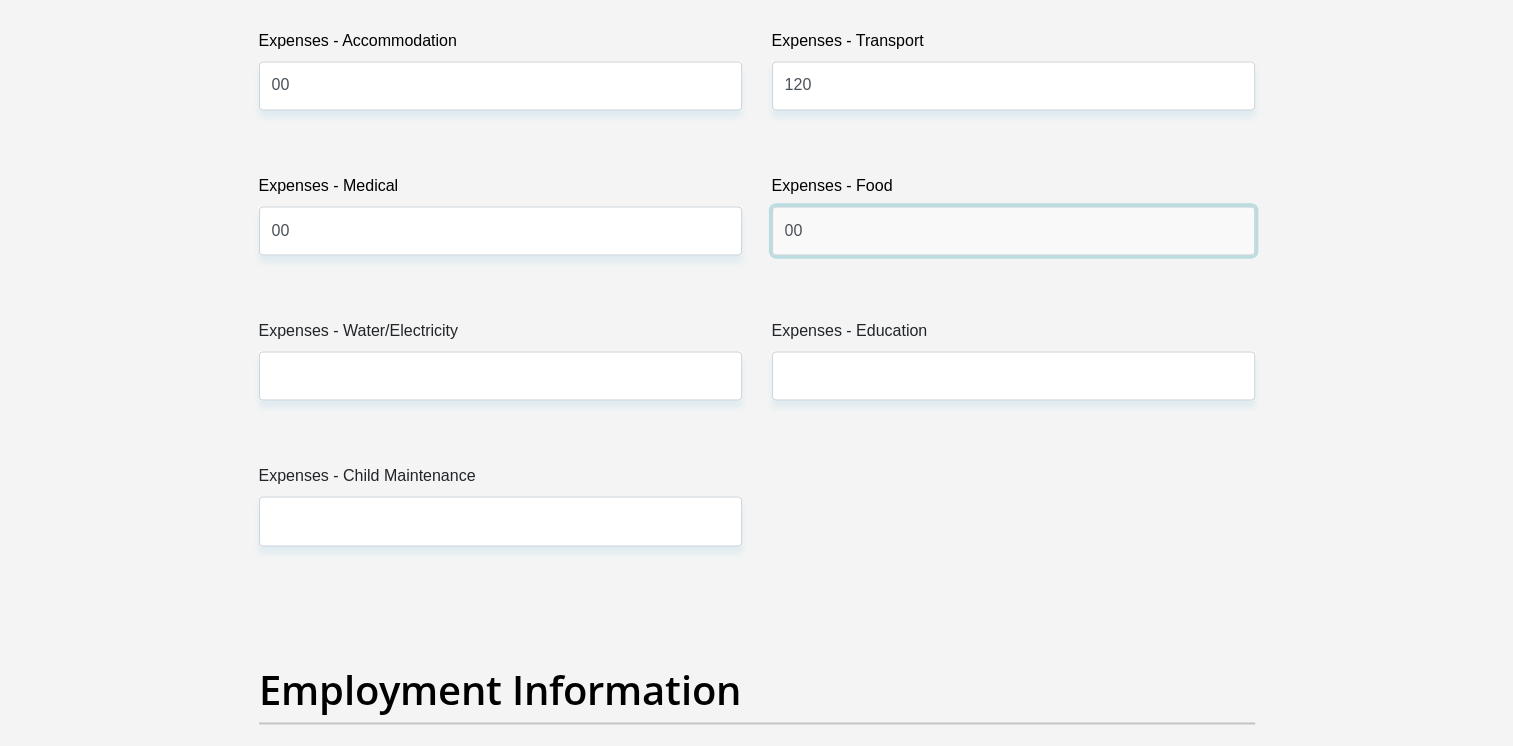 scroll, scrollTop: 2999, scrollLeft: 0, axis: vertical 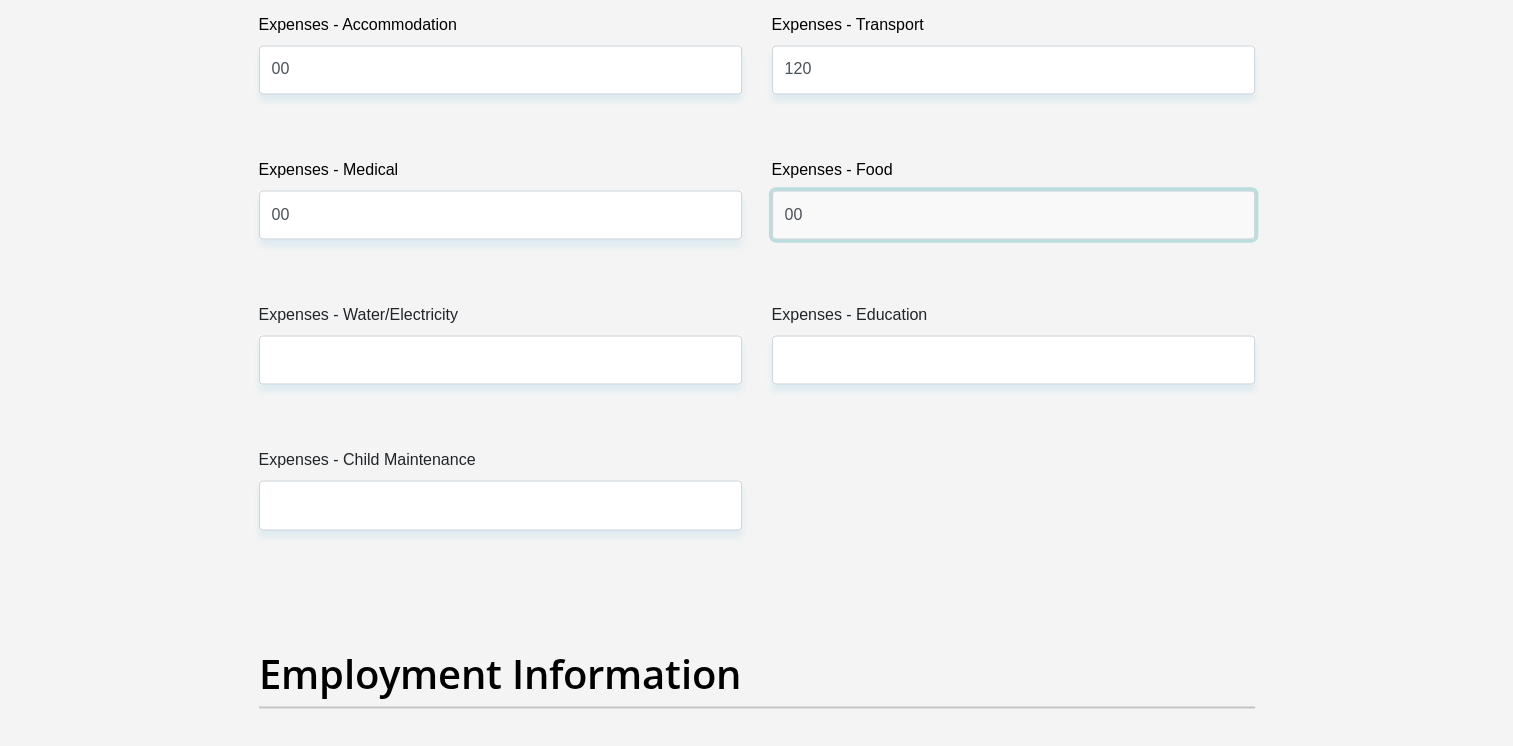 type on "00" 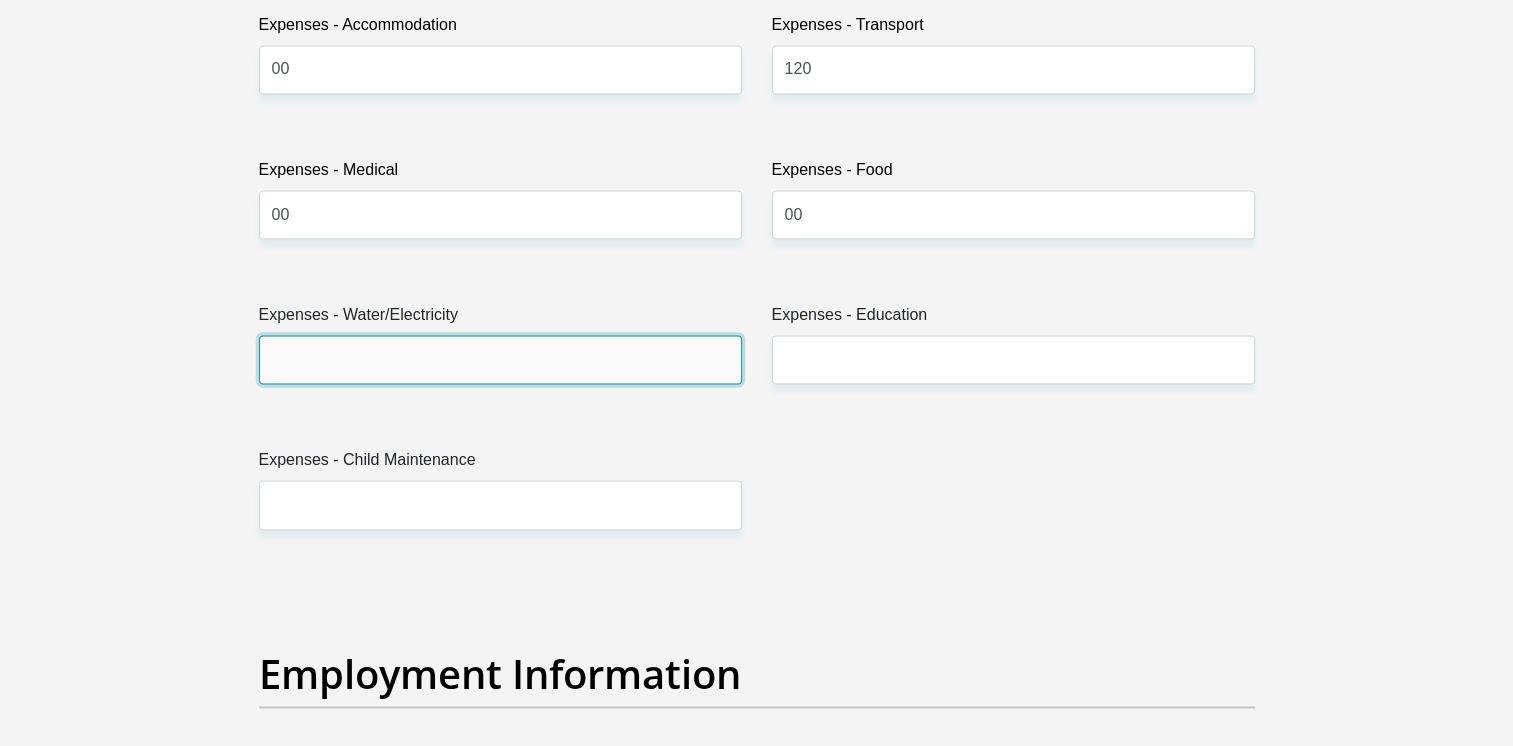 click on "Expenses - Water/Electricity" at bounding box center (500, 359) 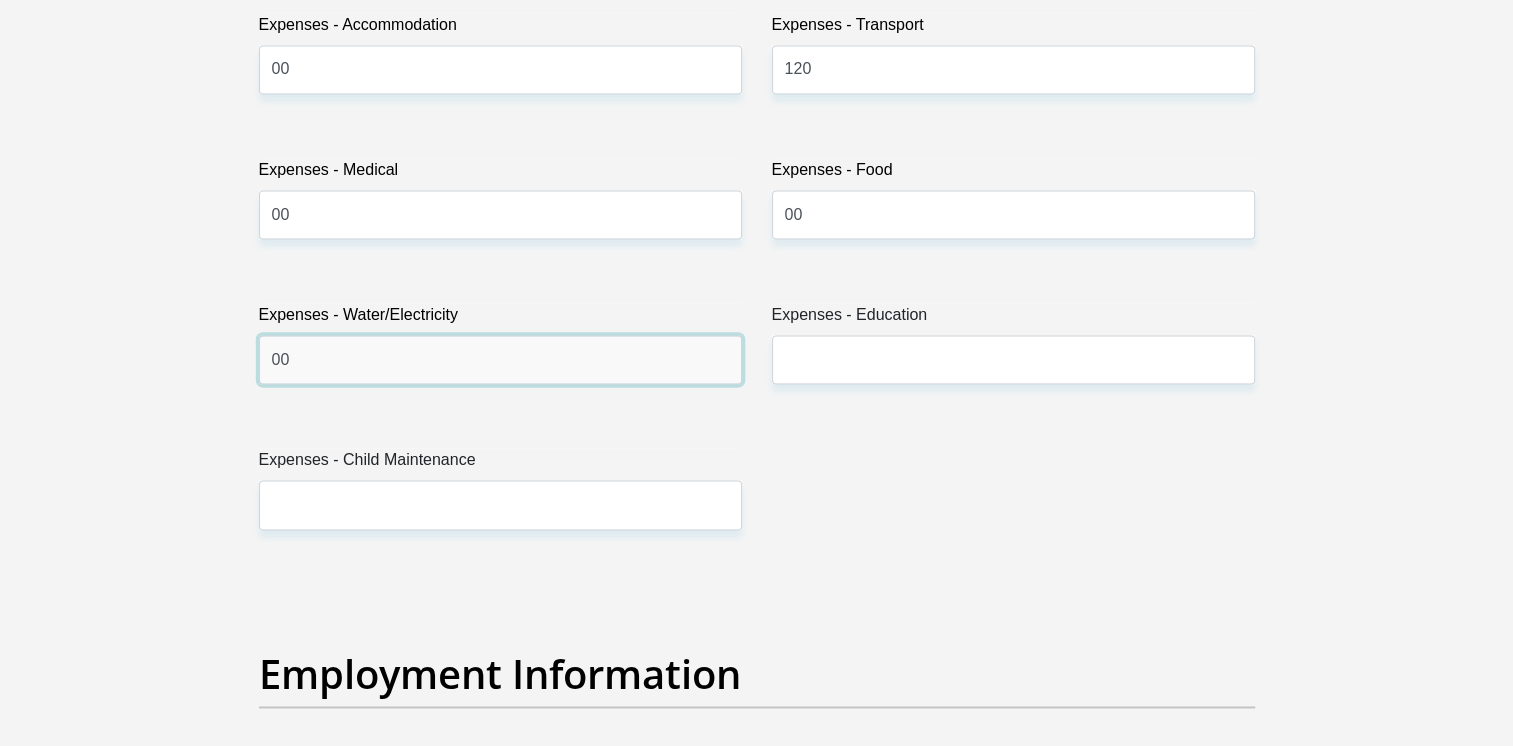 type on "00" 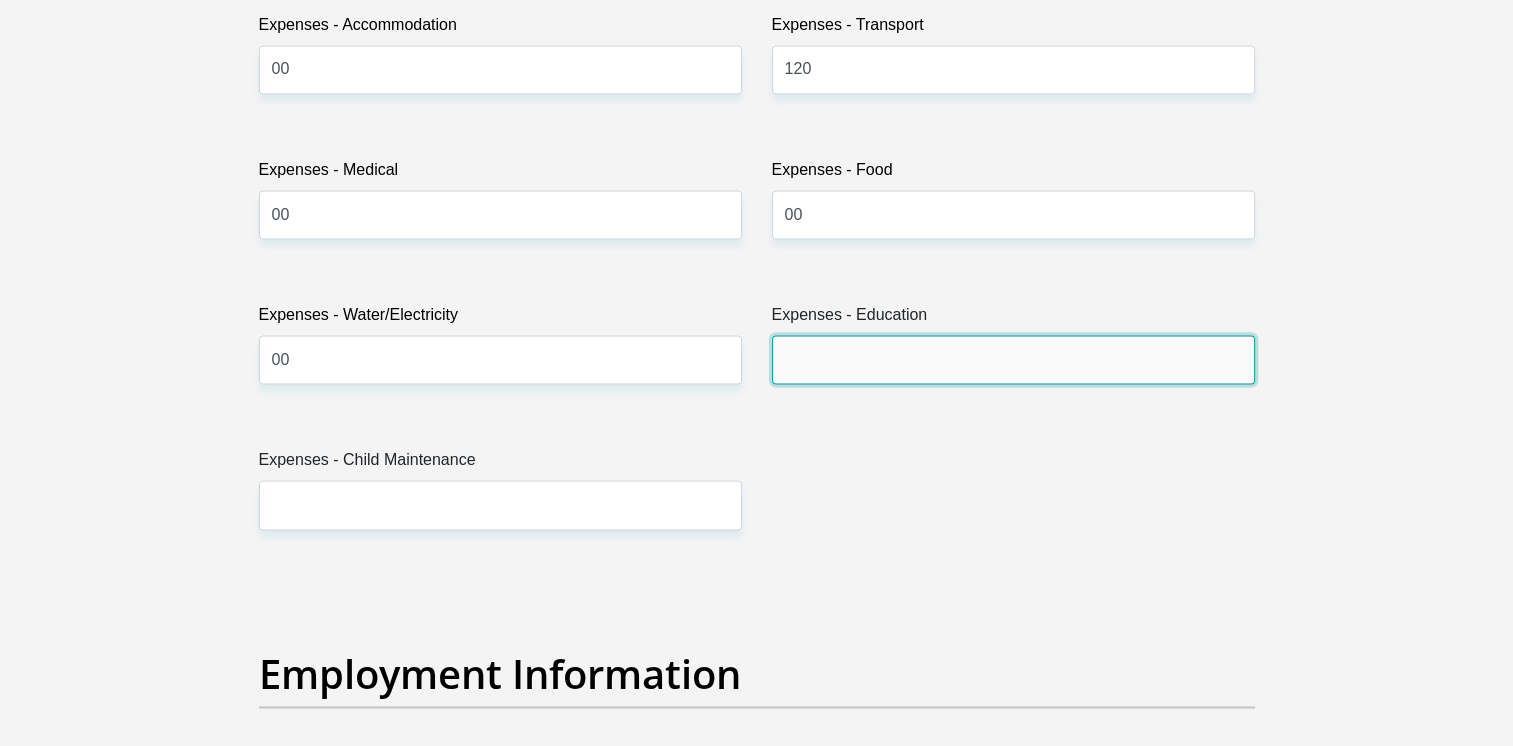 click on "Expenses - Education" at bounding box center [1013, 359] 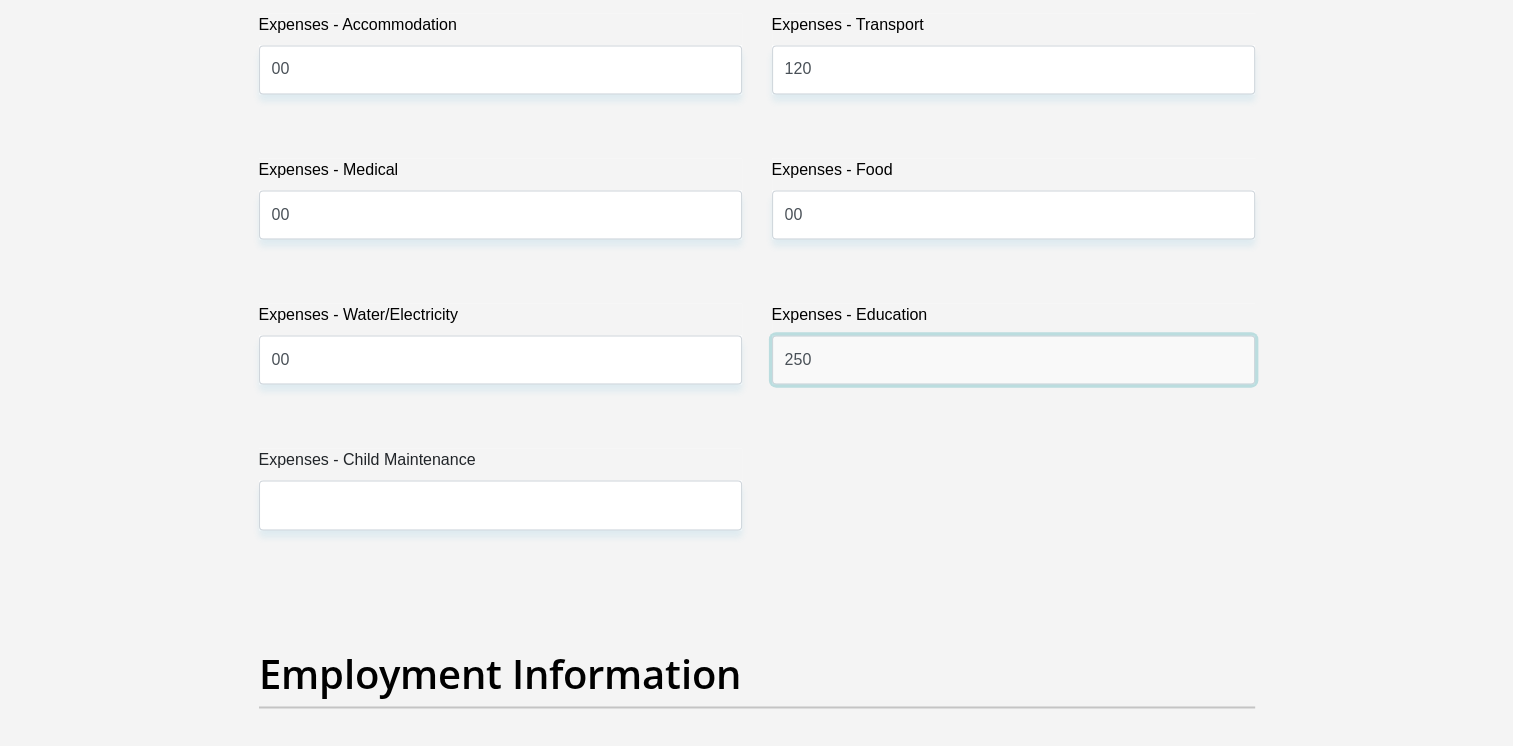 type on "250" 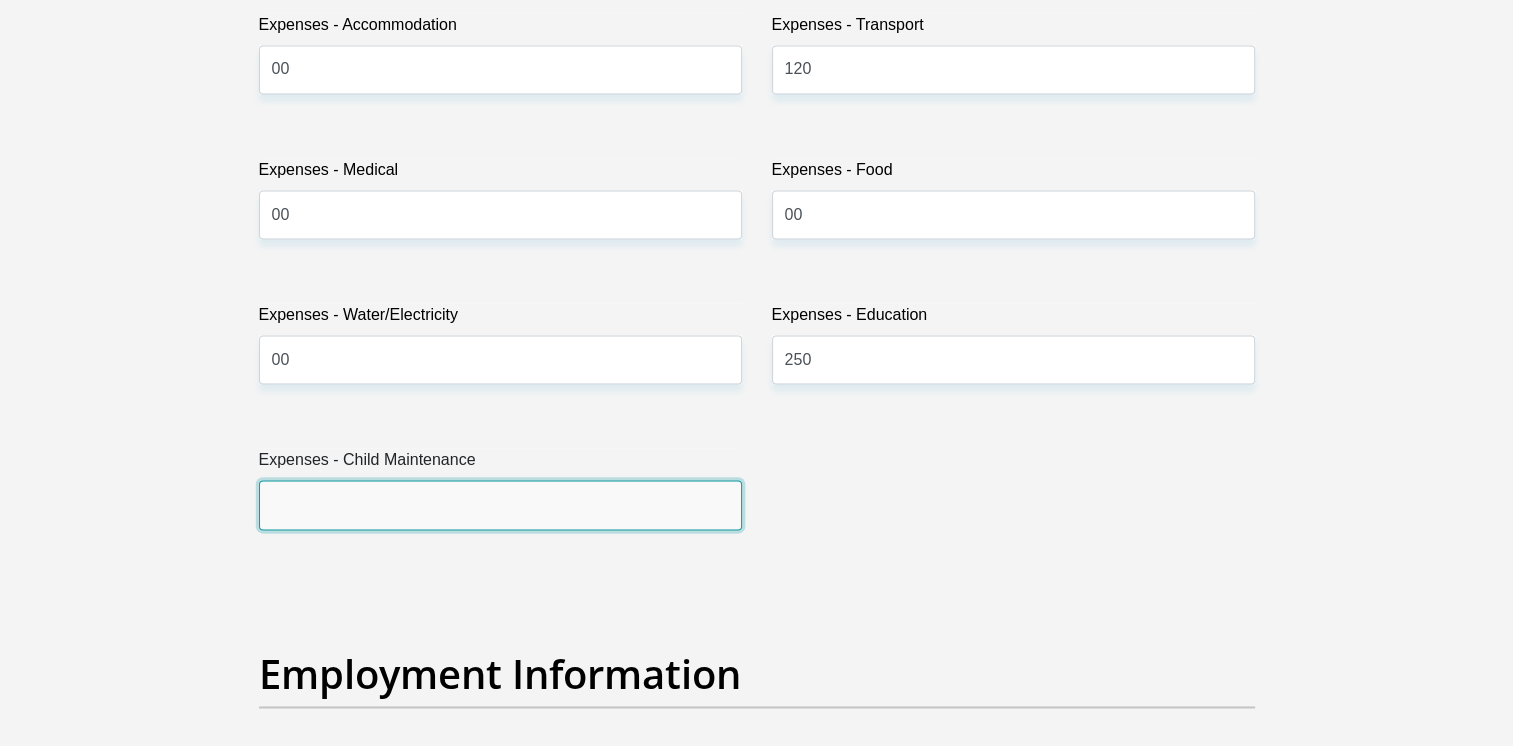 click on "Expenses - Child Maintenance" at bounding box center [500, 504] 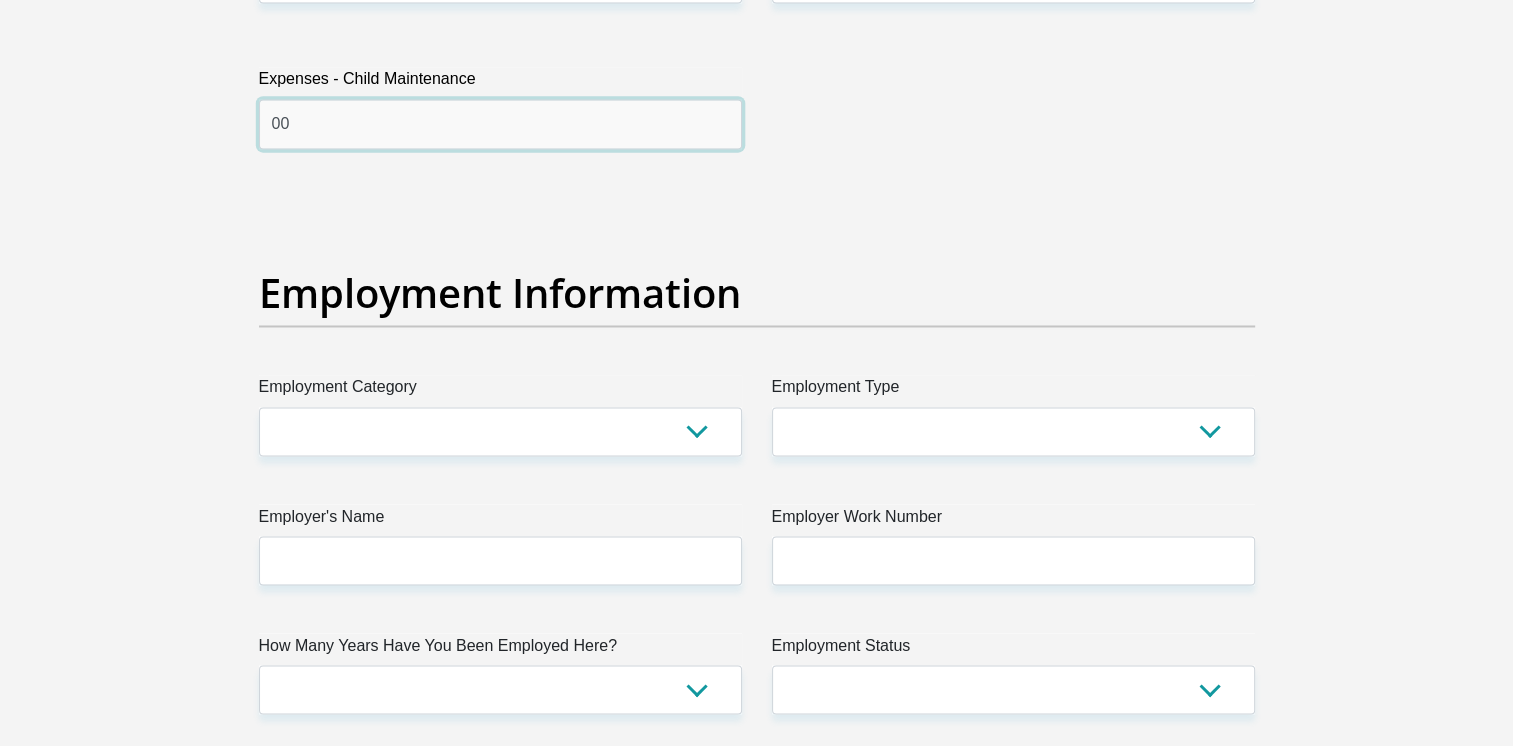 scroll, scrollTop: 3388, scrollLeft: 0, axis: vertical 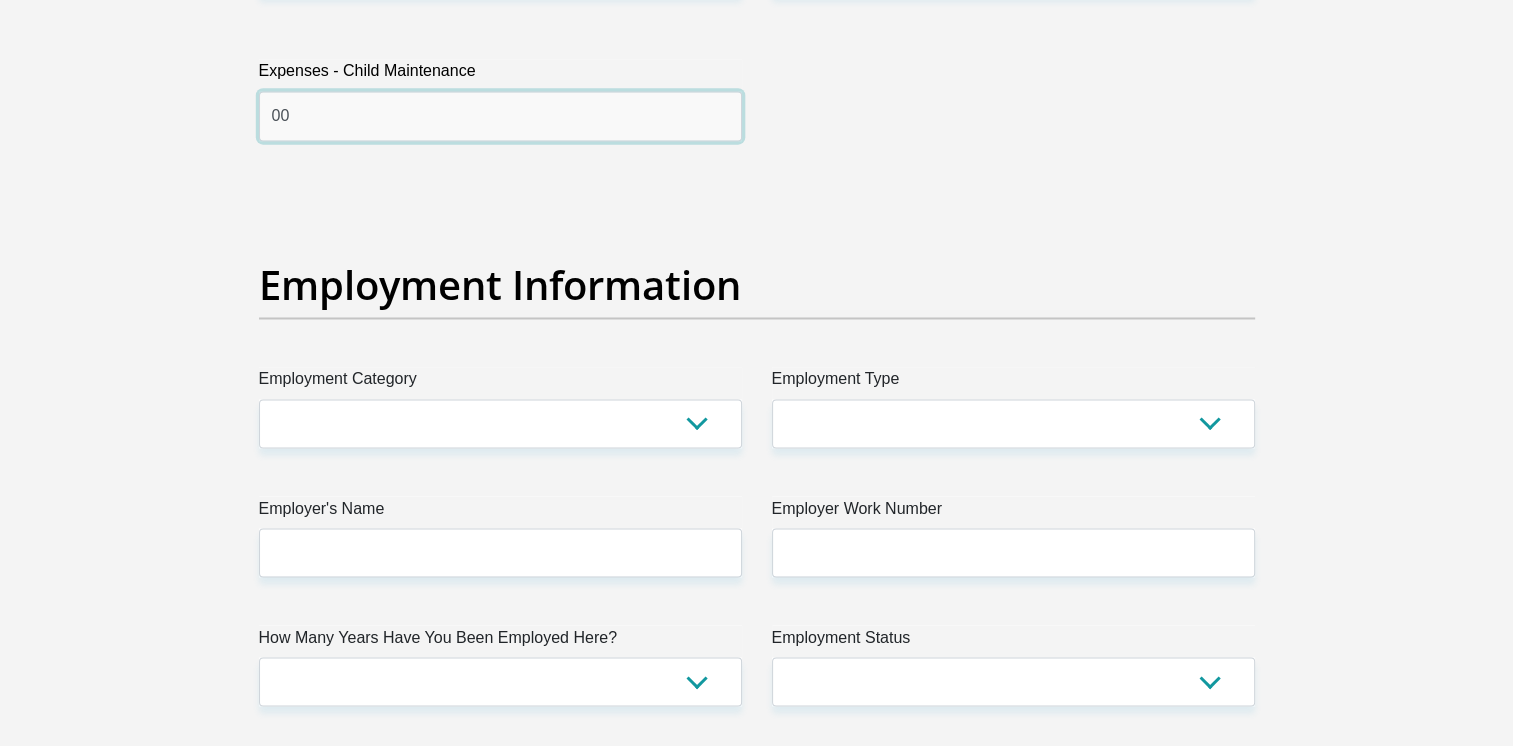 type on "00" 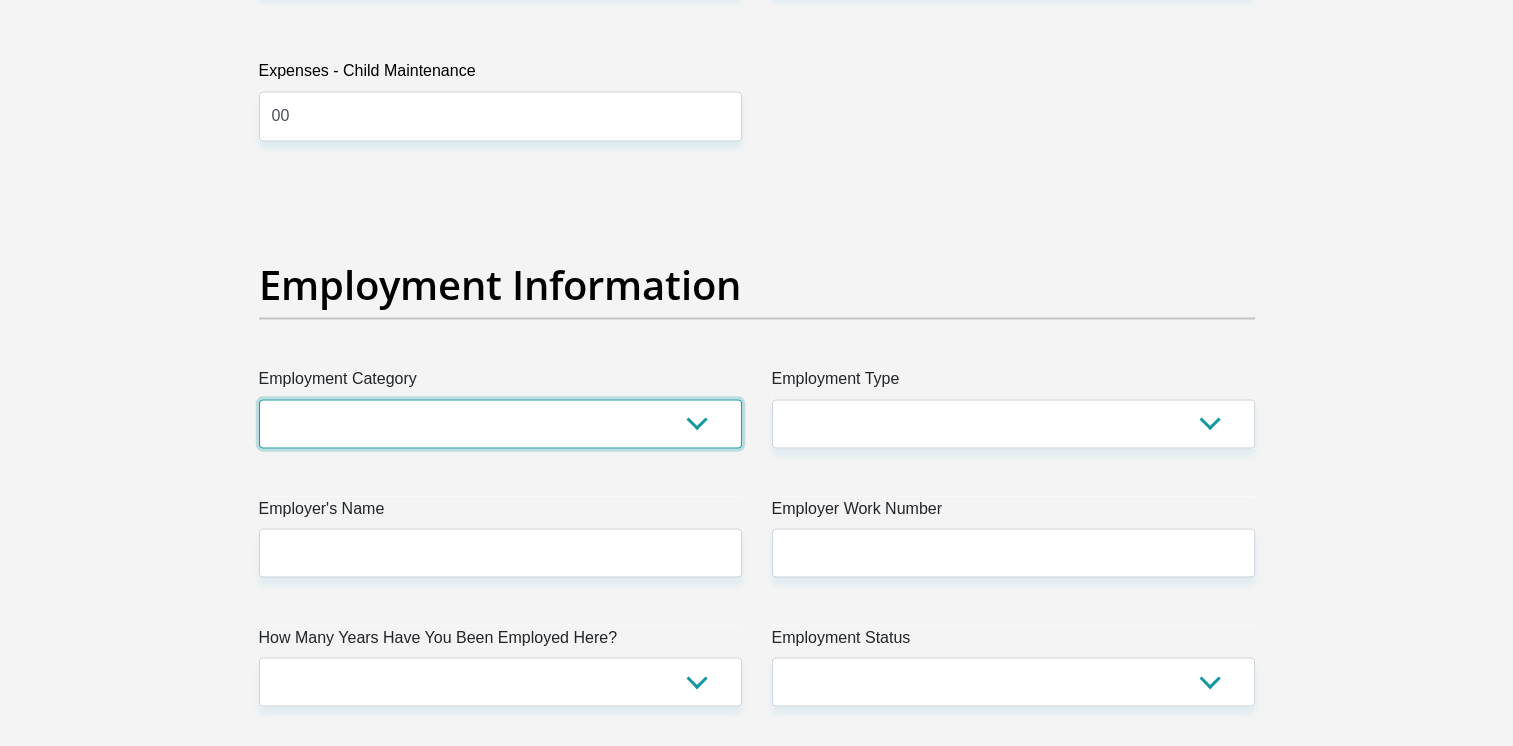 click on "AGRICULTURE
ALCOHOL & TOBACCO
CONSTRUCTION MATERIALS
METALLURGY
EQUIPMENT FOR RENEWABLE ENERGY
SPECIALIZED CONTRACTORS
CAR
GAMING (INCL. INTERNET
OTHER WHOLESALE
UNLICENSED PHARMACEUTICALS
CURRENCY EXCHANGE HOUSES
OTHER FINANCIAL INSTITUTIONS & INSURANCE
REAL ESTATE AGENTS
OIL & GAS
OTHER MATERIALS (E.G. IRON ORE)
PRECIOUS STONES & PRECIOUS METALS
POLITICAL ORGANIZATIONS
RELIGIOUS ORGANIZATIONS(NOT SECTS)
ACTI. HAVING BUSINESS DEAL WITH PUBLIC ADMINISTRATION
LAUNDROMATS" at bounding box center (500, 423) 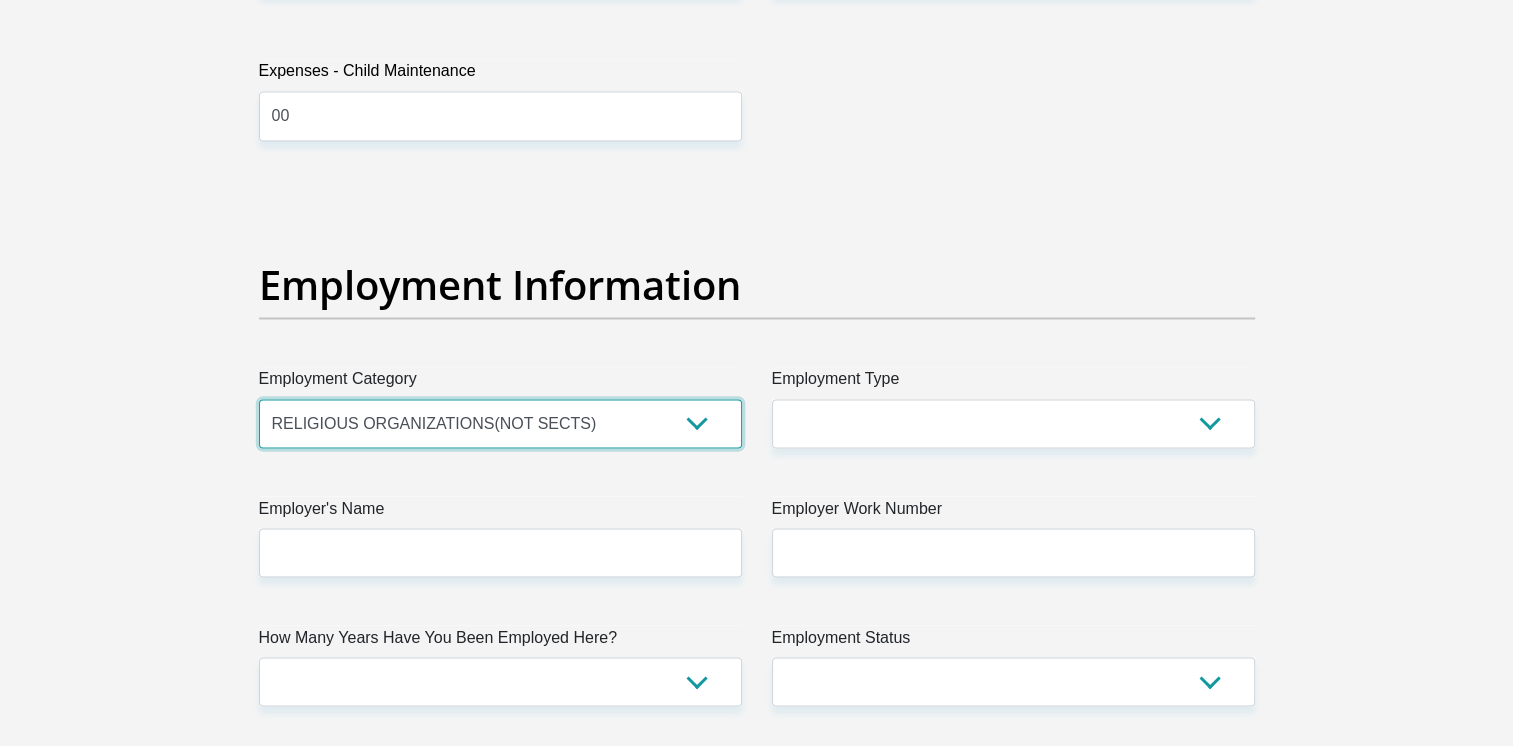 click on "AGRICULTURE
ALCOHOL & TOBACCO
CONSTRUCTION MATERIALS
METALLURGY
EQUIPMENT FOR RENEWABLE ENERGY
SPECIALIZED CONTRACTORS
CAR
GAMING (INCL. INTERNET
OTHER WHOLESALE
UNLICENSED PHARMACEUTICALS
CURRENCY EXCHANGE HOUSES
OTHER FINANCIAL INSTITUTIONS & INSURANCE
REAL ESTATE AGENTS
OIL & GAS
OTHER MATERIALS (E.G. IRON ORE)
PRECIOUS STONES & PRECIOUS METALS
POLITICAL ORGANIZATIONS
RELIGIOUS ORGANIZATIONS(NOT SECTS)
ACTI. HAVING BUSINESS DEAL WITH PUBLIC ADMINISTRATION
LAUNDROMATS" at bounding box center (500, 423) 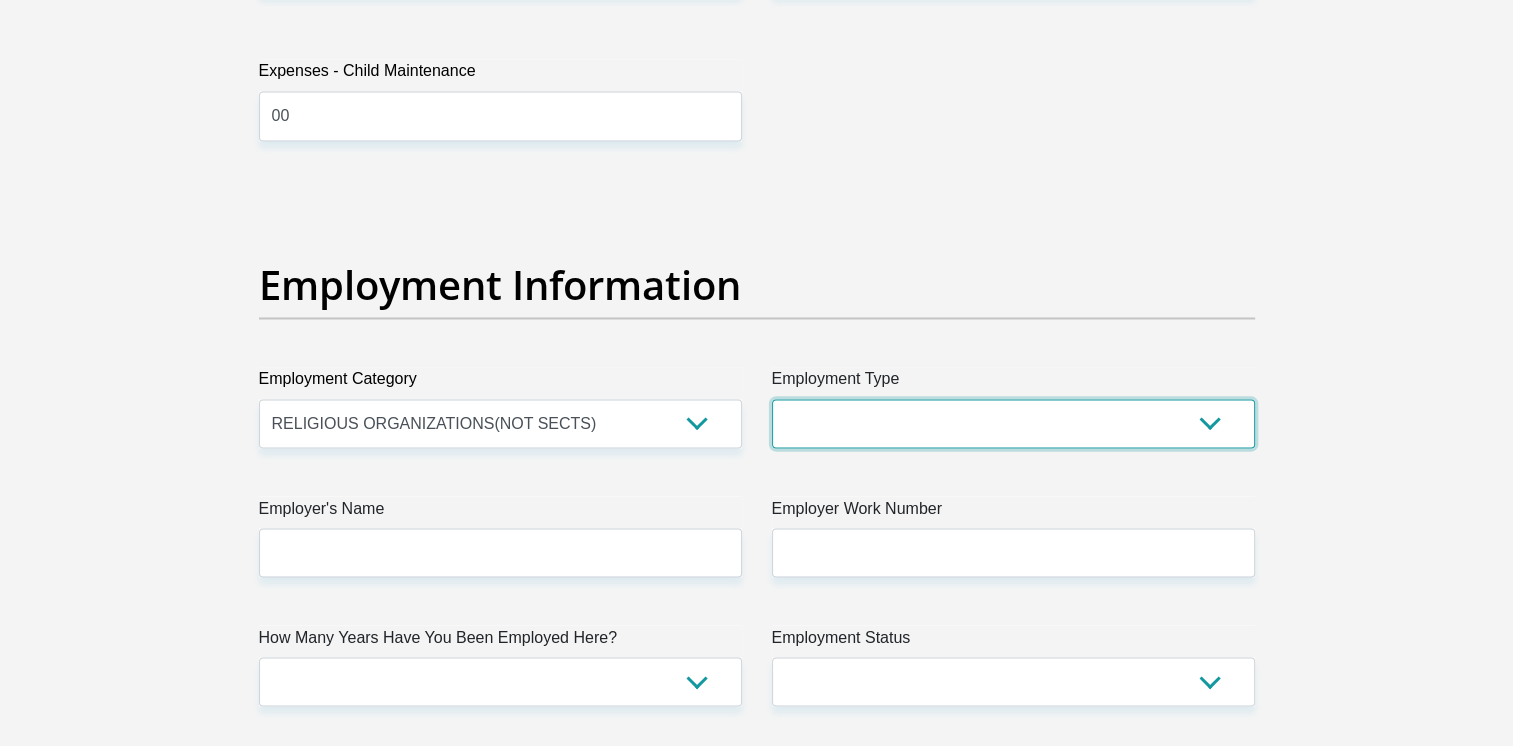 click on "College/Lecturer
Craft Seller
Creative
Driver
Executive
Farmer
Forces - Non Commissioned
Forces - Officer
Hawker
Housewife
Labourer
Licenced Professional
Manager
Miner
Non Licenced Professional
Office Staff/Clerk
Outside Worker
Pensioner
Permanent Teacher
Production/Manufacturing
Sales
Self-Employed
Semi-Professional Worker
Service Industry  Social Worker  Student" at bounding box center (1013, 423) 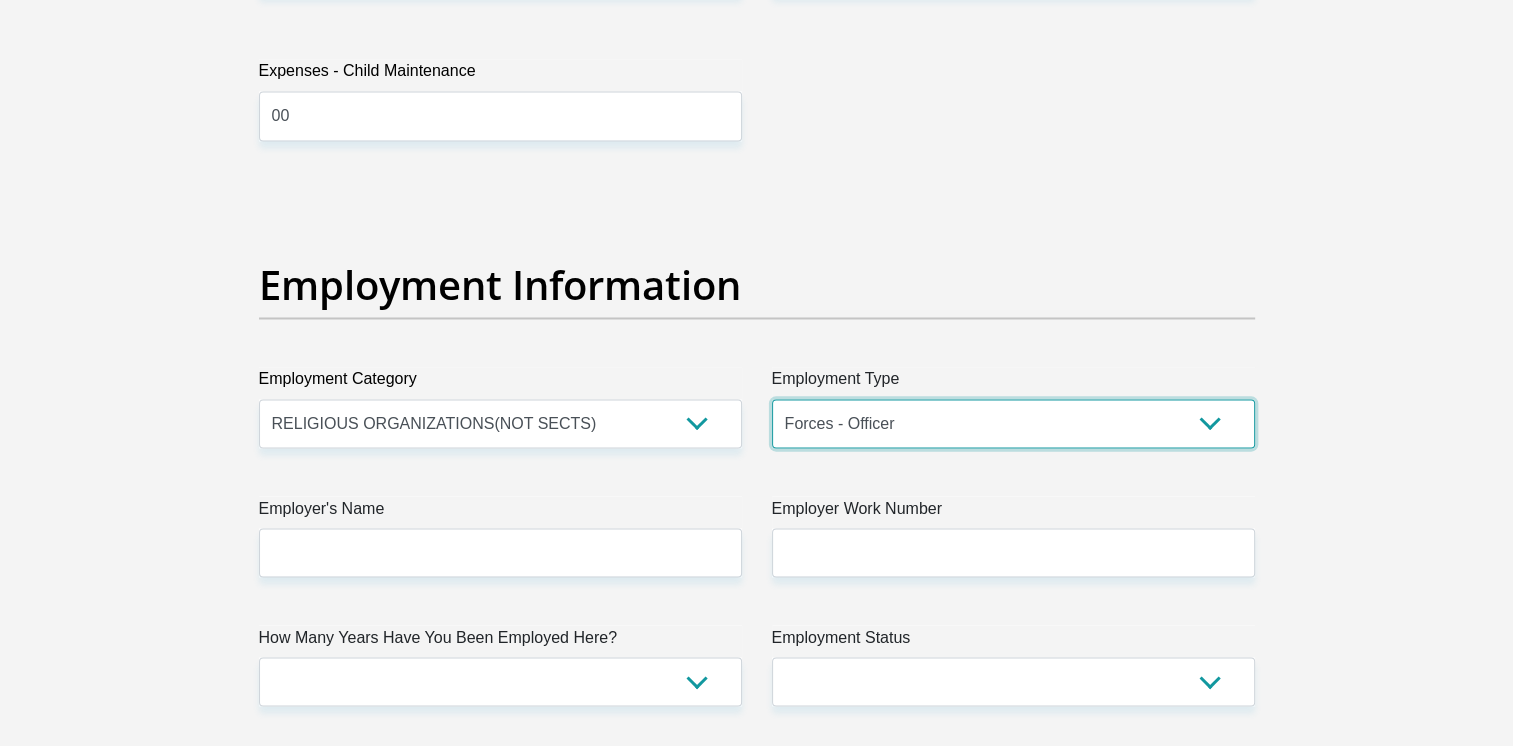 click on "College/Lecturer
Craft Seller
Creative
Driver
Executive
Farmer
Forces - Non Commissioned
Forces - Officer
Hawker
Housewife
Labourer
Licenced Professional
Manager
Miner
Non Licenced Professional
Office Staff/Clerk
Outside Worker
Pensioner
Permanent Teacher
Production/Manufacturing
Sales
Self-Employed
Semi-Professional Worker
Service Industry  Social Worker  Student" at bounding box center [1013, 423] 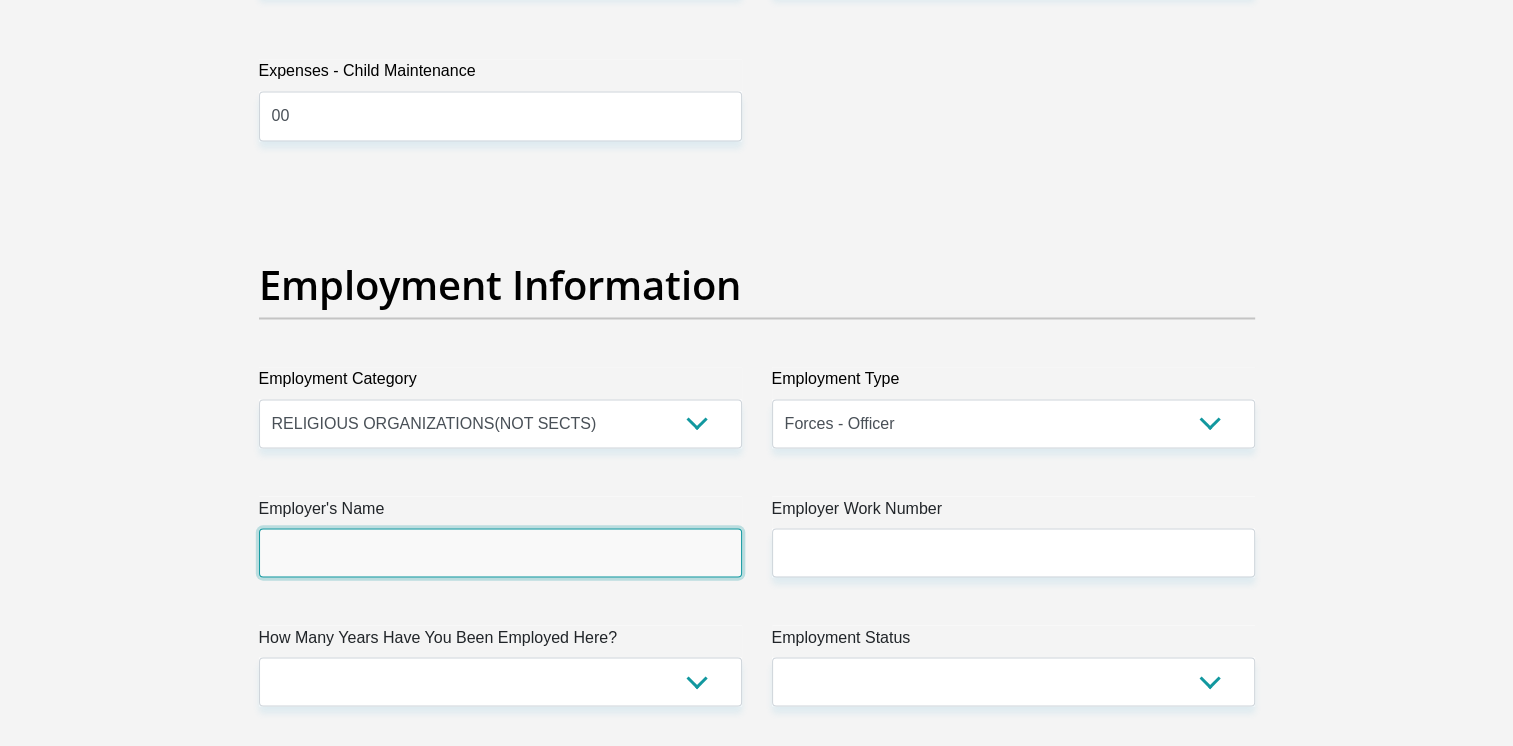 click on "Employer's Name" at bounding box center (500, 552) 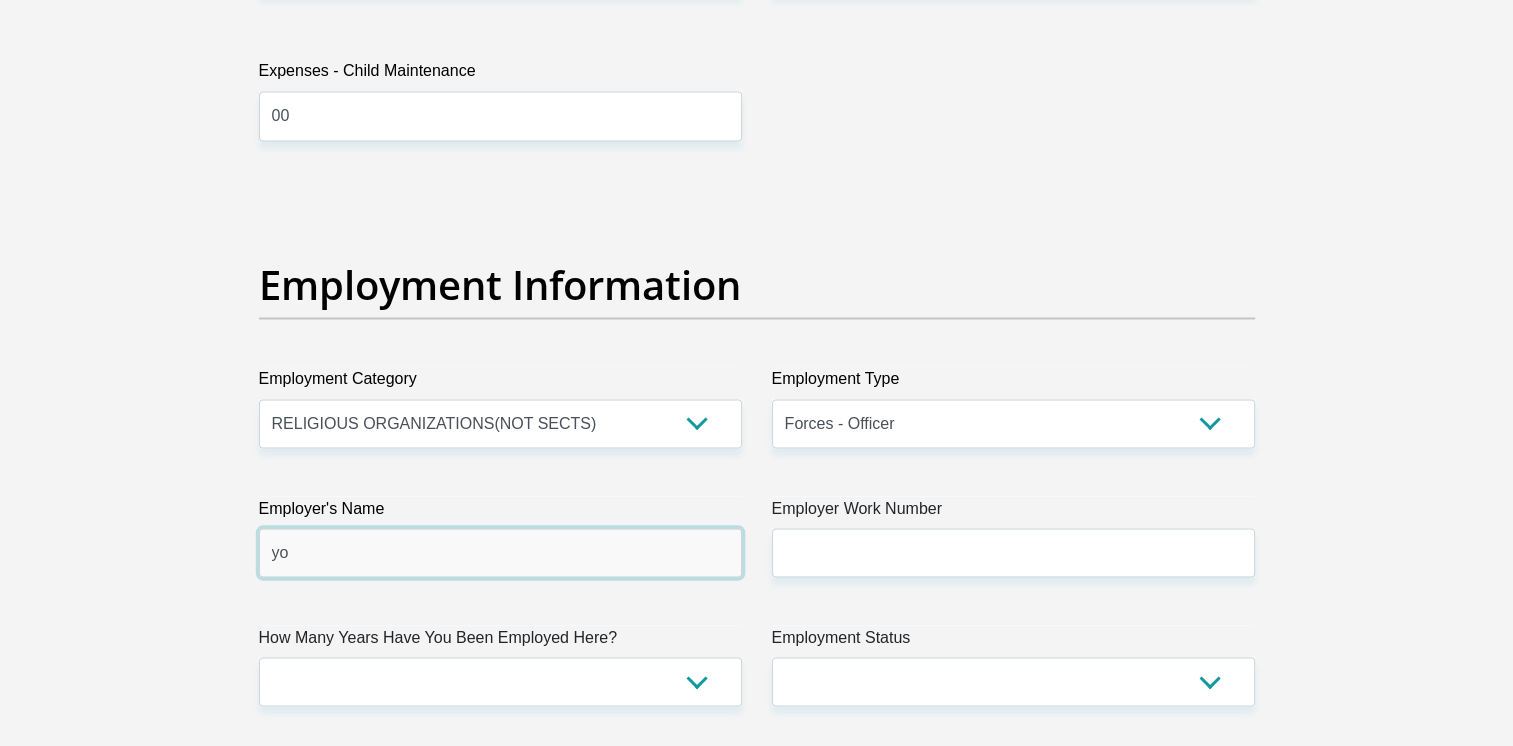type on "y" 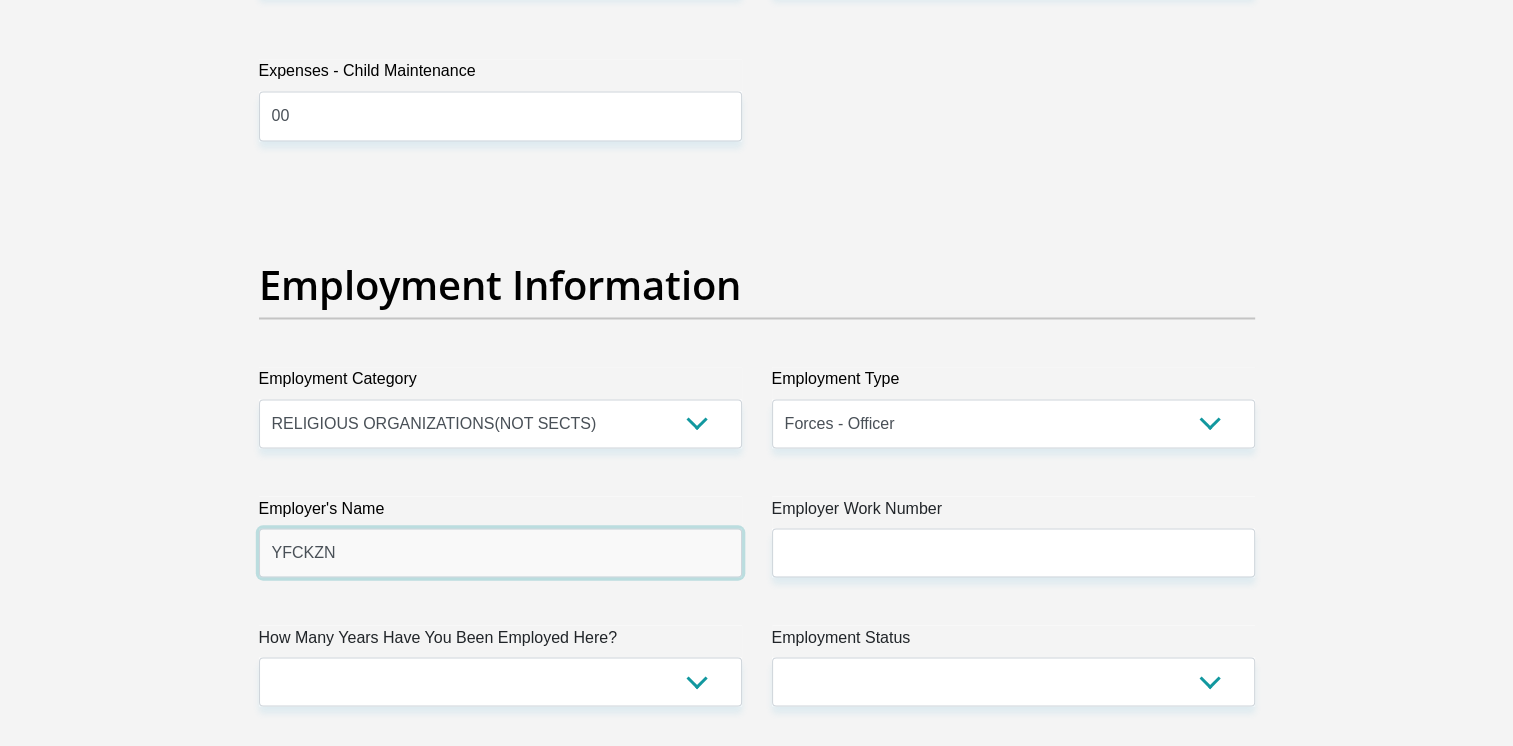 type on "YFCKZN" 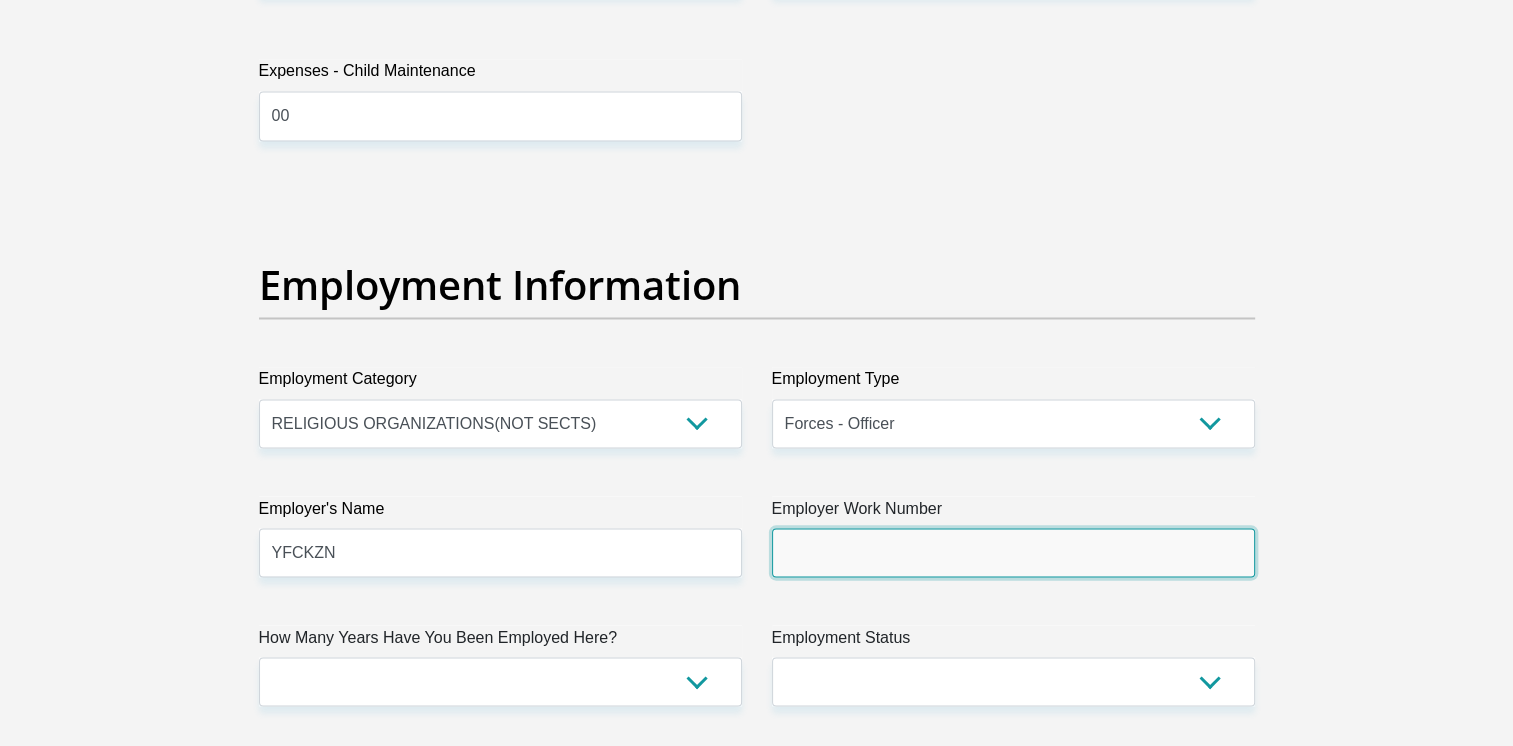 click on "Employer Work Number" at bounding box center [1013, 552] 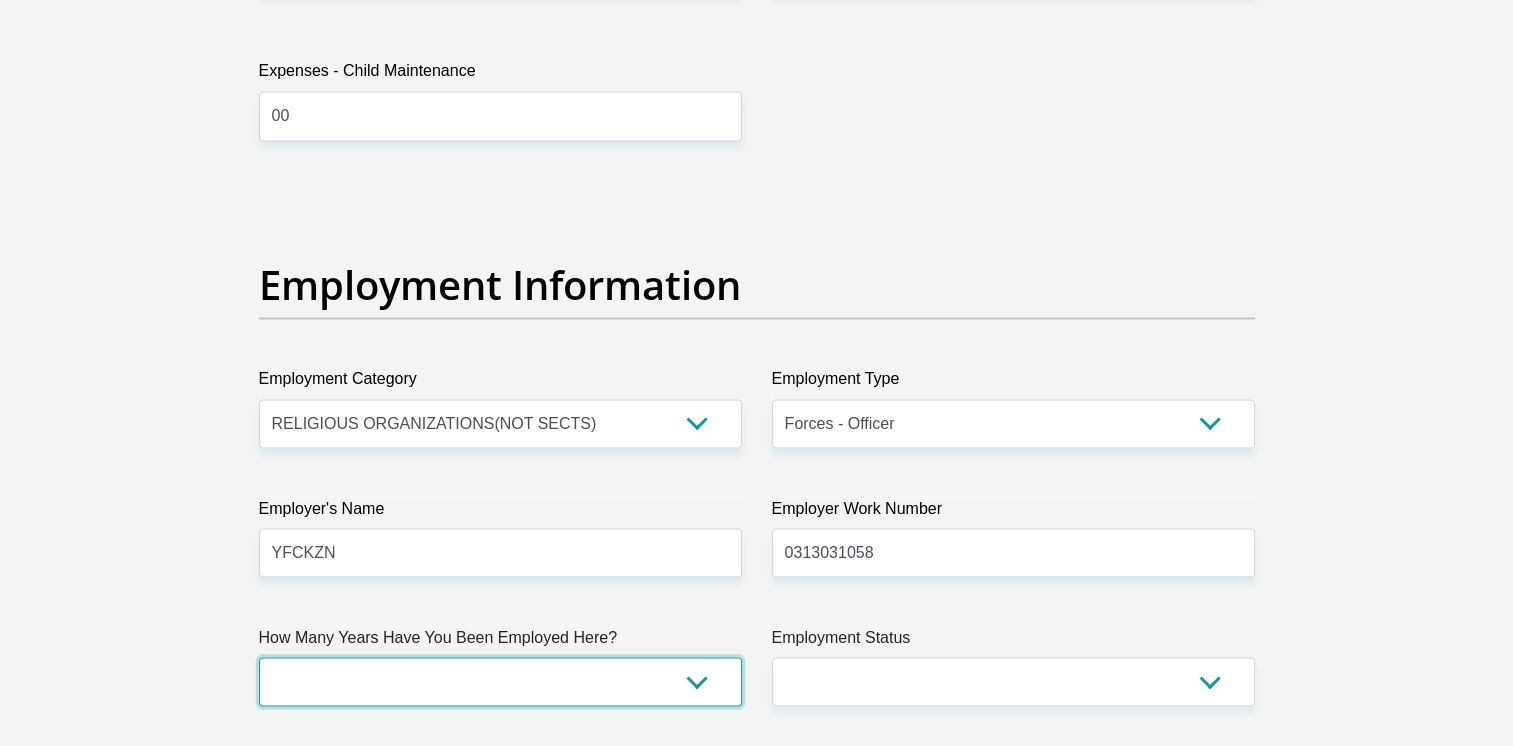 click on "less than 1 year
1-3 years
3-5 years
5+ years" at bounding box center (500, 681) 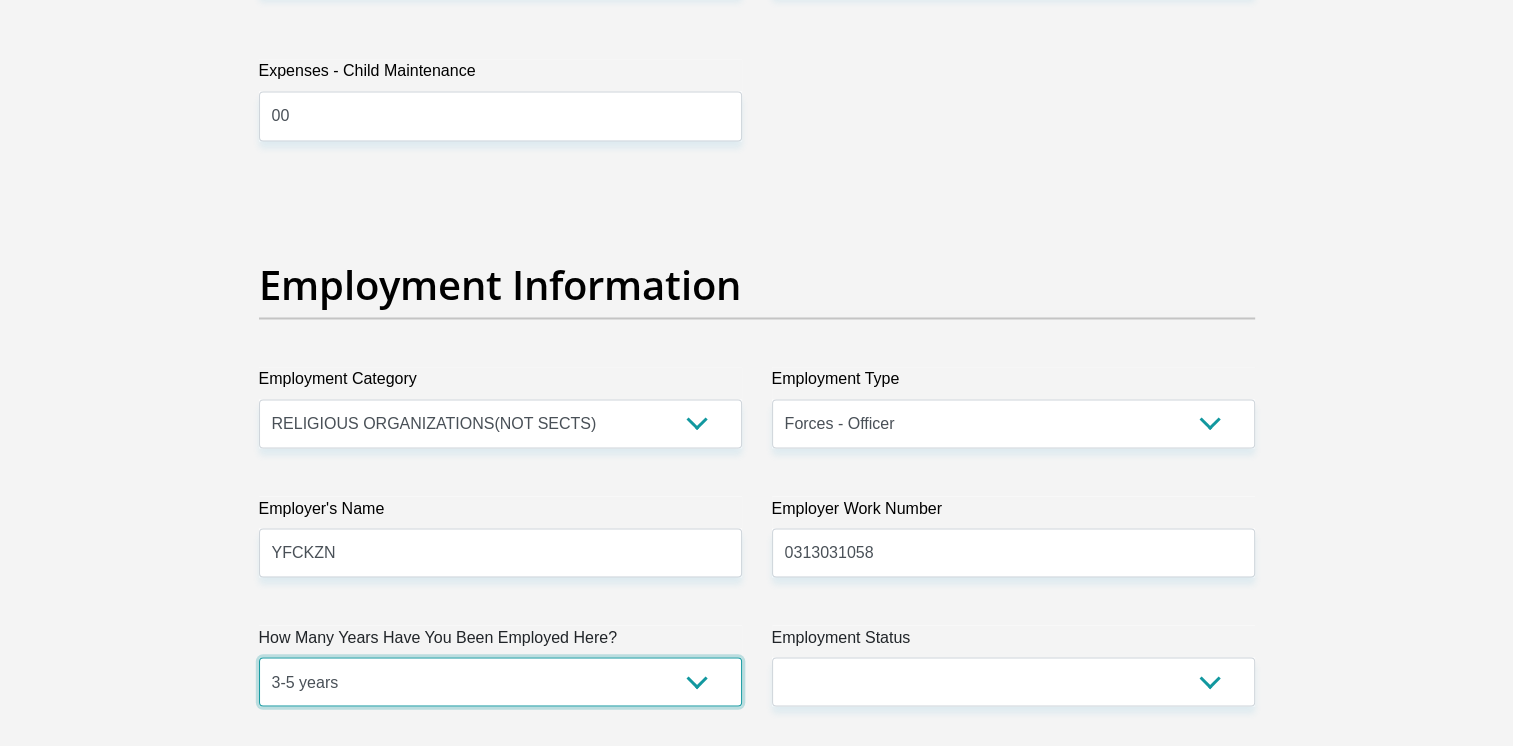 click on "less than 1 year
1-3 years
3-5 years
5+ years" at bounding box center [500, 681] 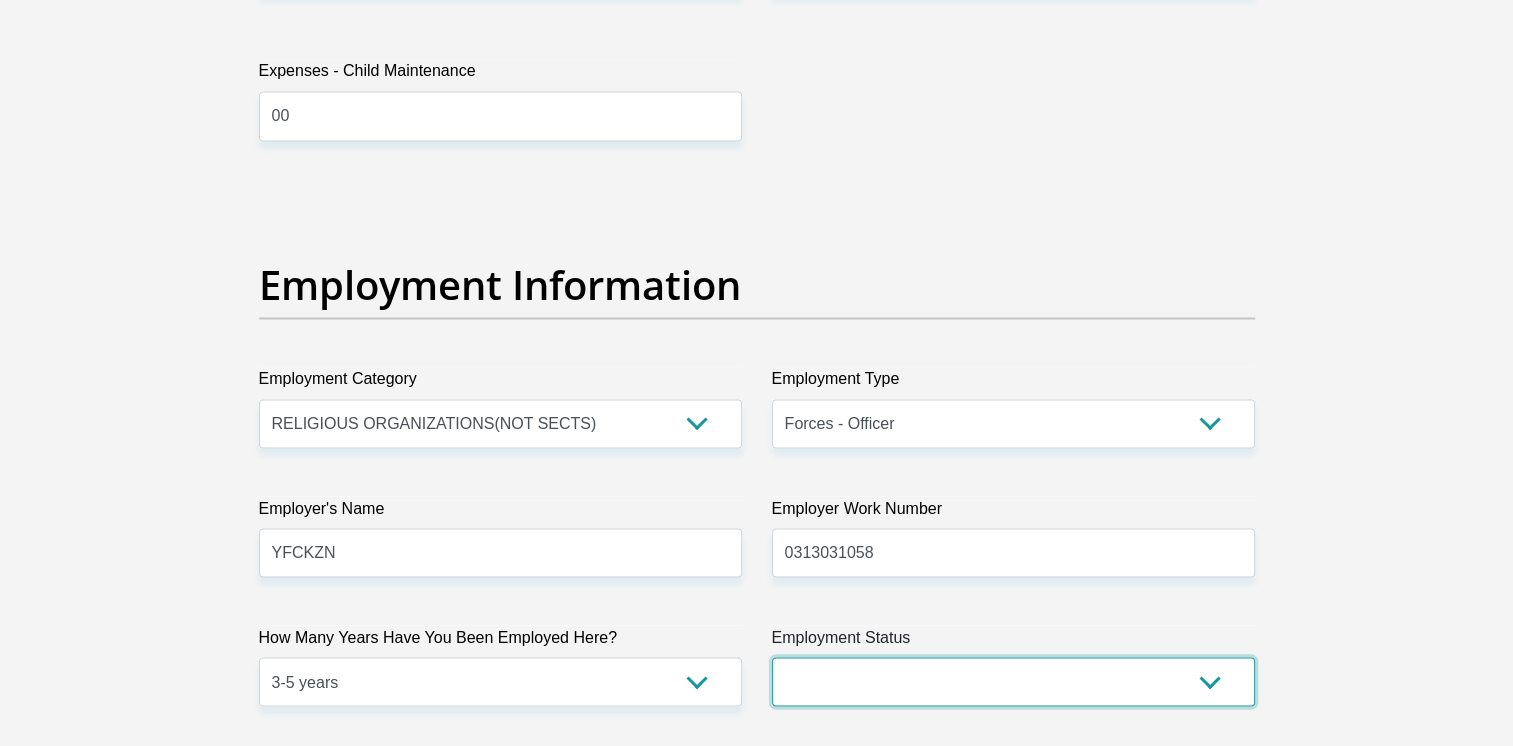click on "Permanent/Full-time
Part-time/Casual
Contract Worker
Self-Employed
Housewife
Retired
Student
Medically Boarded
Disability
Unemployed" at bounding box center [1013, 681] 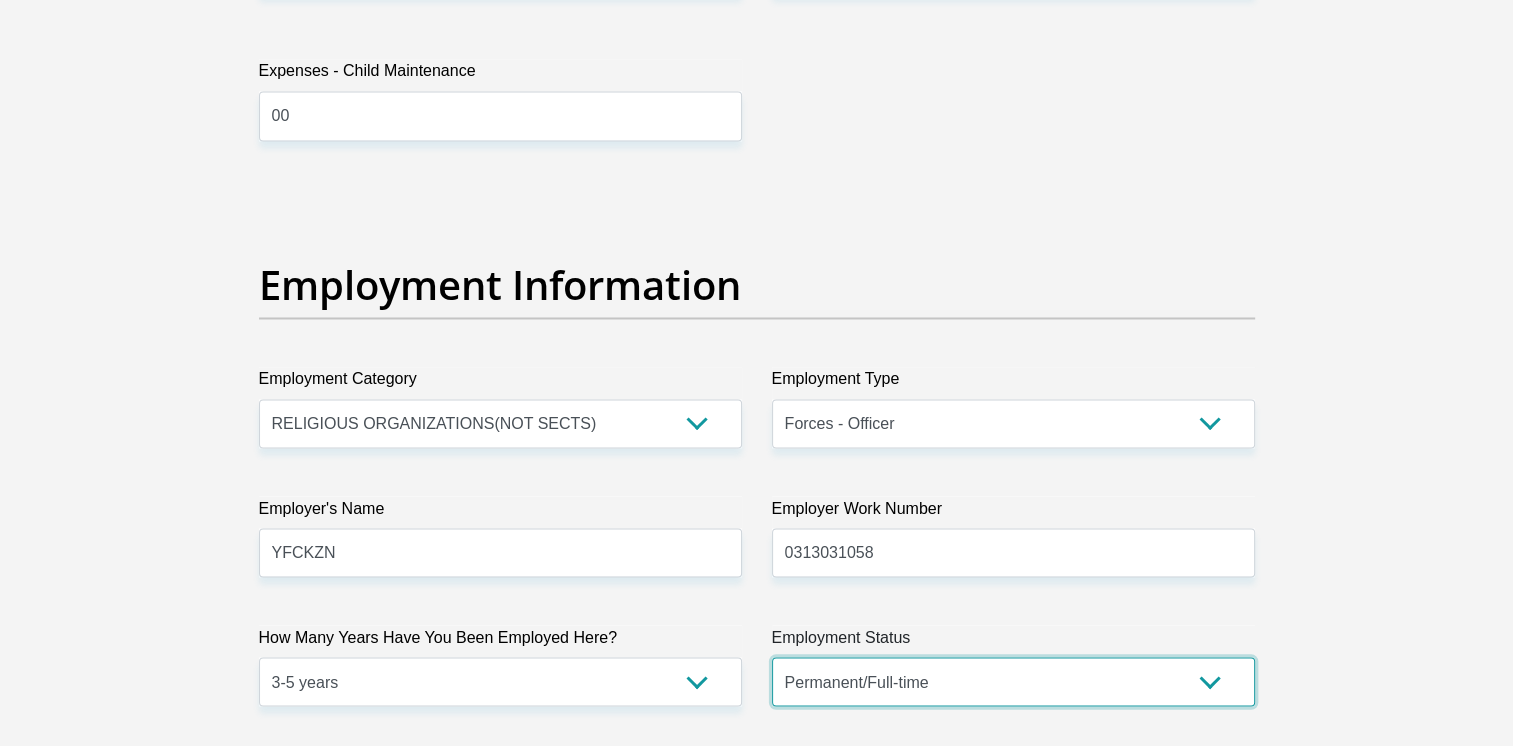 click on "Permanent/Full-time
Part-time/Casual
Contract Worker
Self-Employed
Housewife
Retired
Student
Medically Boarded
Disability
Unemployed" at bounding box center [1013, 681] 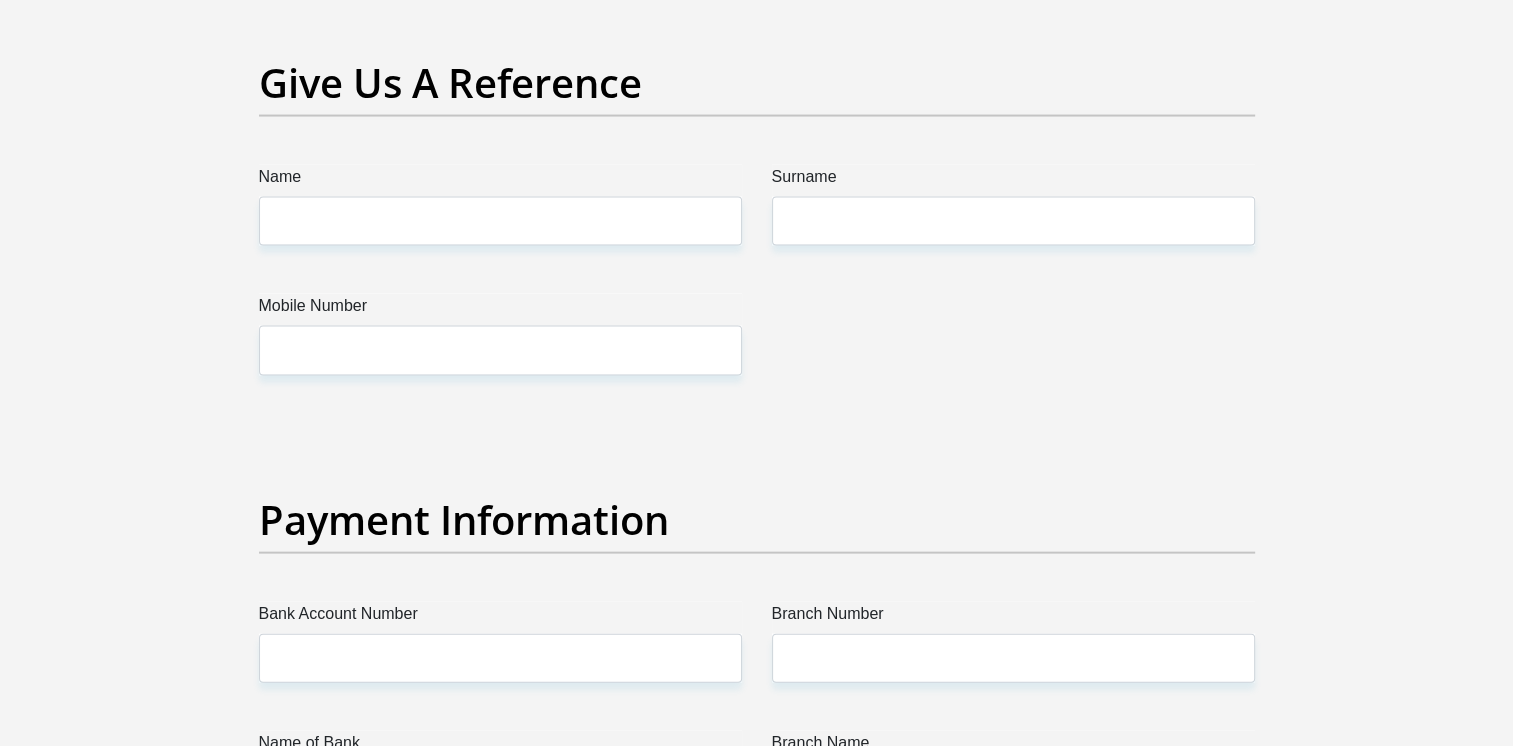 scroll, scrollTop: 4113, scrollLeft: 0, axis: vertical 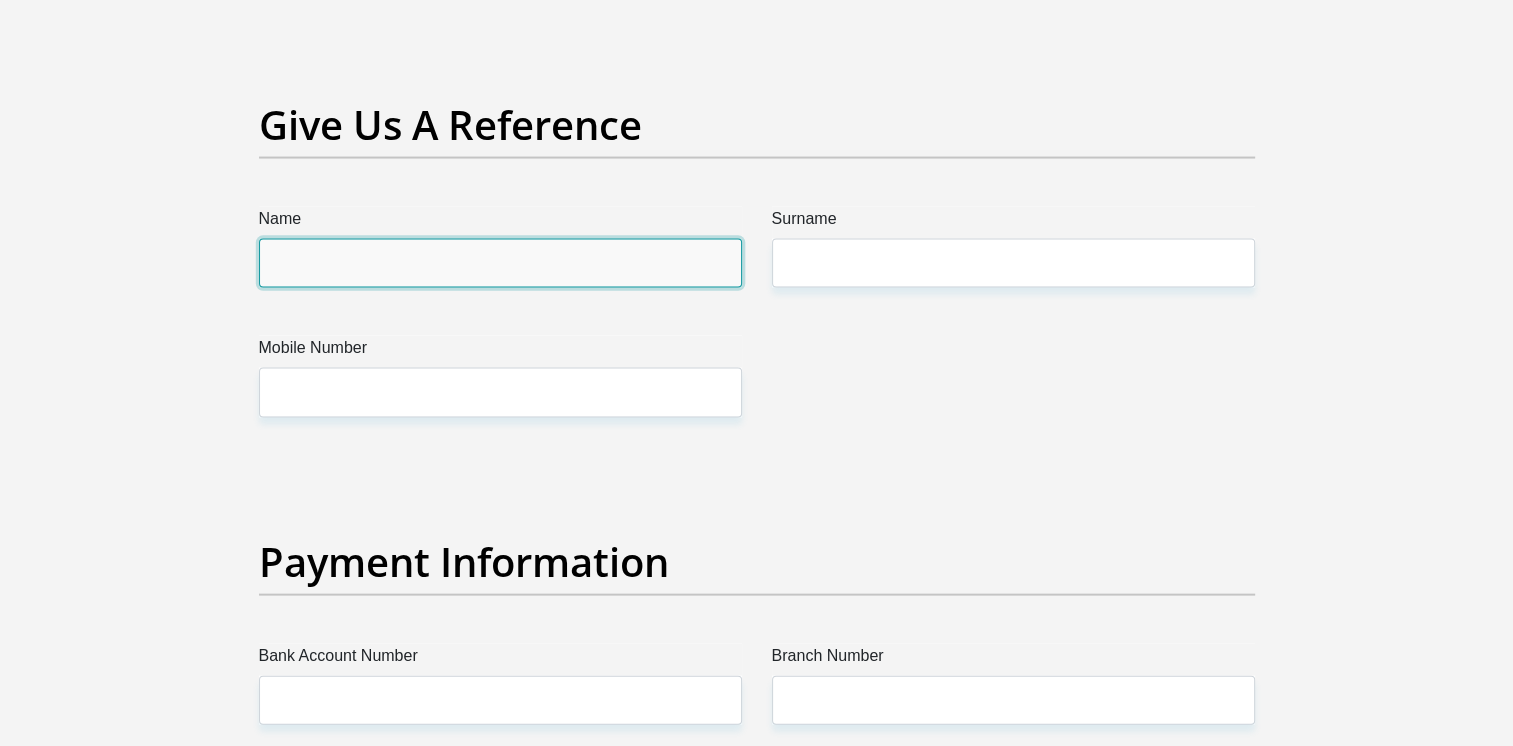 click on "Name" at bounding box center [500, 263] 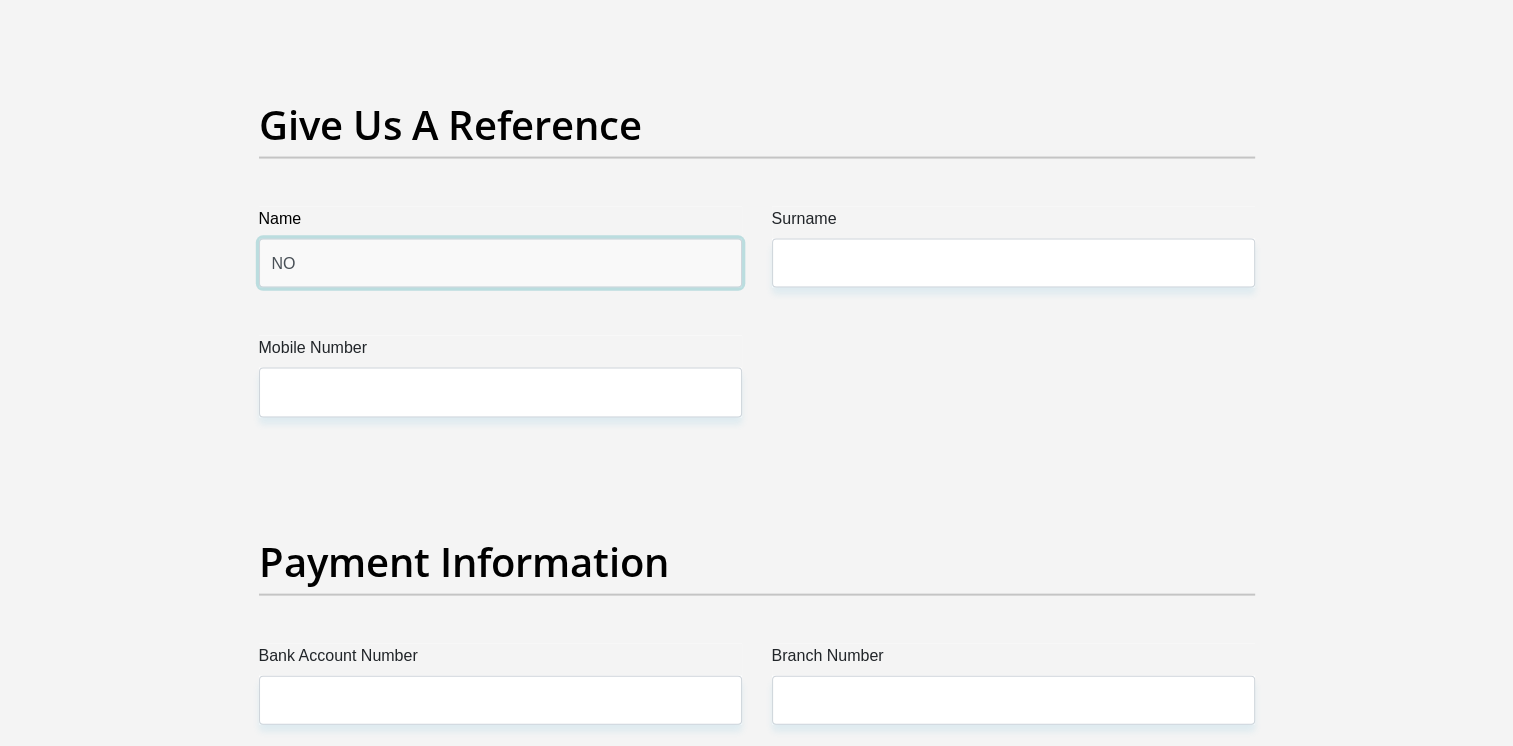 type on "N" 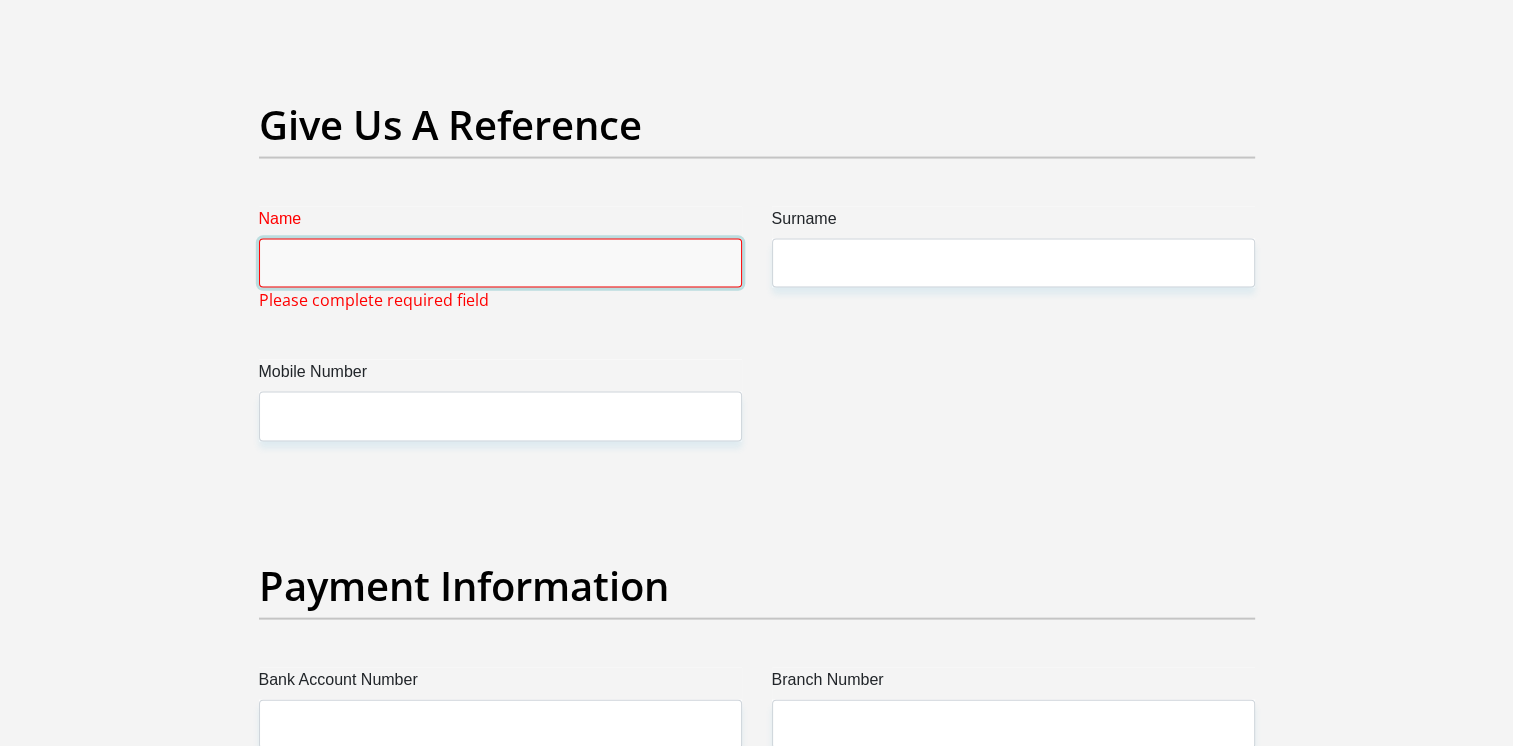type on "m" 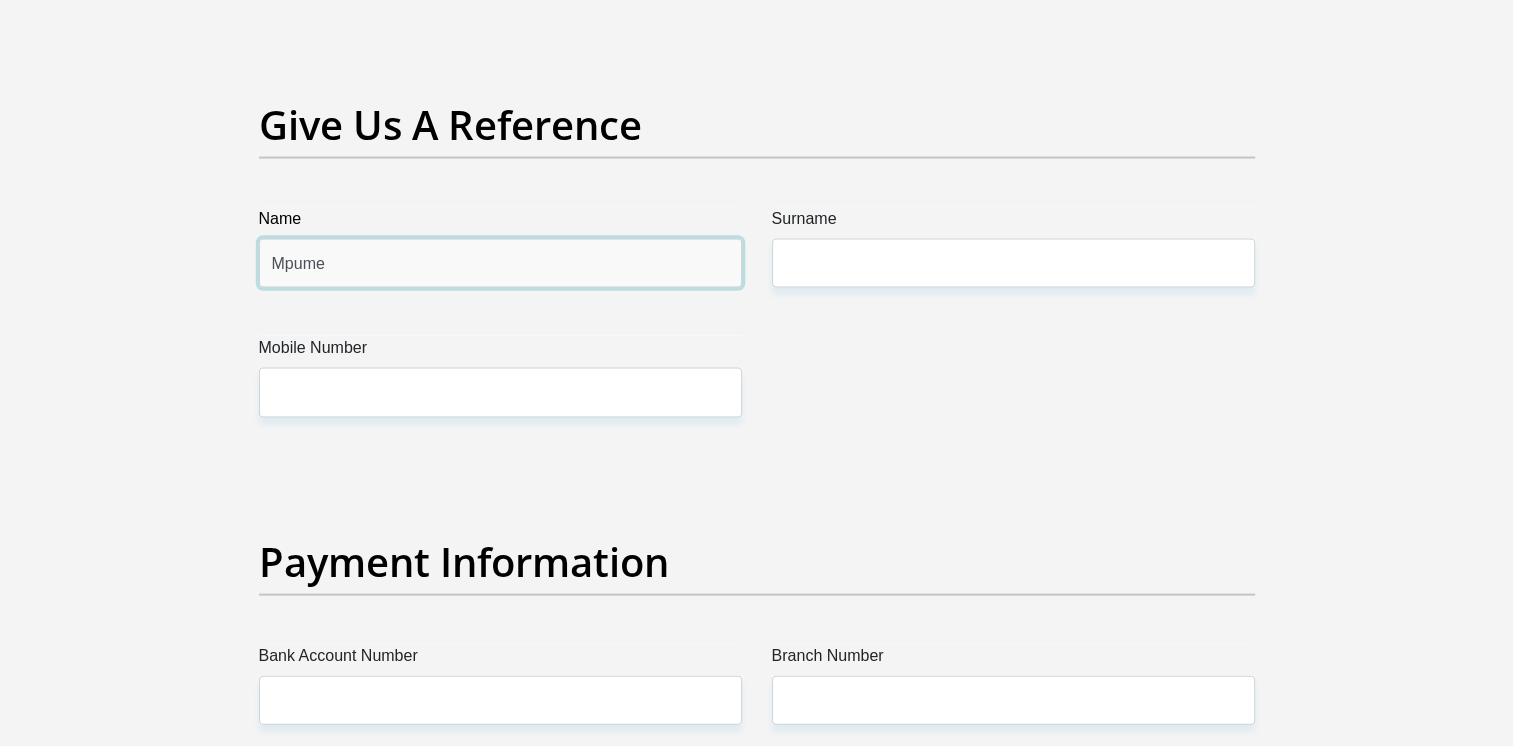 type on "Mpume" 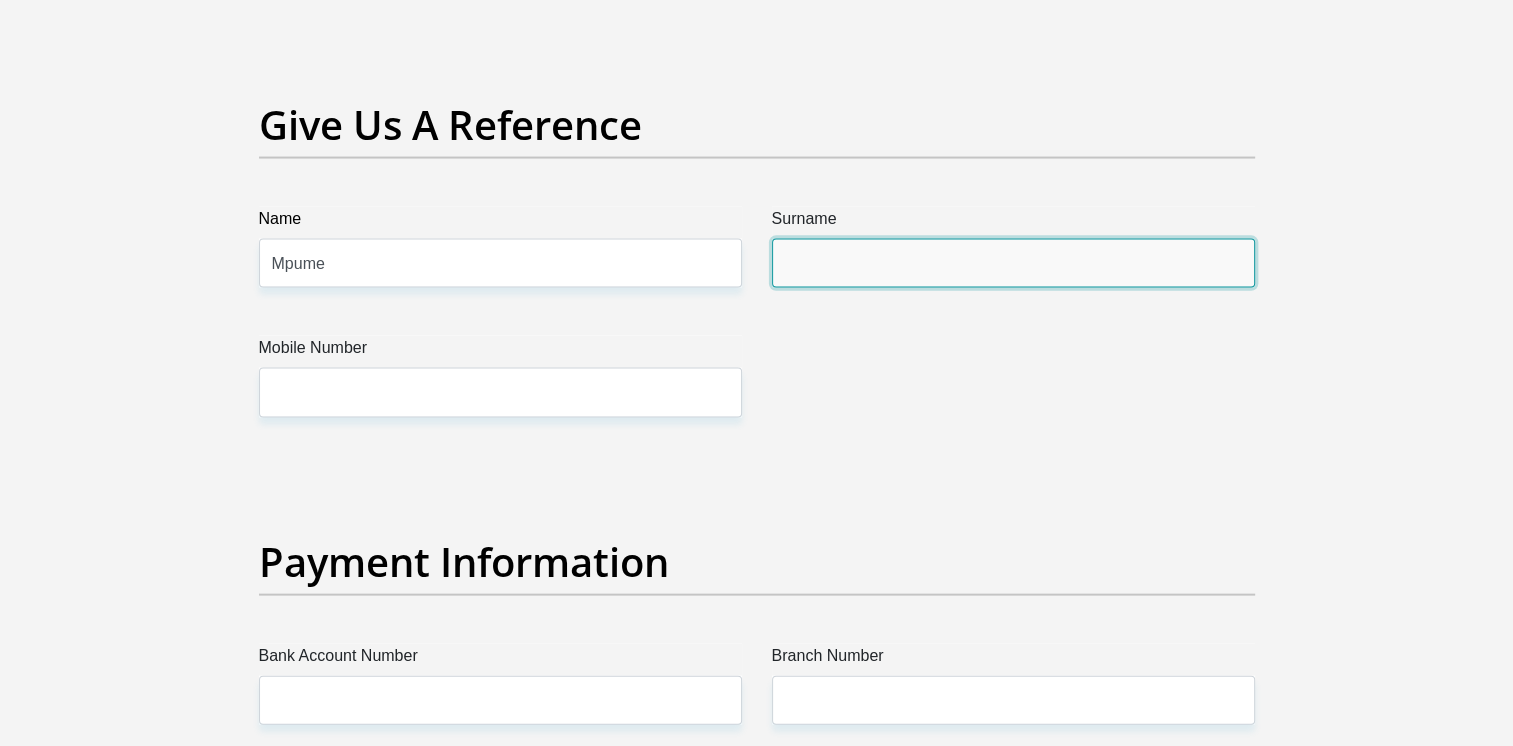 click on "Surname" at bounding box center (1013, 263) 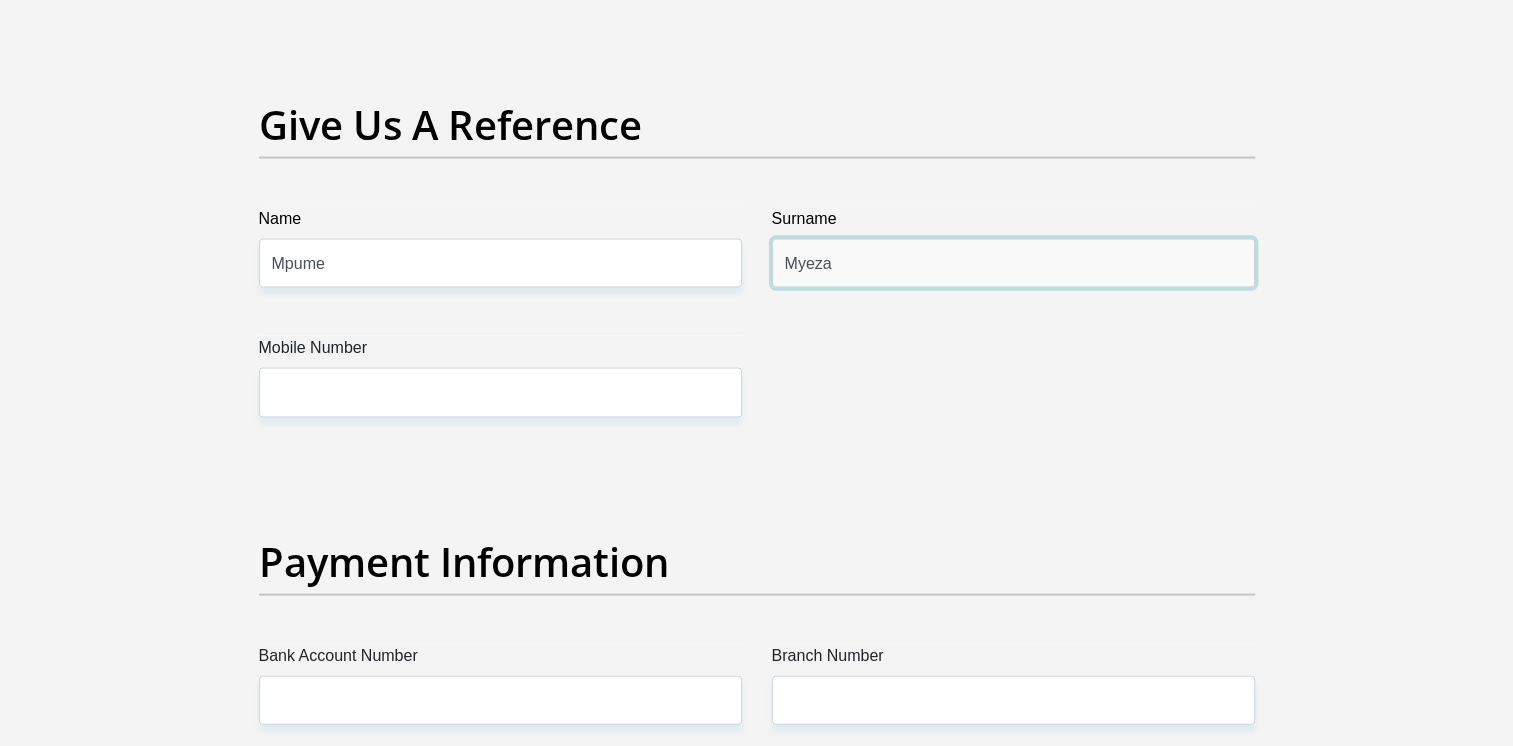 type on "Myeza" 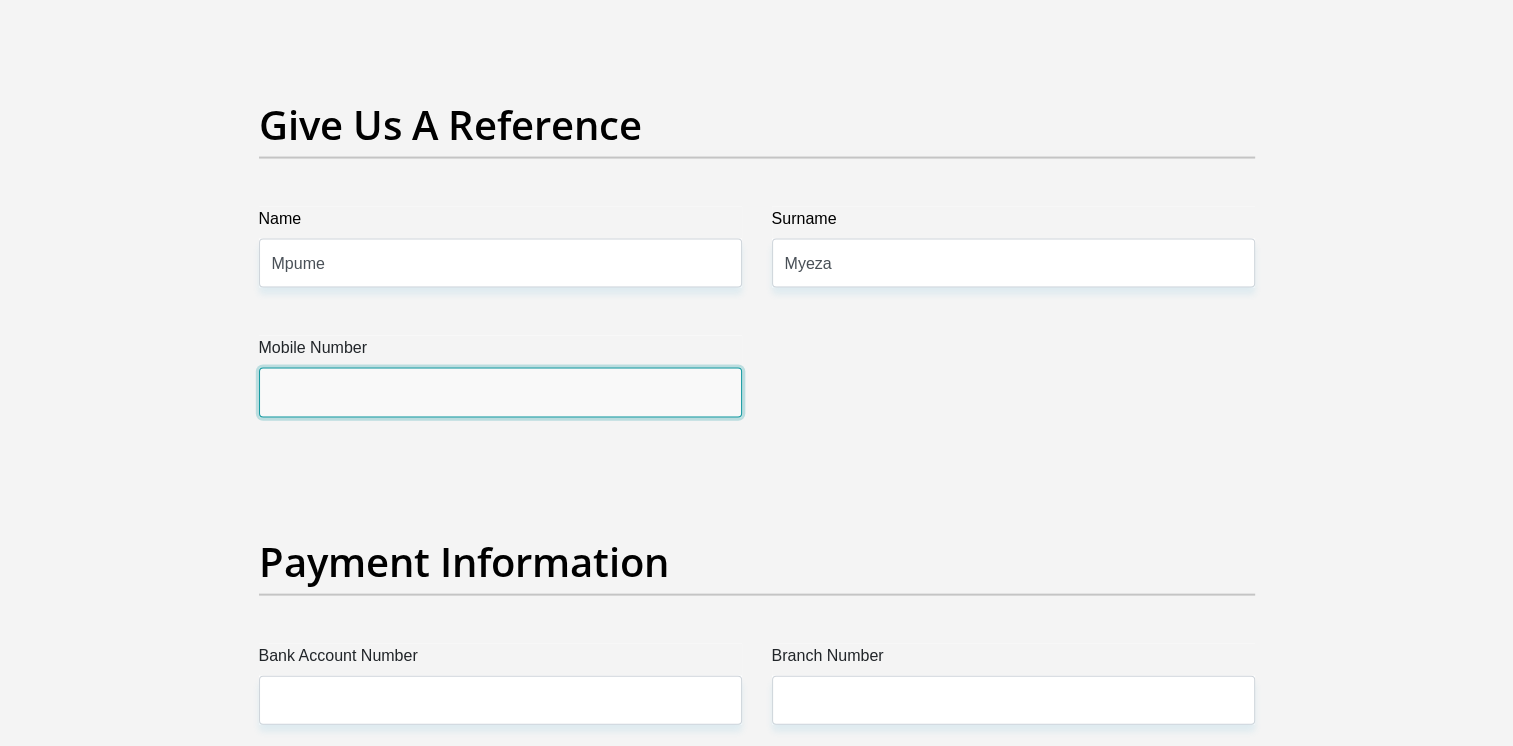 click on "Mobile Number" at bounding box center [500, 392] 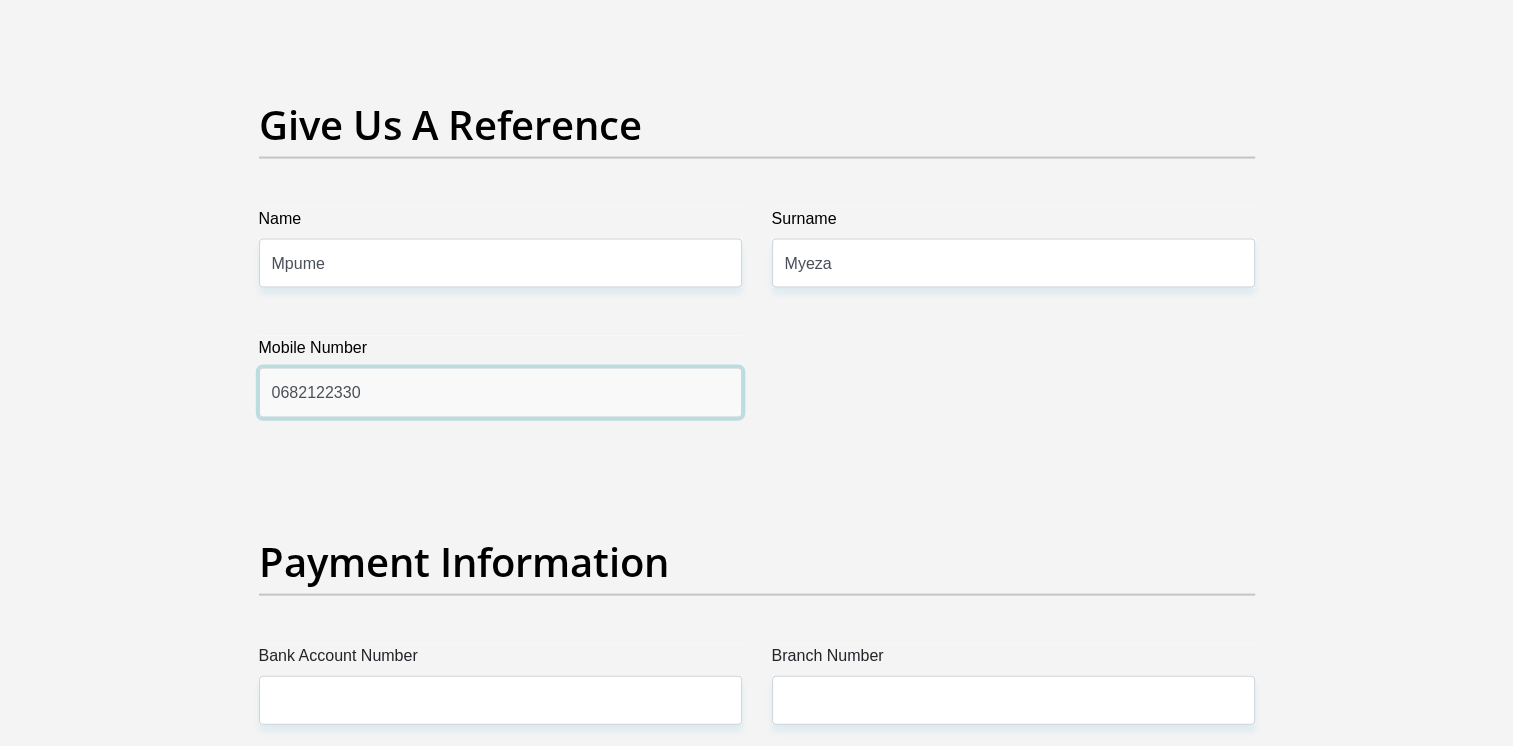 type on "0682122330" 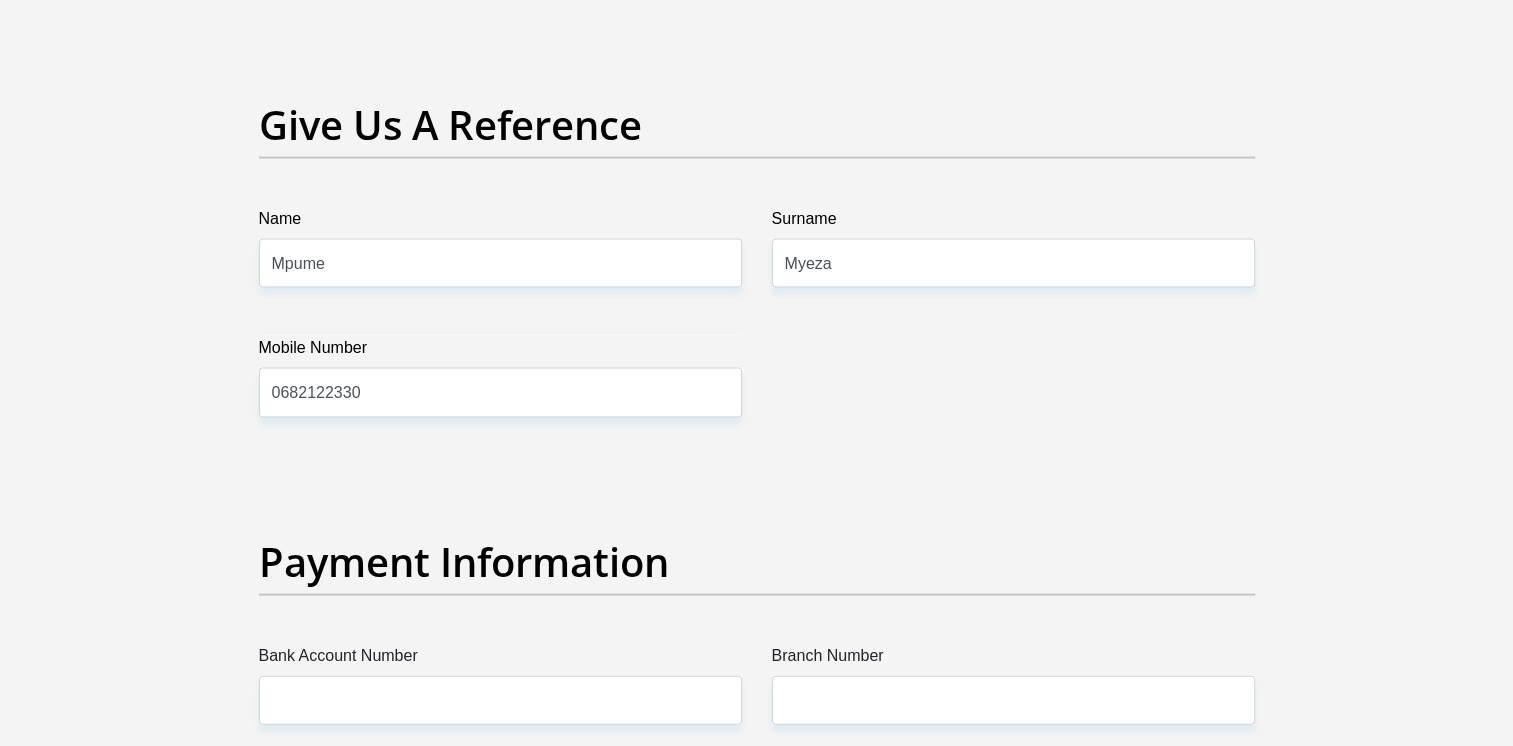 click on "Personal Details
Title
Mr
Ms
Mrs
Dr
Other
First Name
[FIRST]
Surname
[LAST]
ID Number
8503270274082
Please input valid ID number
Race
Black
Coloured
Indian
White
Other
Contact Number
0836829277
Please input valid contact number" at bounding box center (756, -540) 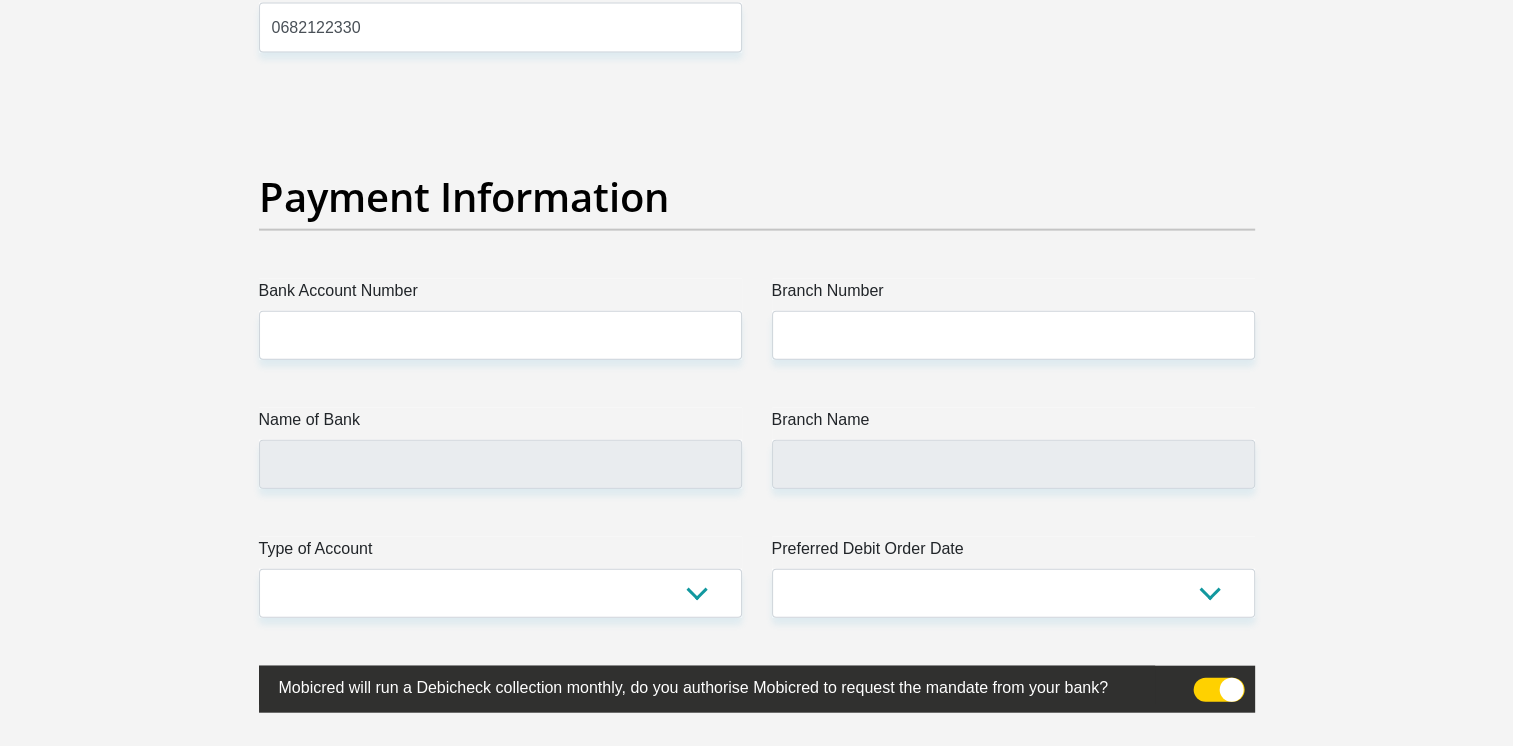 scroll, scrollTop: 4486, scrollLeft: 0, axis: vertical 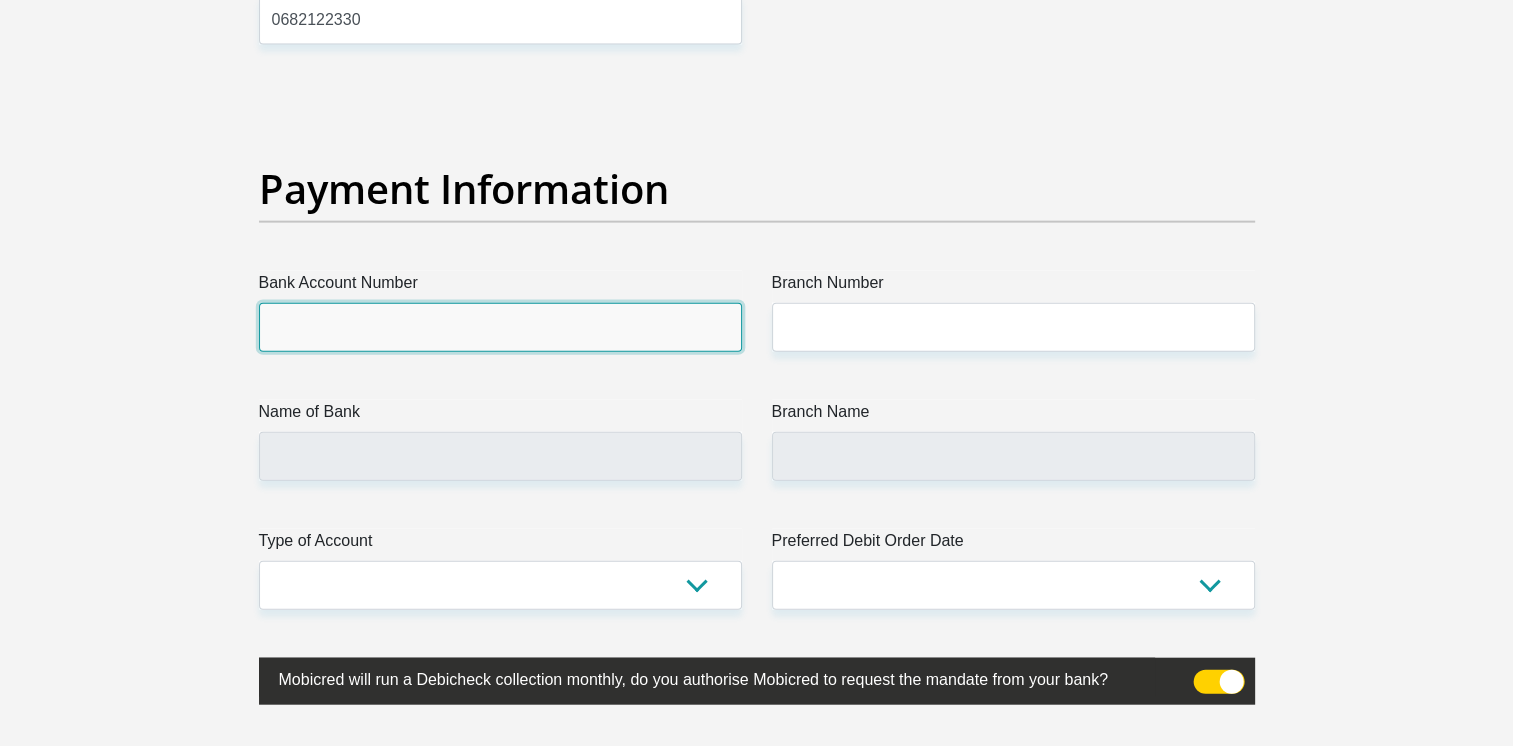 click on "Bank Account Number" at bounding box center [500, 327] 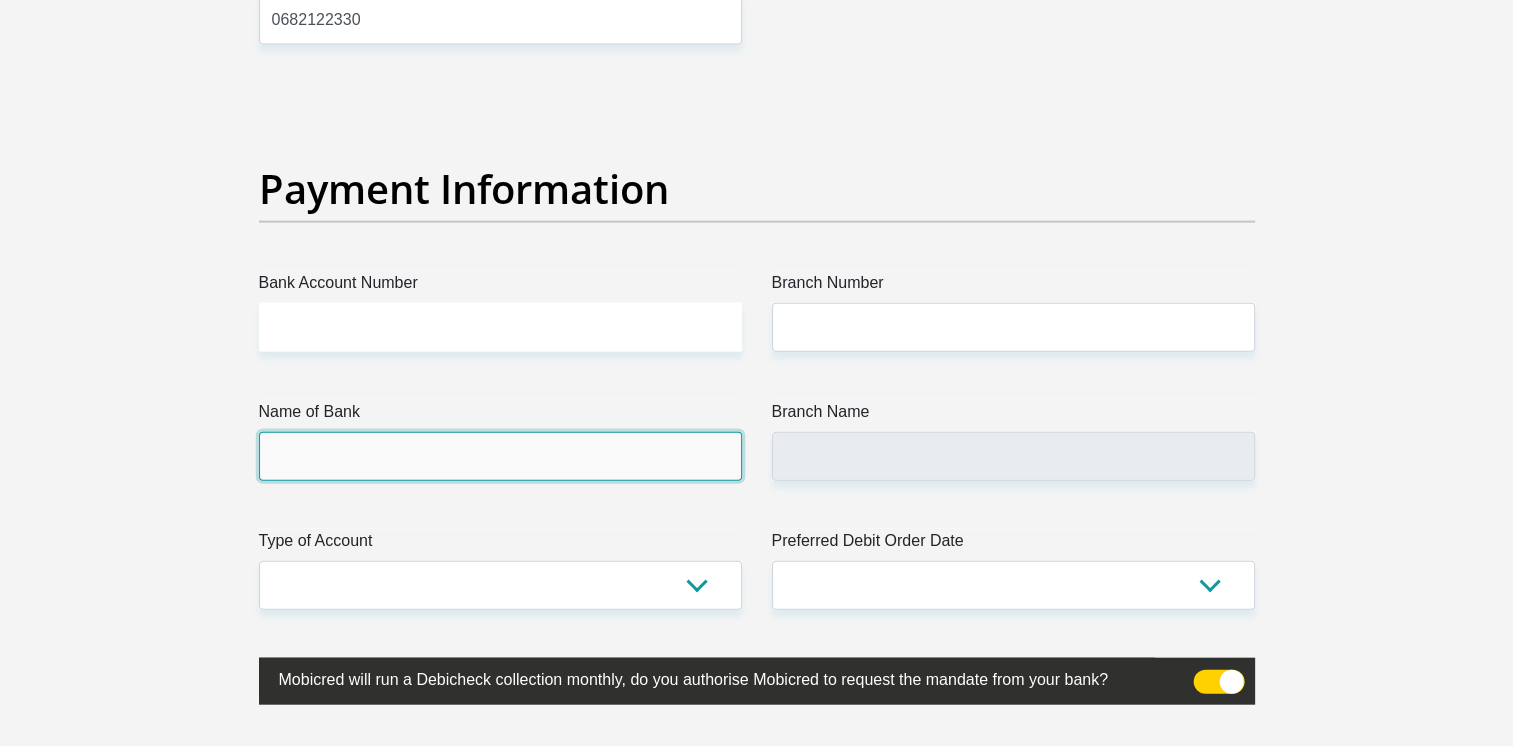 click on "Name of Bank" at bounding box center (500, 456) 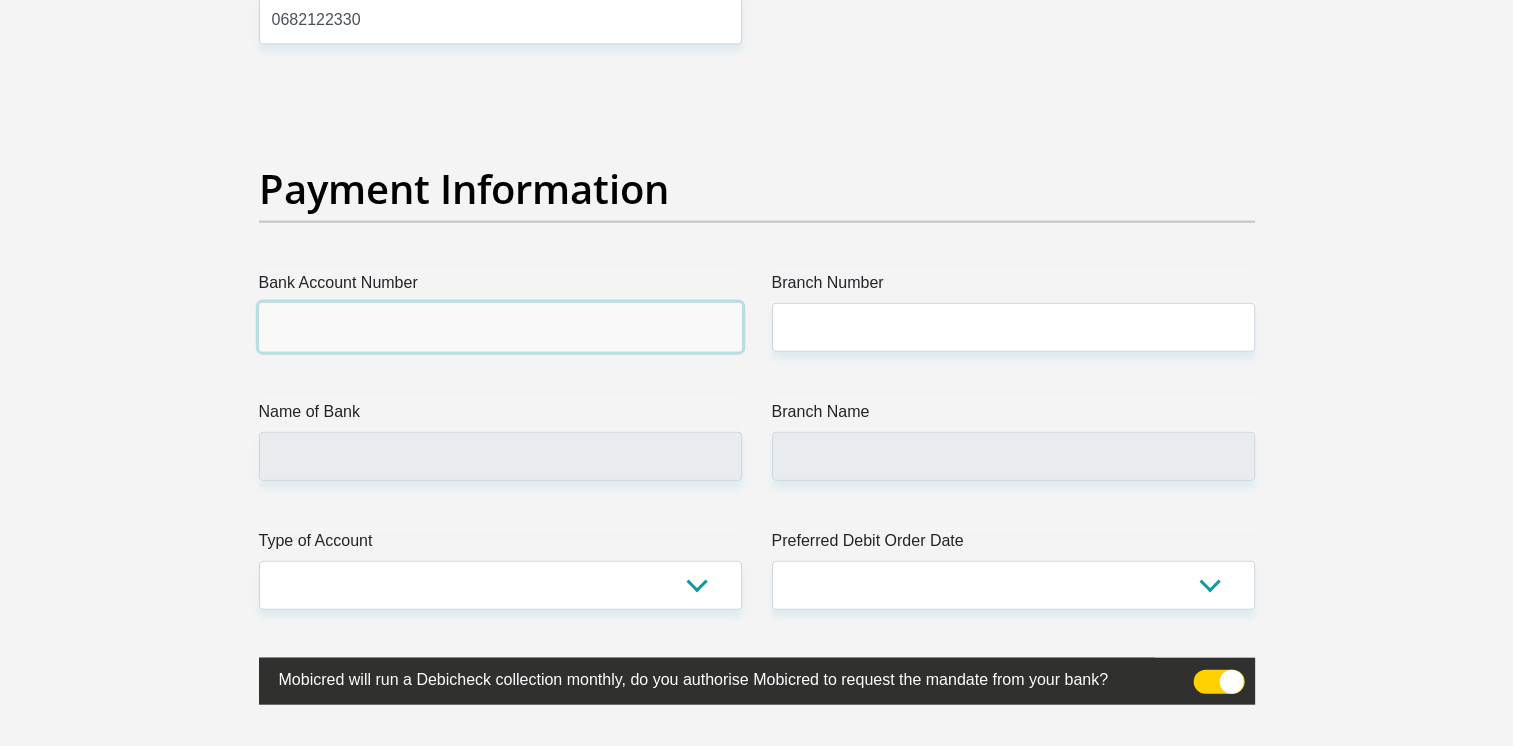 click on "Bank Account Number" at bounding box center (500, 327) 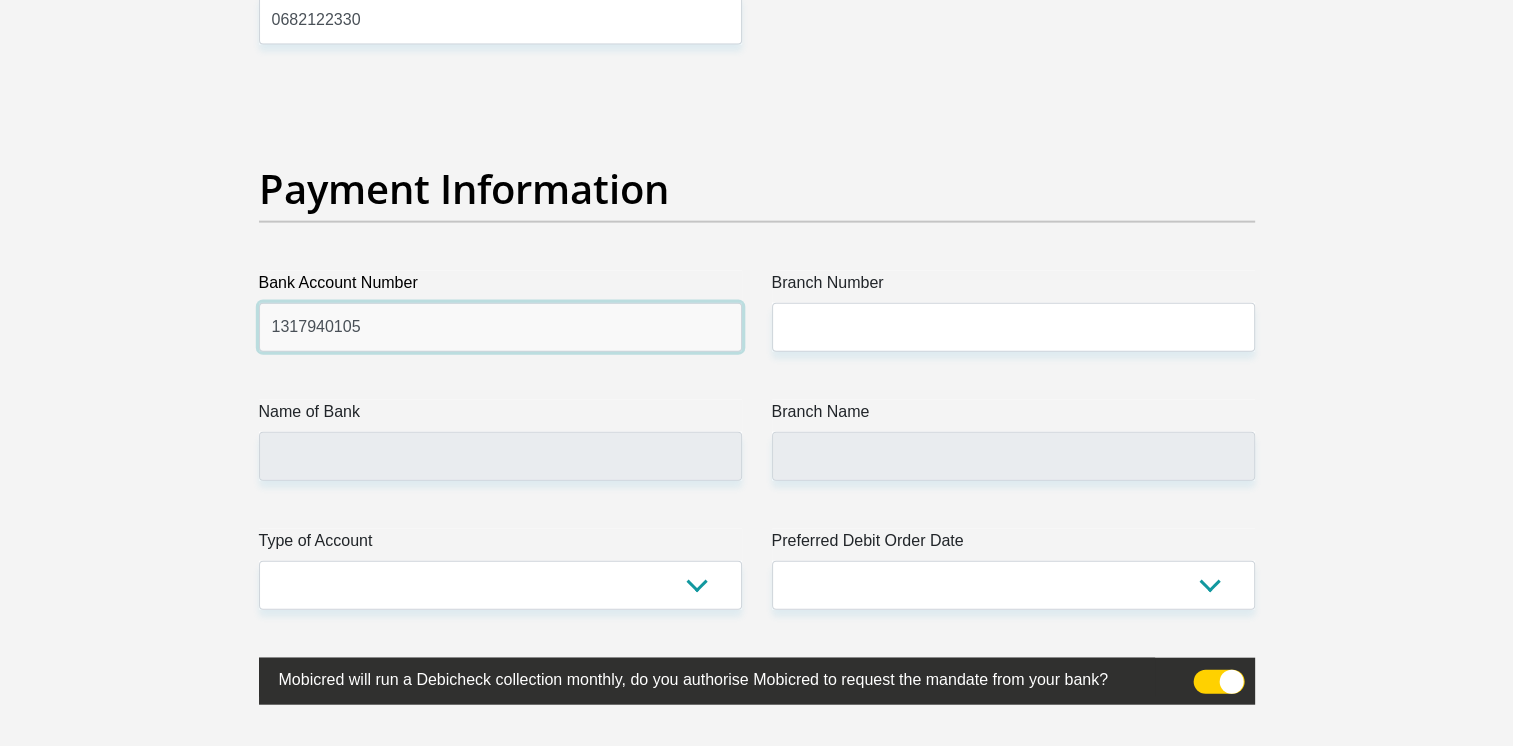type on "1317940105" 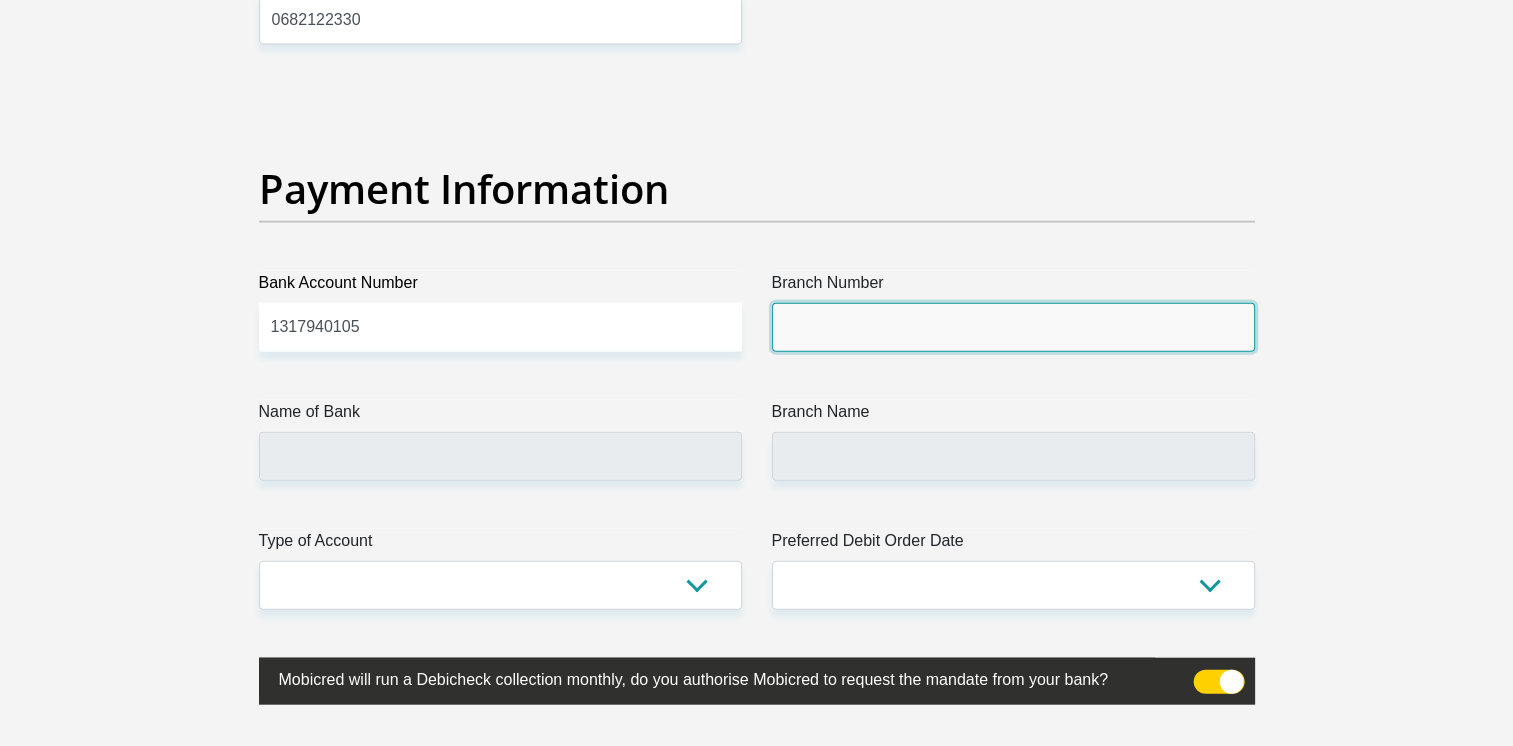 click on "Branch Number" at bounding box center [1013, 327] 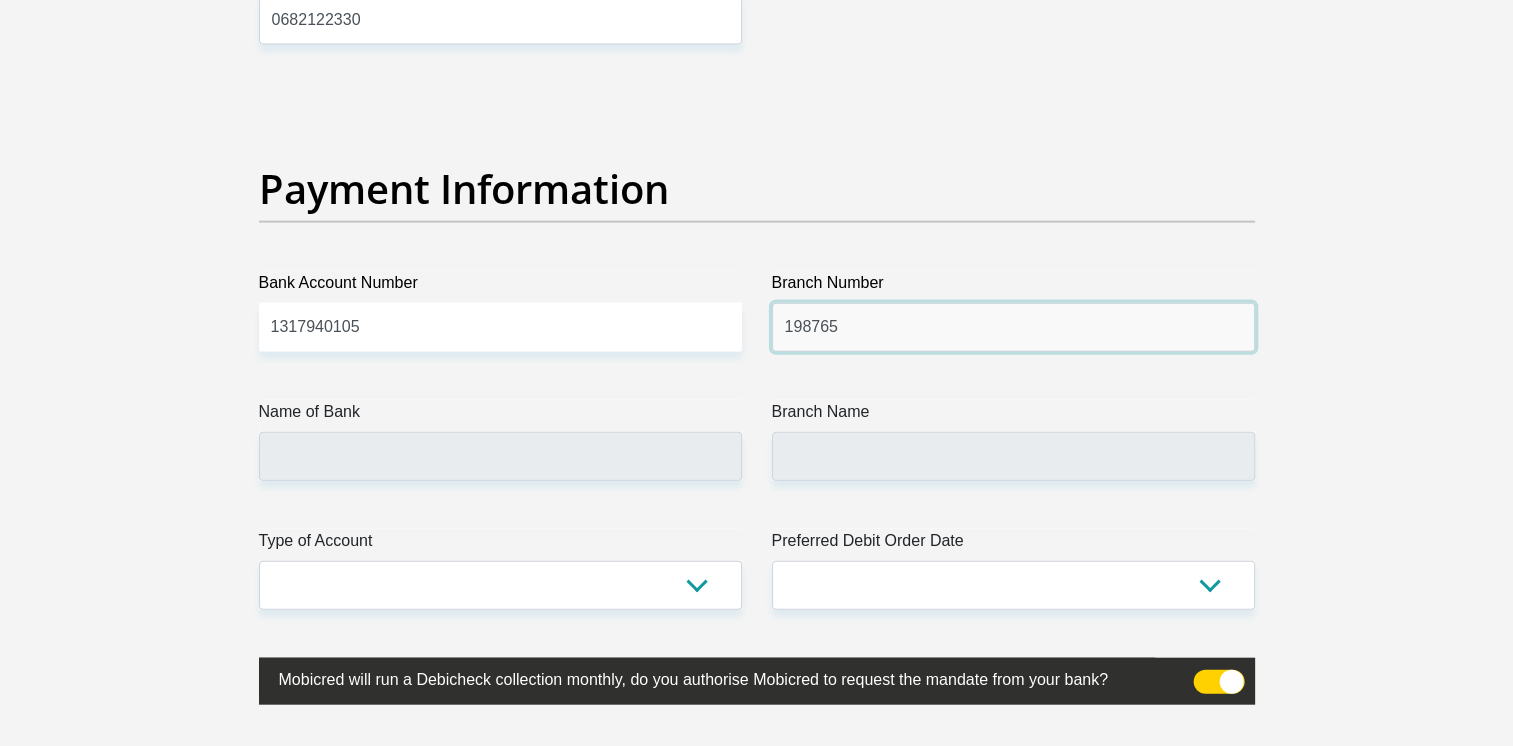 type on "198765" 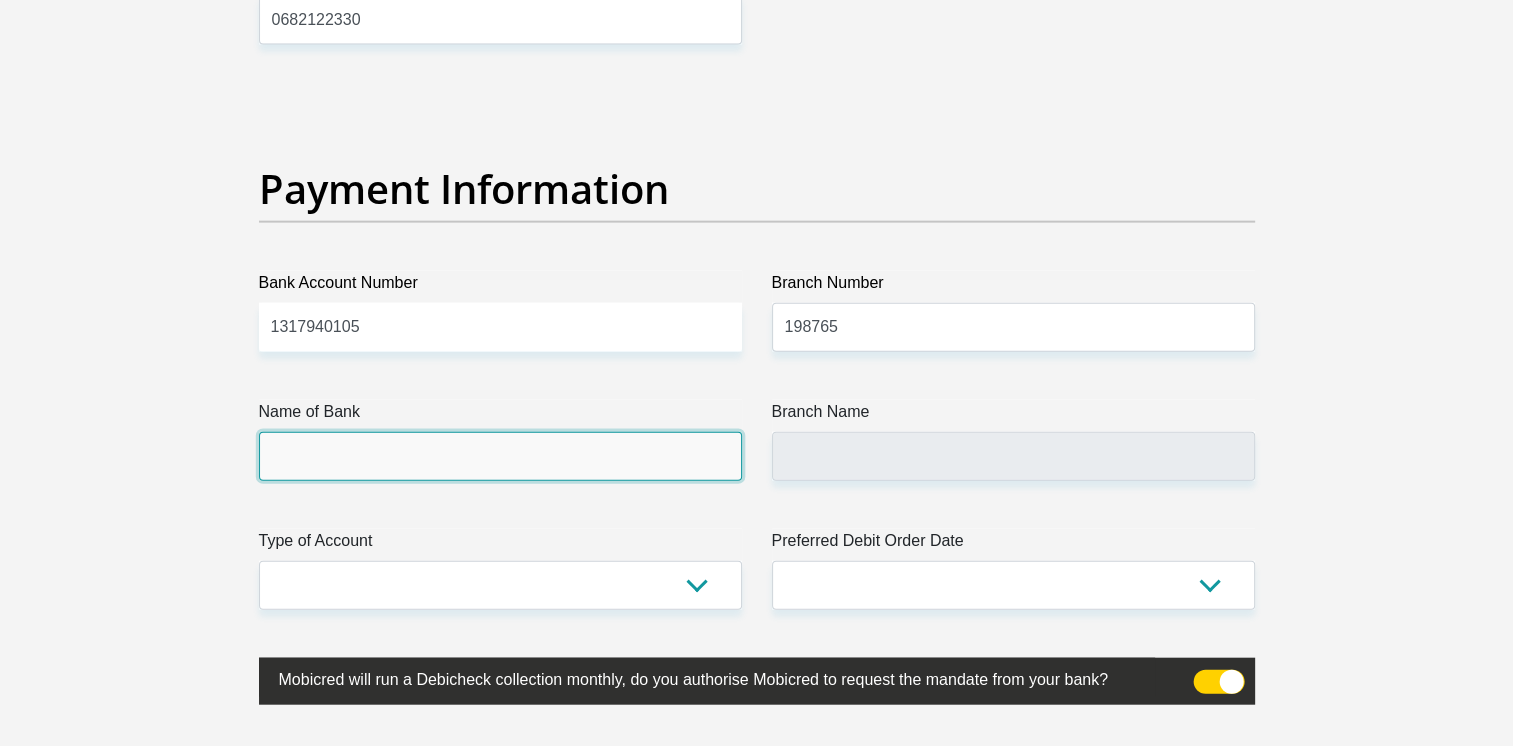 click on "Name of Bank" at bounding box center [500, 456] 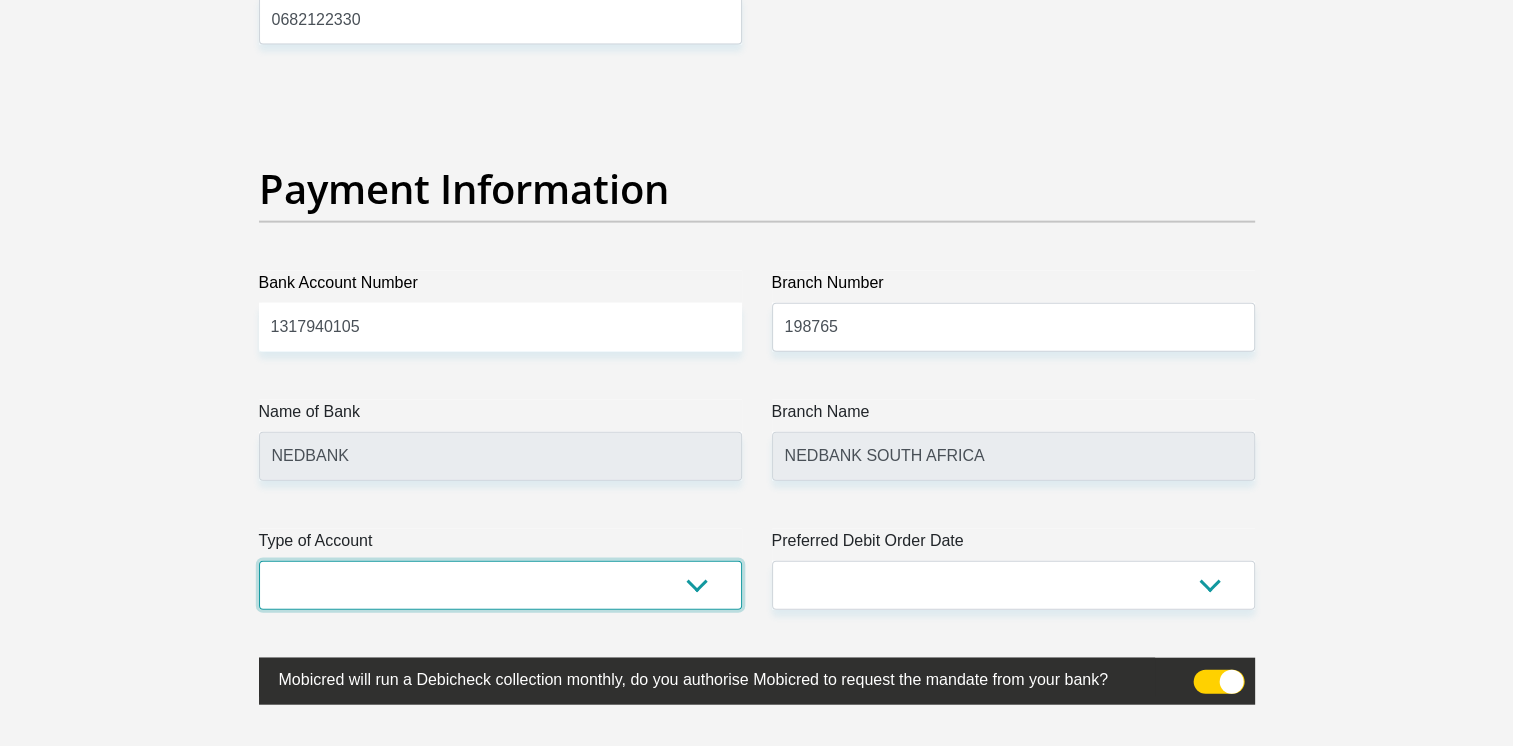 click on "Cheque
Savings" at bounding box center [500, 585] 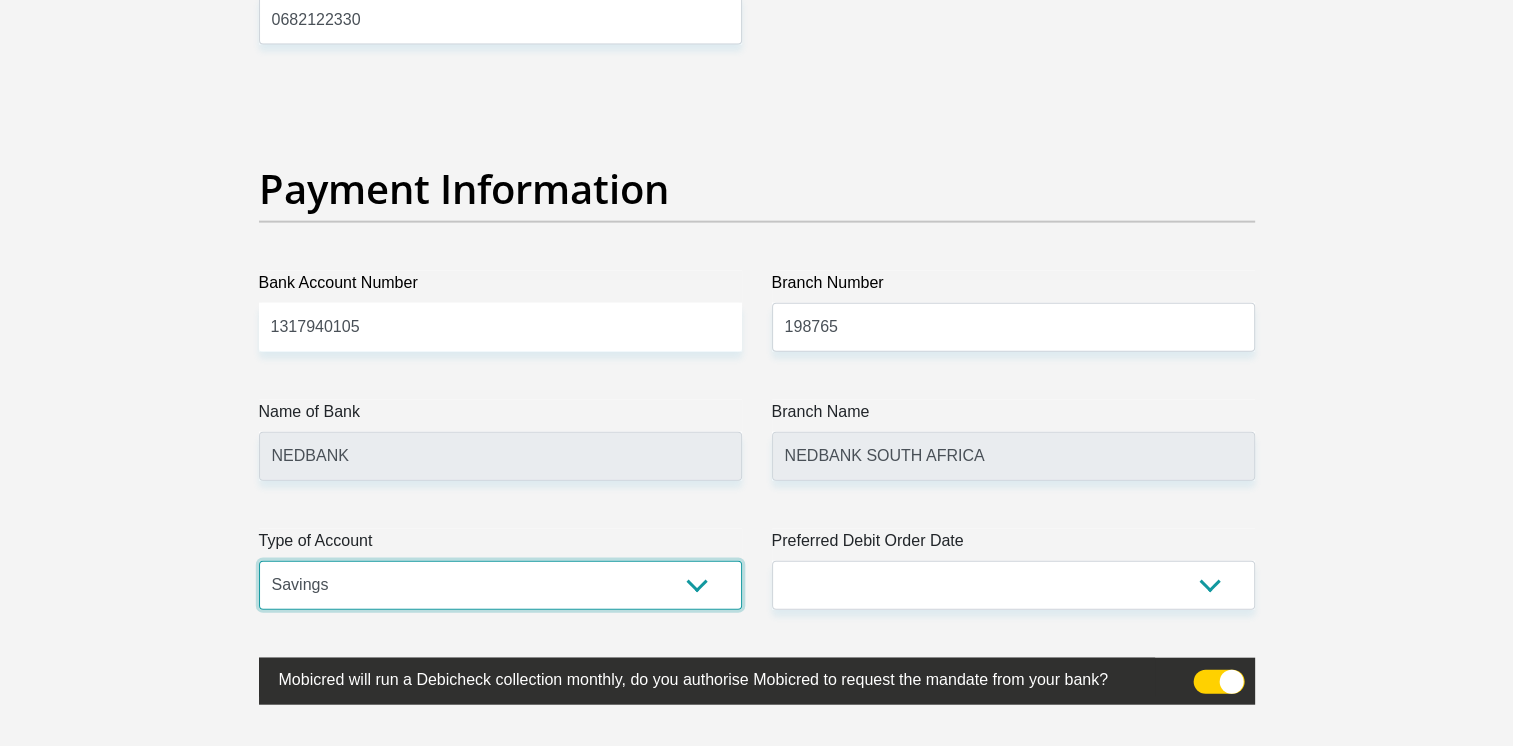 click on "Cheque
Savings" at bounding box center [500, 585] 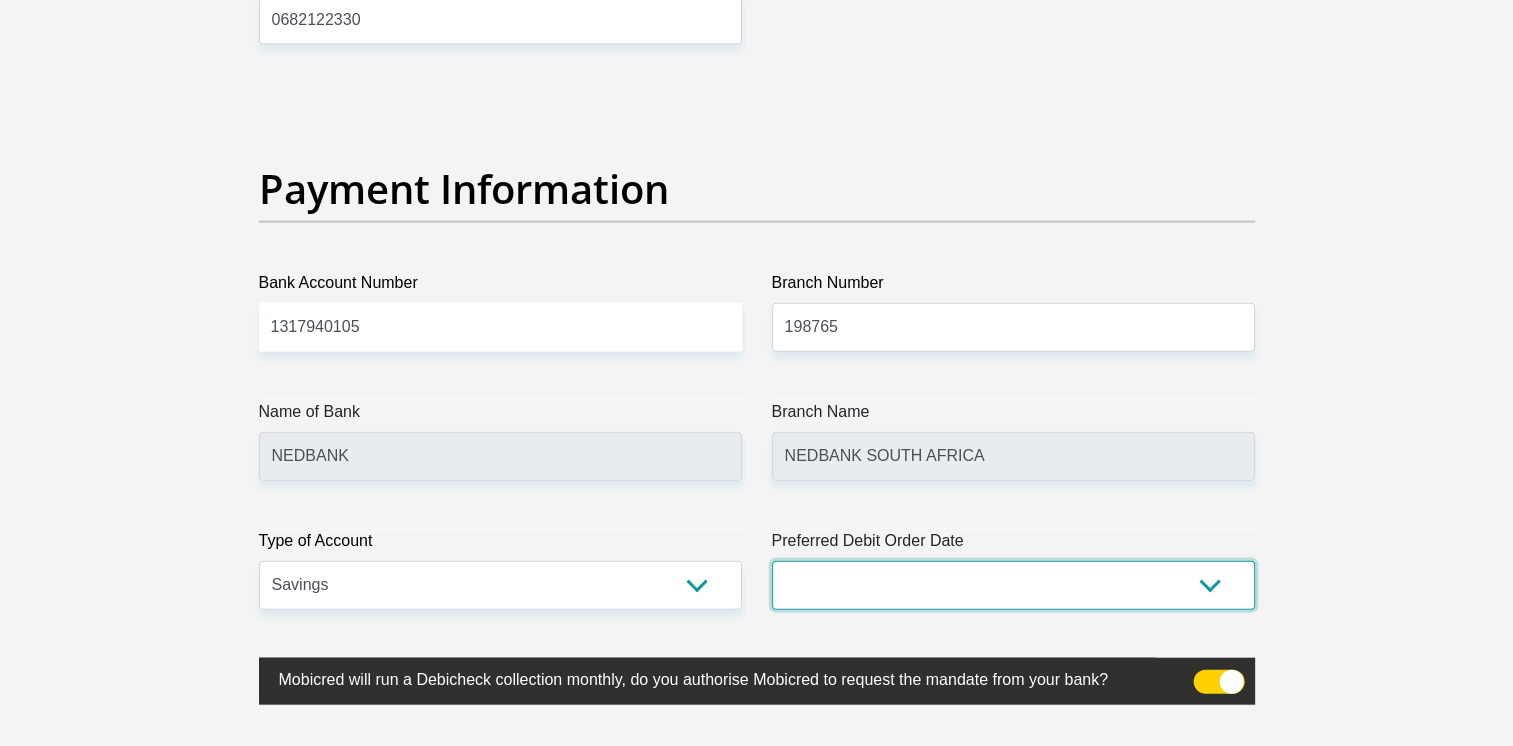 click on "1st
2nd
3rd
4th
5th
7th
18th
19th
20th
21st
22nd
23rd
24th
25th
26th
27th
28th
29th
30th" at bounding box center (1013, 585) 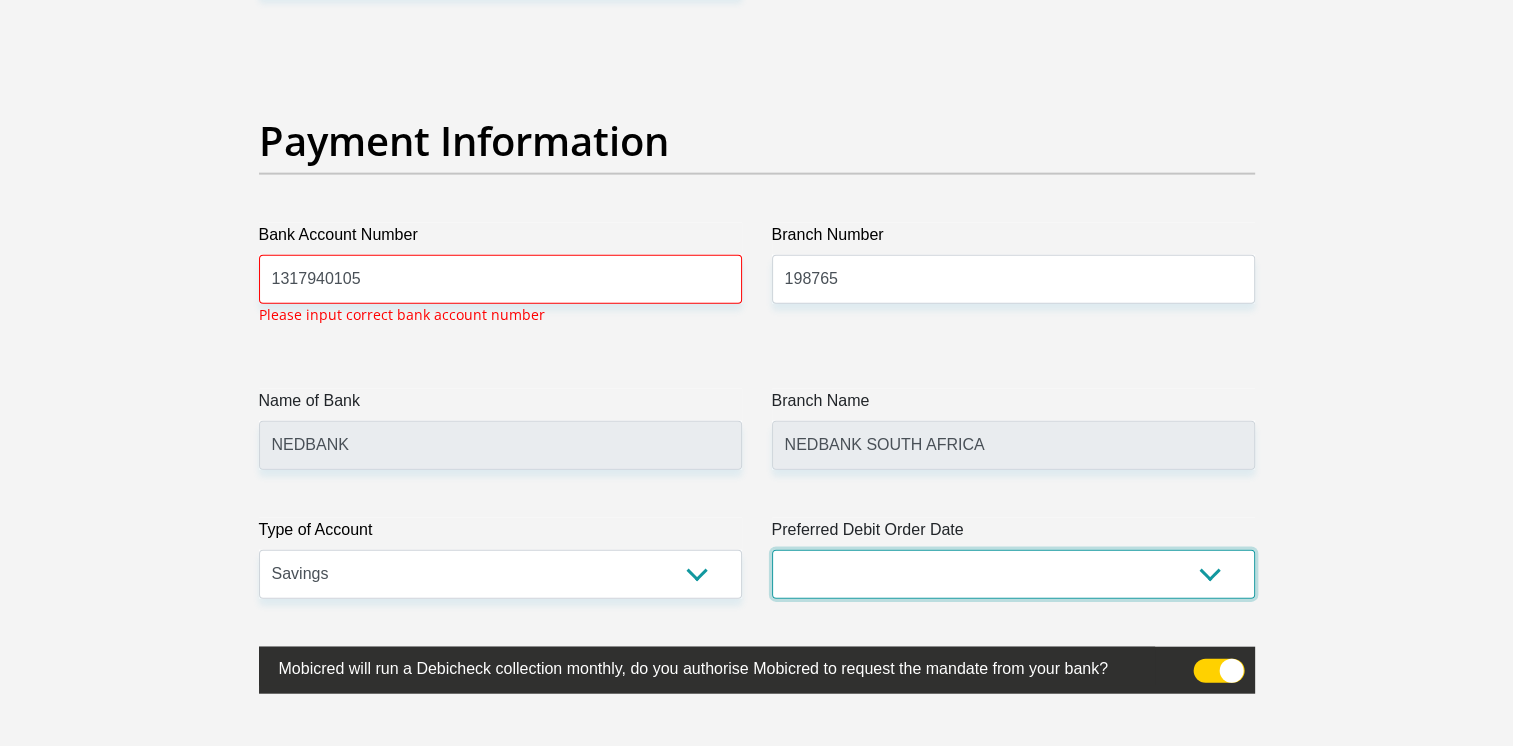 scroll, scrollTop: 4535, scrollLeft: 0, axis: vertical 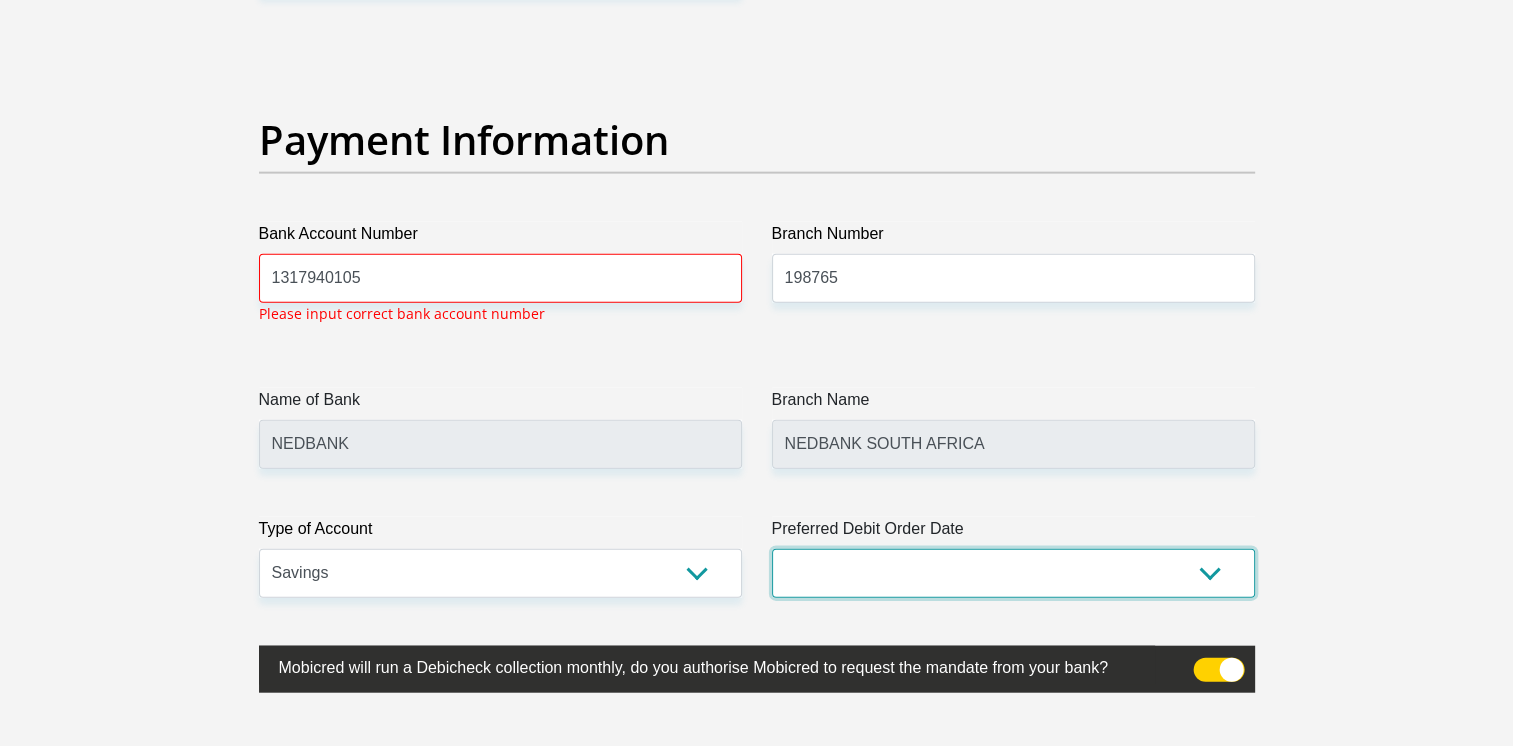 select on "24" 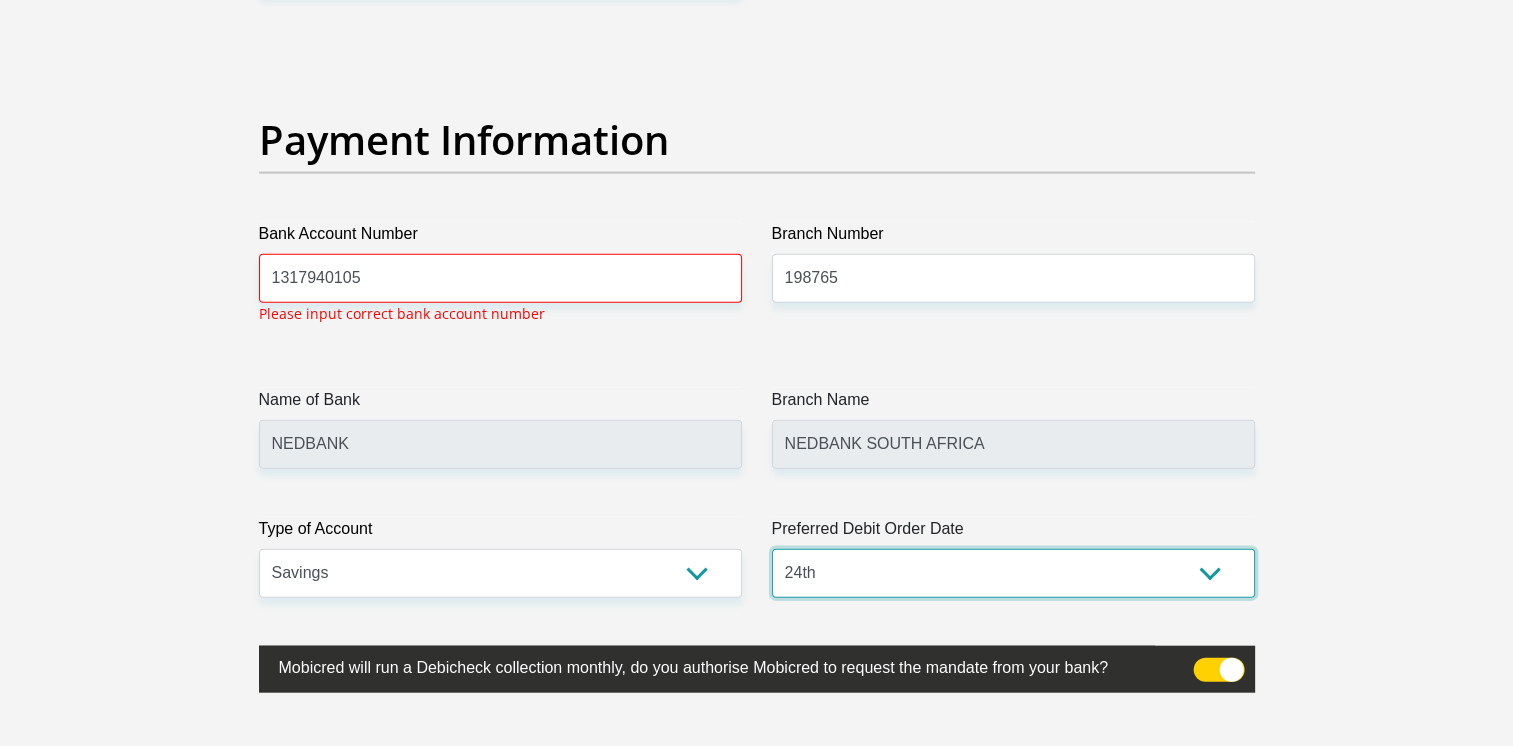 click on "1st
2nd
3rd
4th
5th
7th
18th
19th
20th
21st
22nd
23rd
24th
25th
26th
27th
28th
29th
30th" at bounding box center [1013, 573] 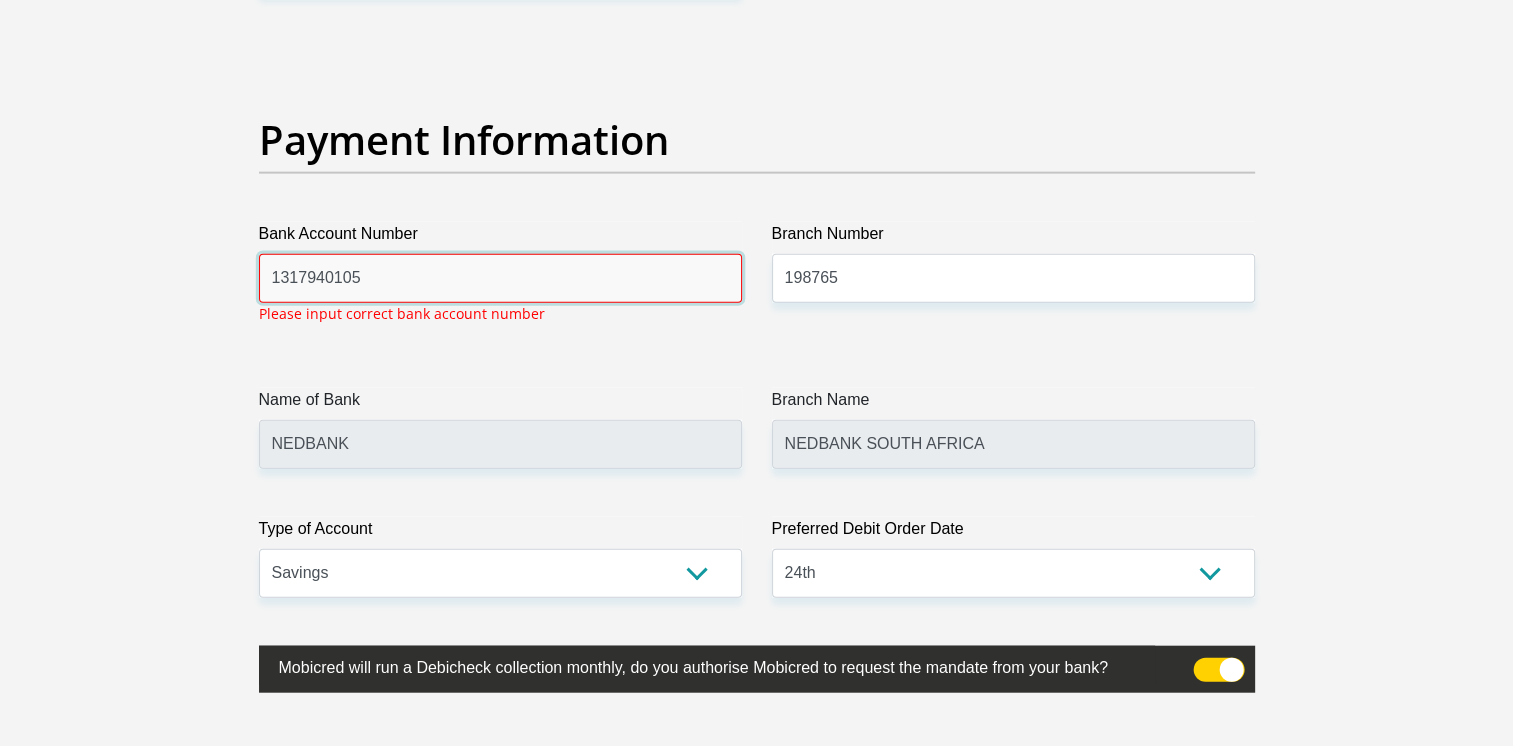 click on "1317940105" at bounding box center [500, 278] 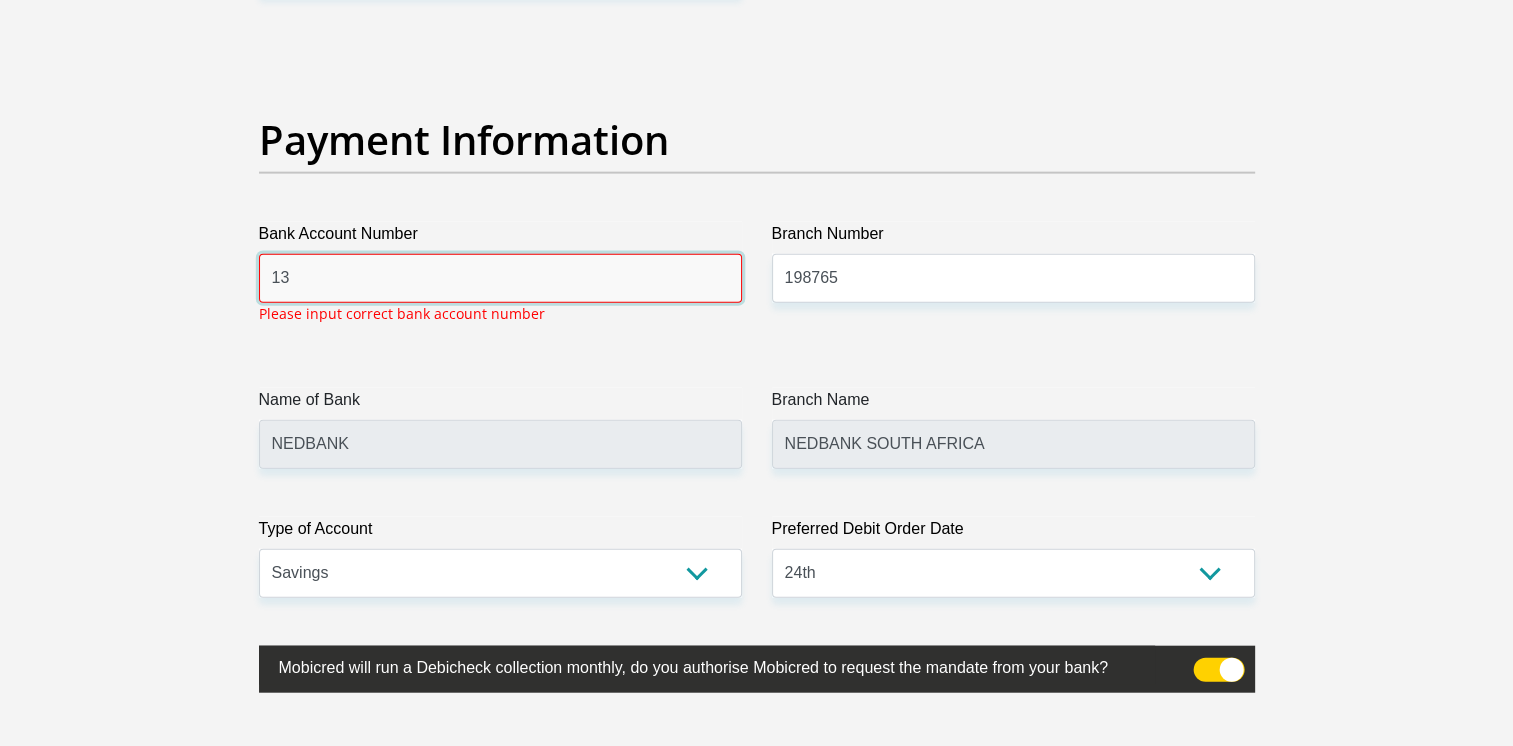 type on "1" 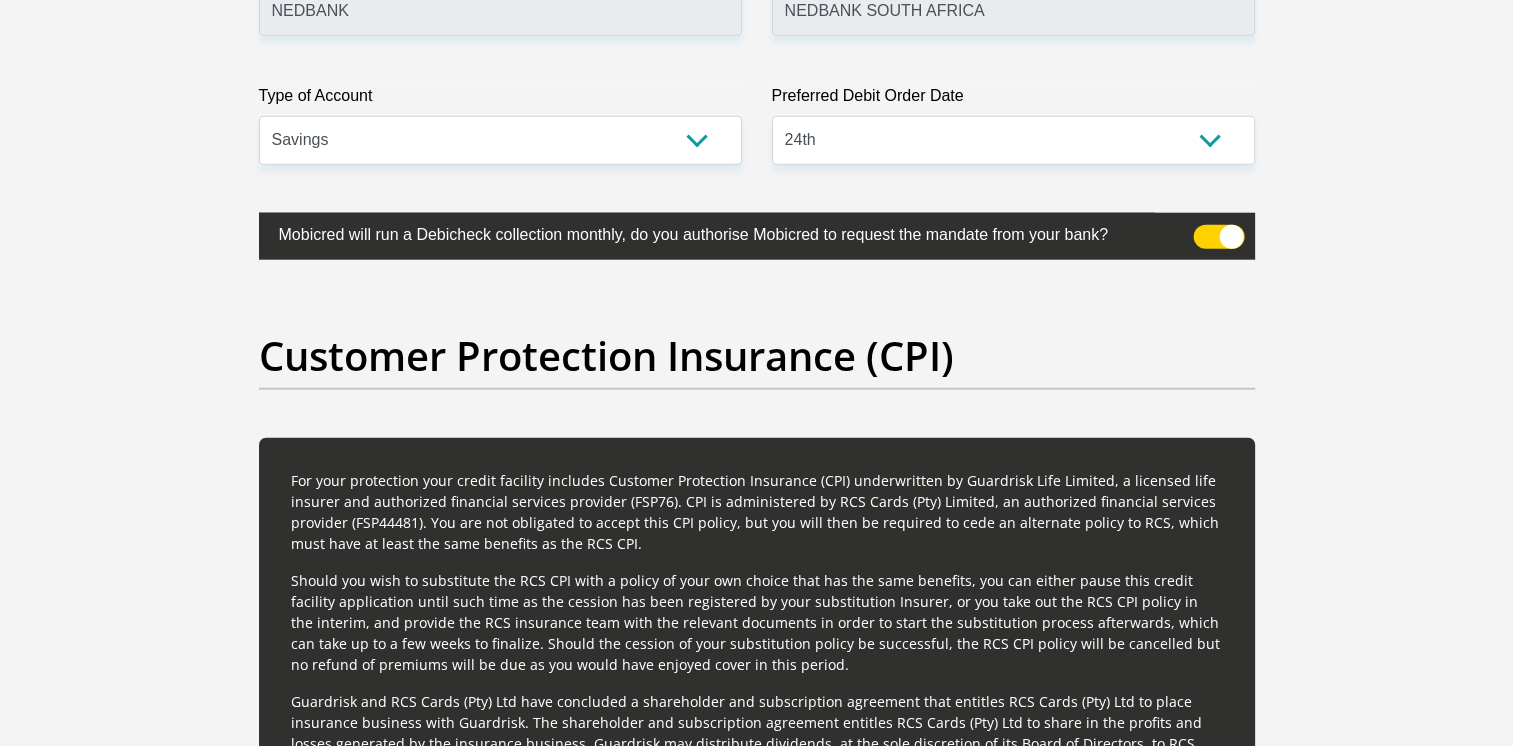 scroll, scrollTop: 4770, scrollLeft: 0, axis: vertical 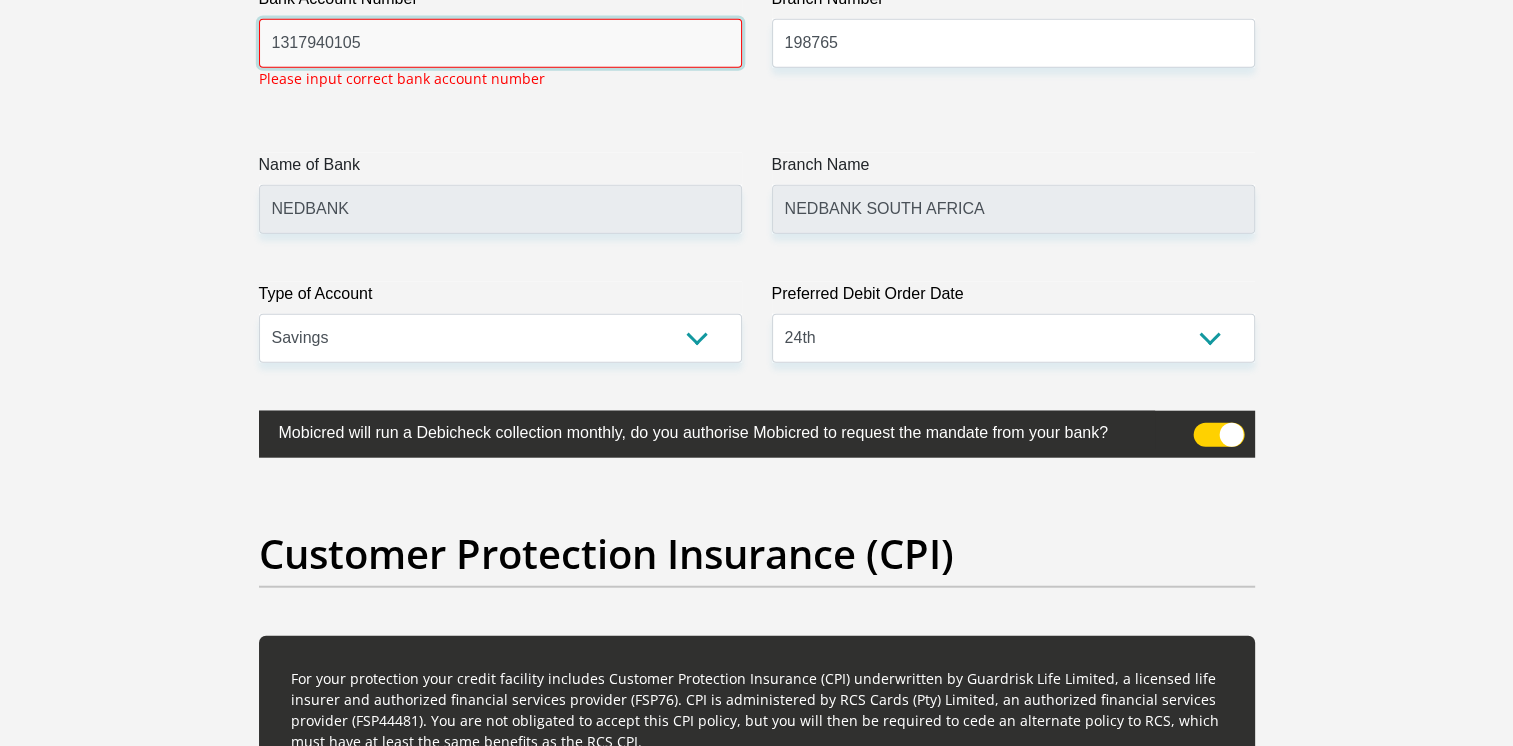 type on "1317940105" 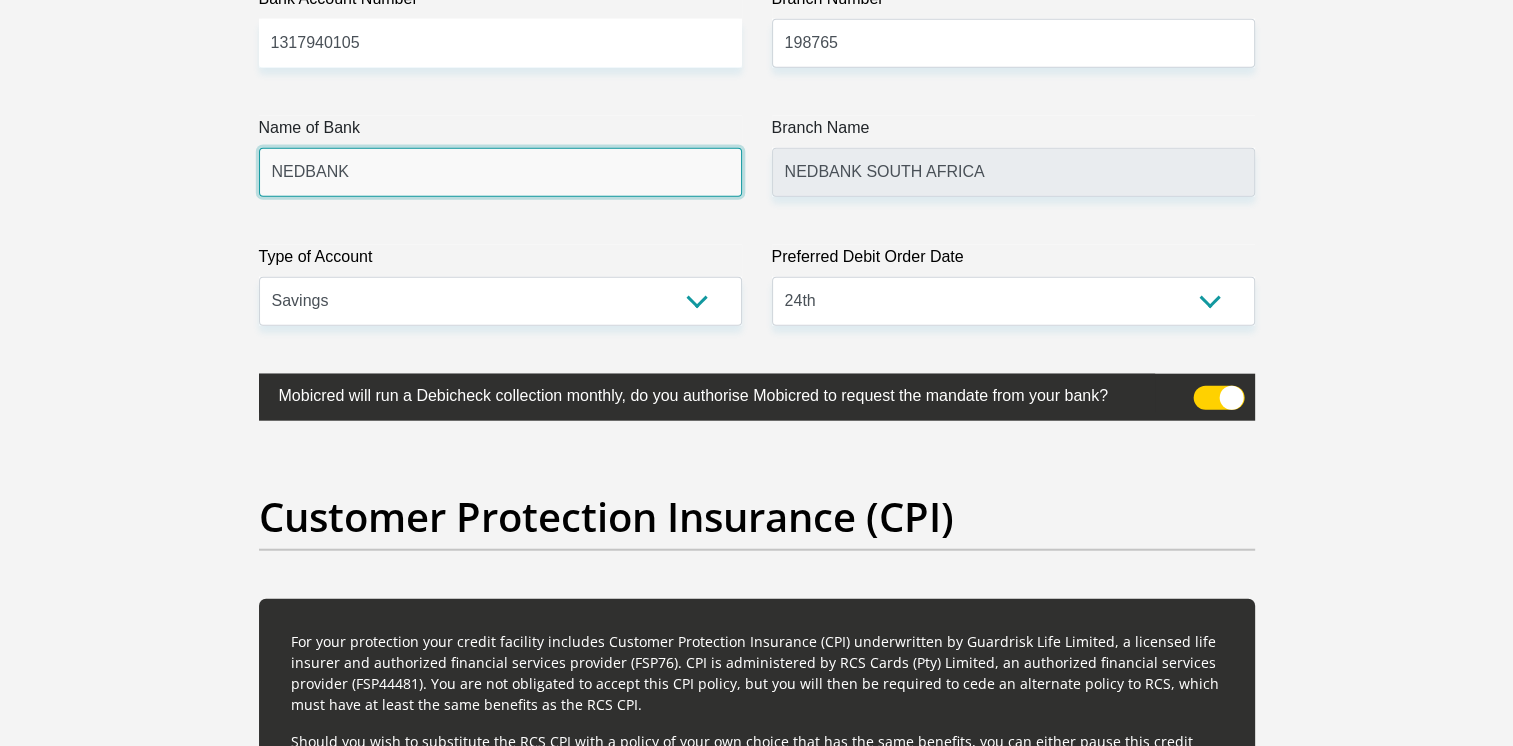 click on "Title
Mr
Ms
Mrs
Dr
Other
First Name
[FIRST]
Surname
[LAST]
ID Number
8503270274082
Please input valid ID number
Race
Black
Coloured
Indian
White
Other
Contact Number
0836829277
Please input valid contact number
Nationality
South Africa
Afghanistan
Aland Islands  Albania  Angola" at bounding box center [757, -1203] 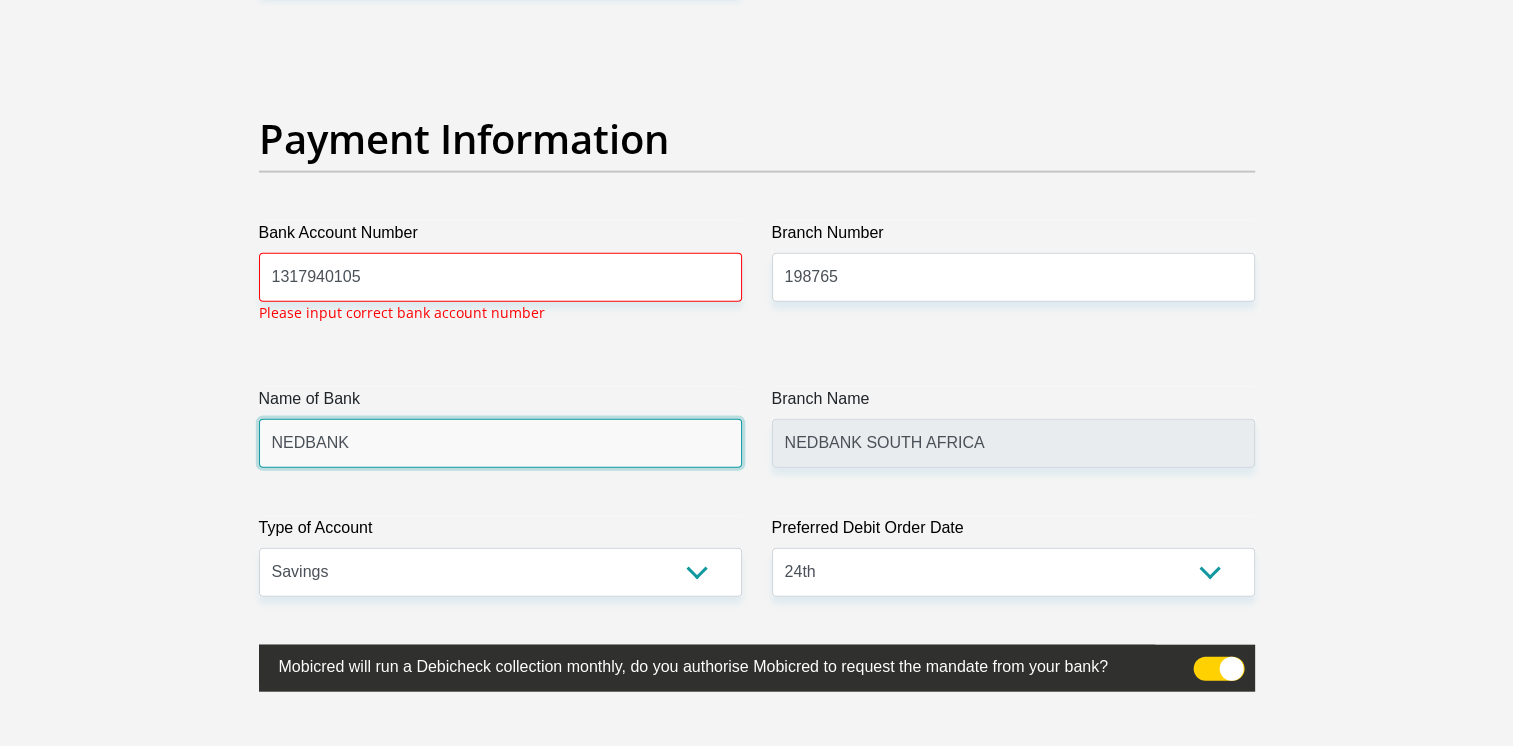 scroll, scrollTop: 4535, scrollLeft: 0, axis: vertical 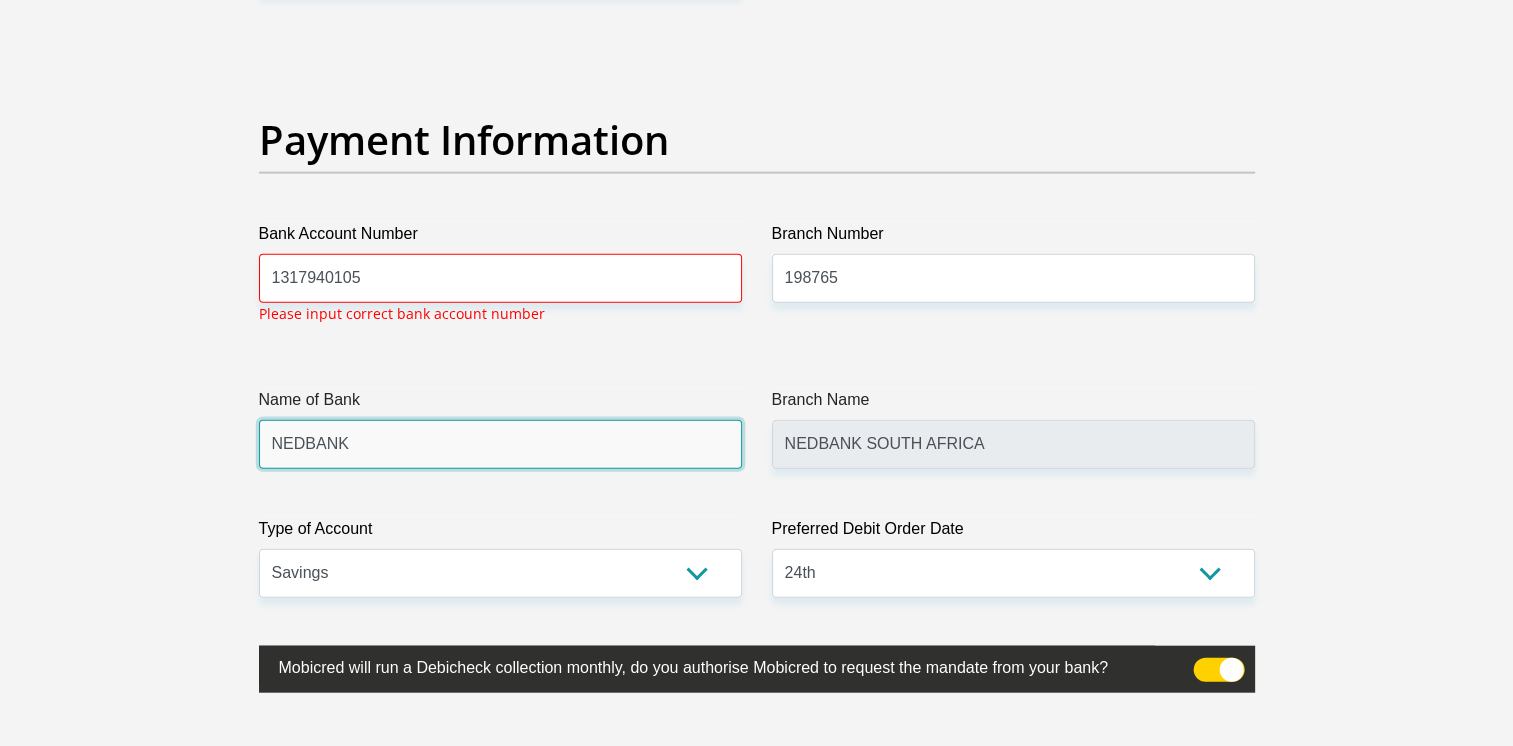 click on "NEDBANK" at bounding box center (500, 444) 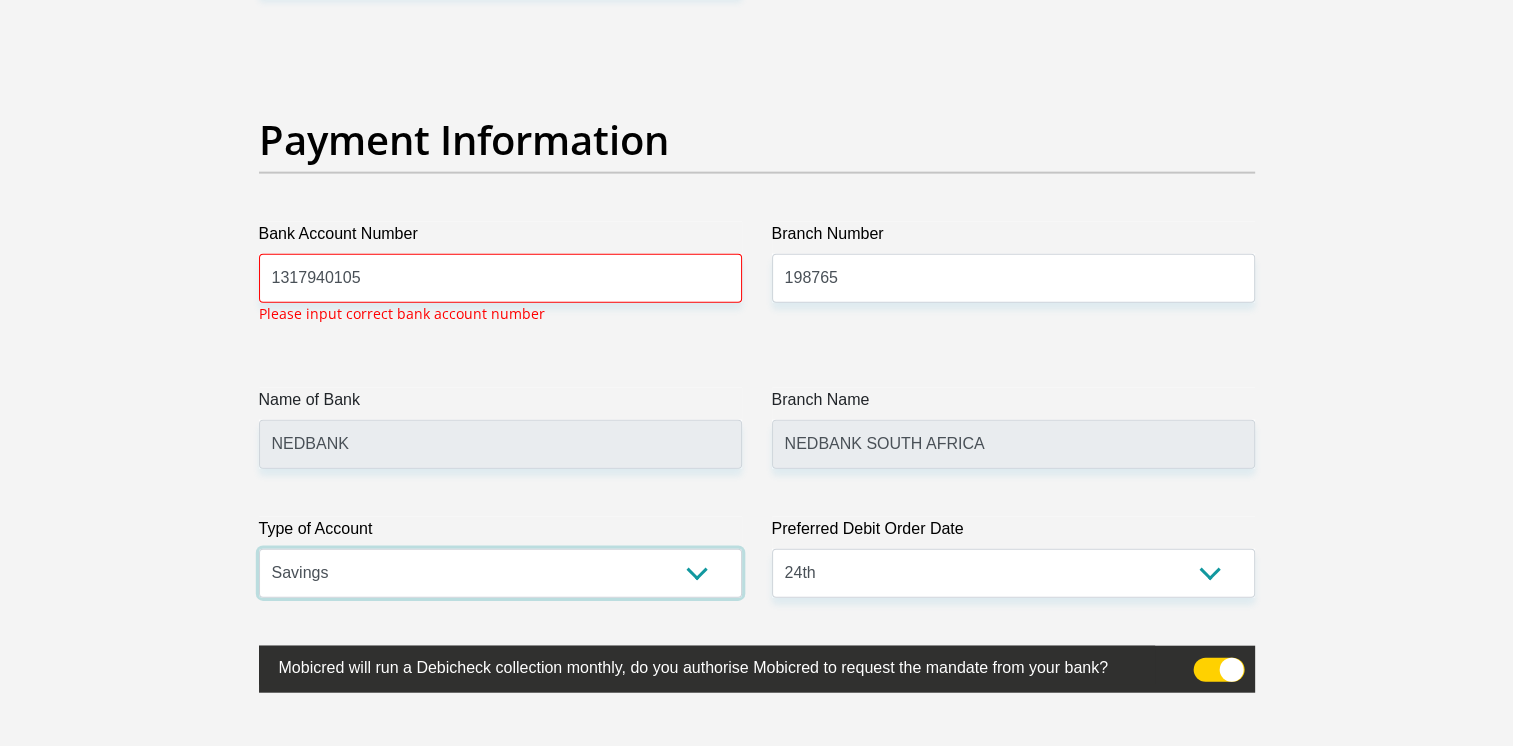 click on "Cheque
Savings" at bounding box center (500, 573) 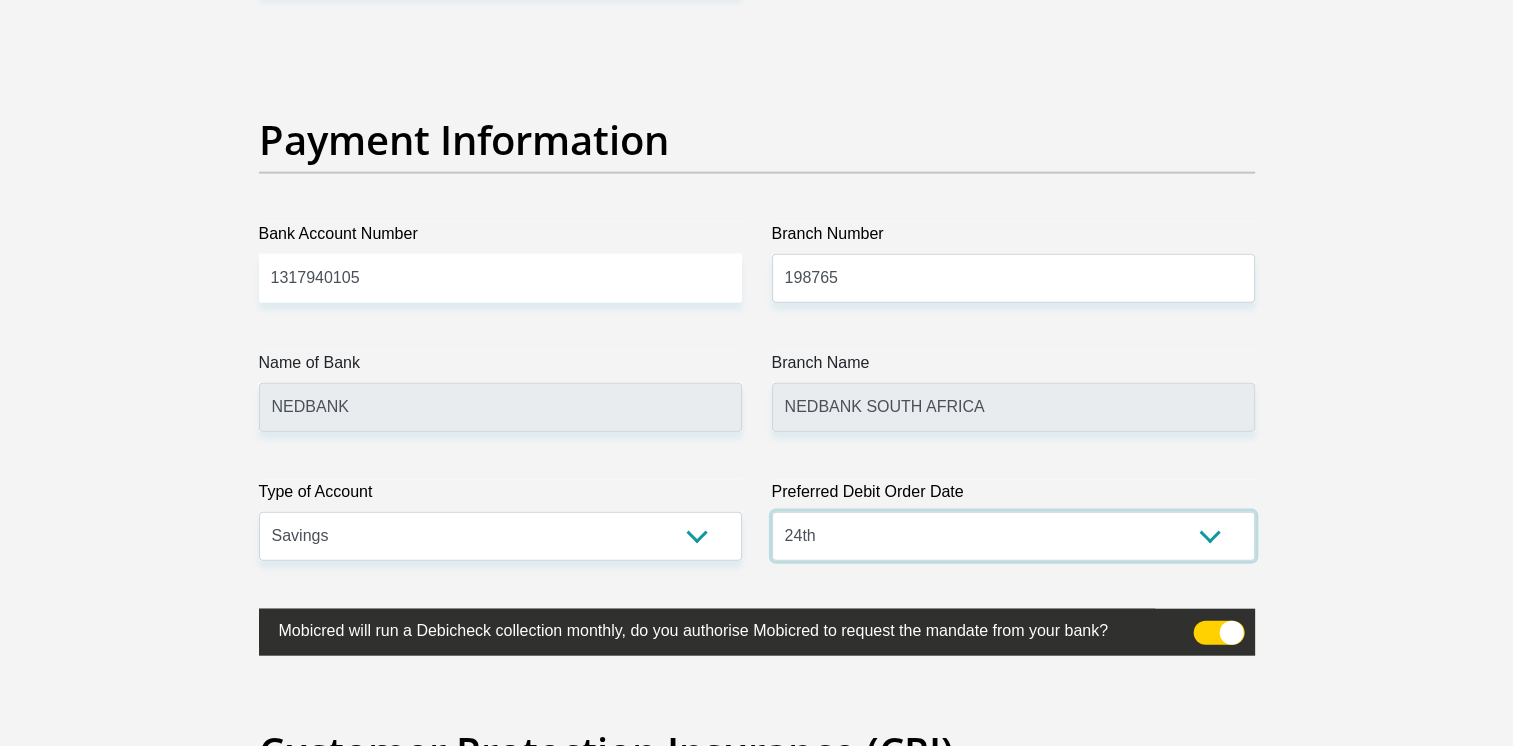 click on "Title
Mr
Ms
Mrs
Dr
Other
First Name
[FIRST]
Surname
[LAST]
ID Number
8503270274082
Please input valid ID number
Race
Black
Coloured
Indian
White
Other
Contact Number
0836829277
Please input valid contact number
Nationality
South Africa
Afghanistan
Aland Islands  Albania  Angola" at bounding box center (757, -968) 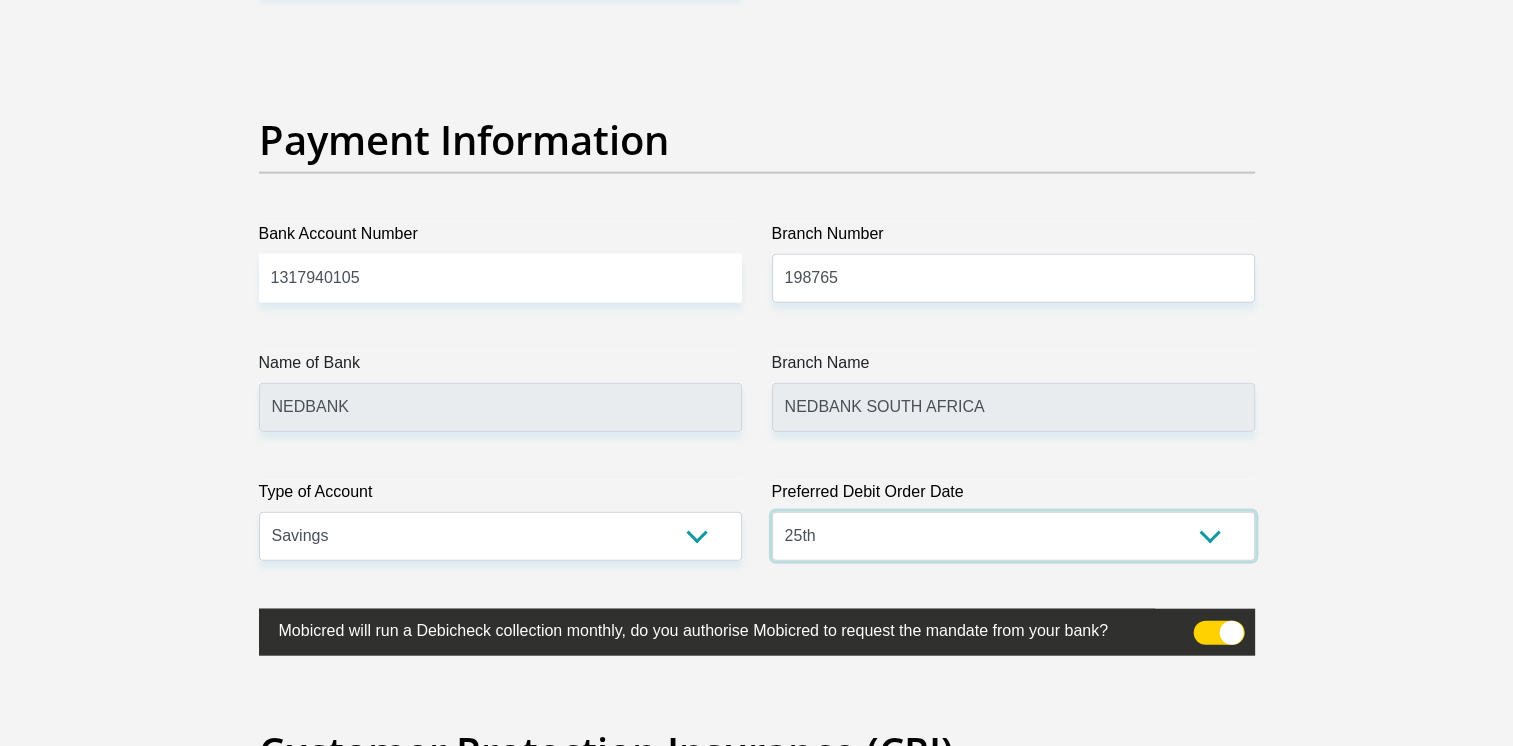 click on "1st
2nd
3rd
4th
5th
7th
18th
19th
20th
21st
22nd
23rd
24th
25th
26th
27th
28th
29th
30th" at bounding box center [1013, 536] 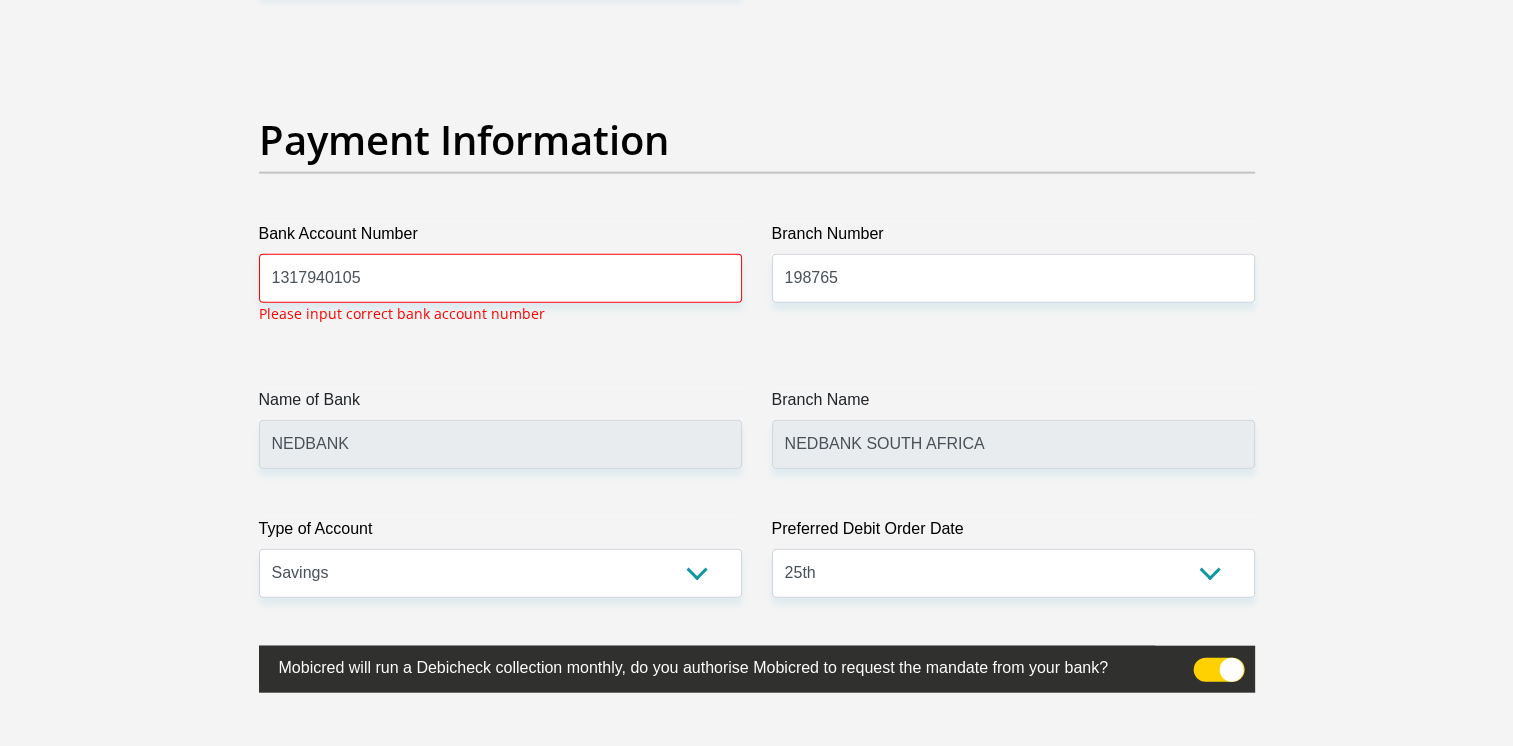 click at bounding box center [1218, 670] 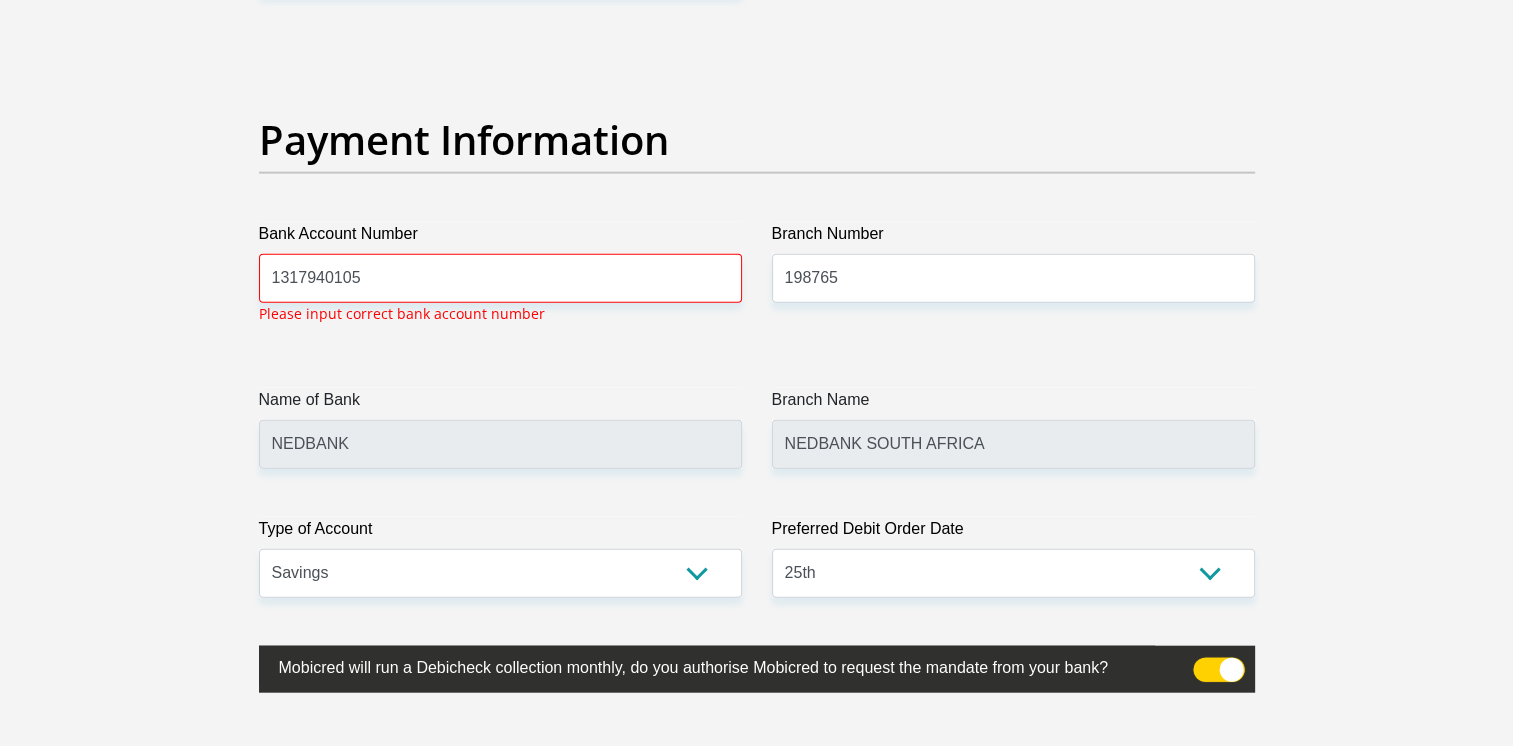 click at bounding box center (1205, 663) 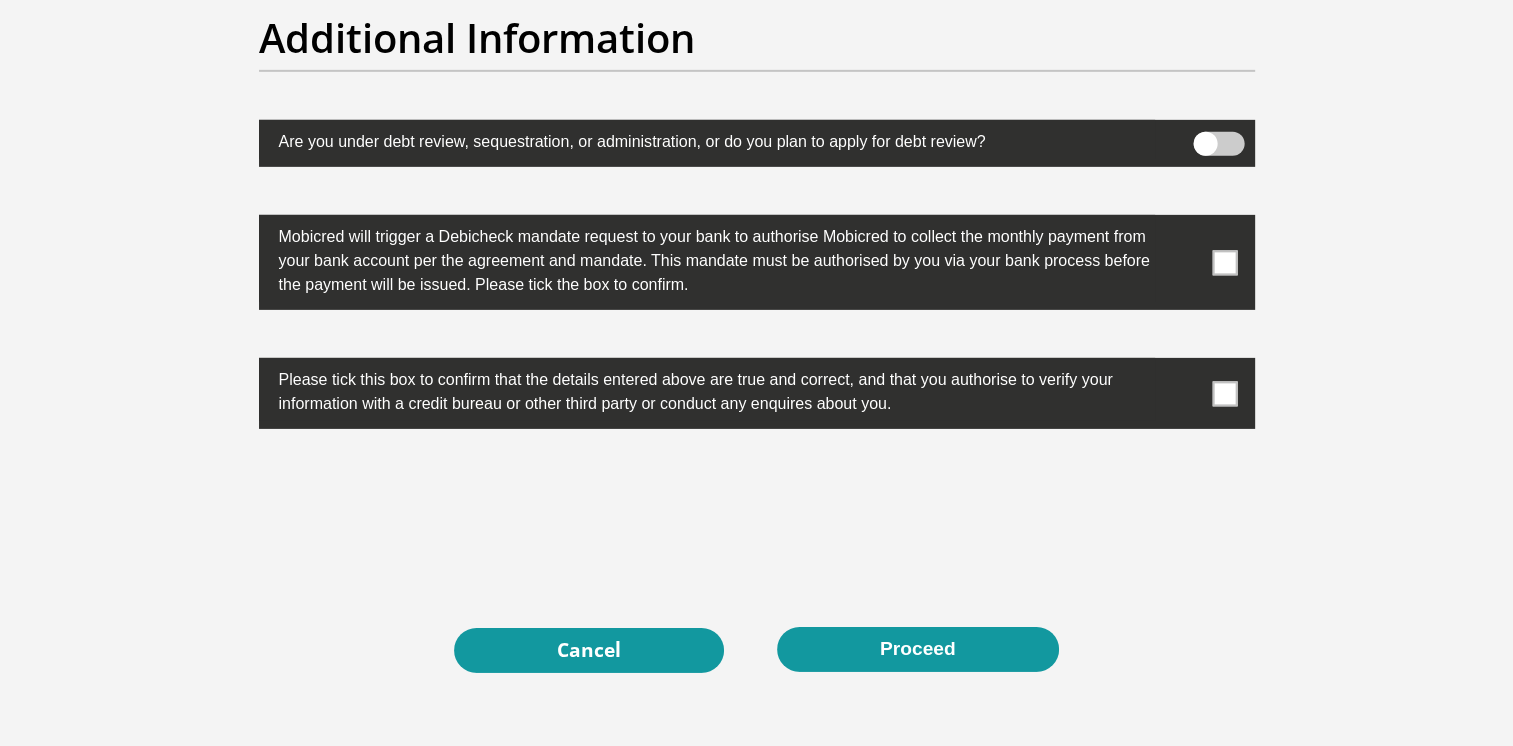 scroll, scrollTop: 6360, scrollLeft: 0, axis: vertical 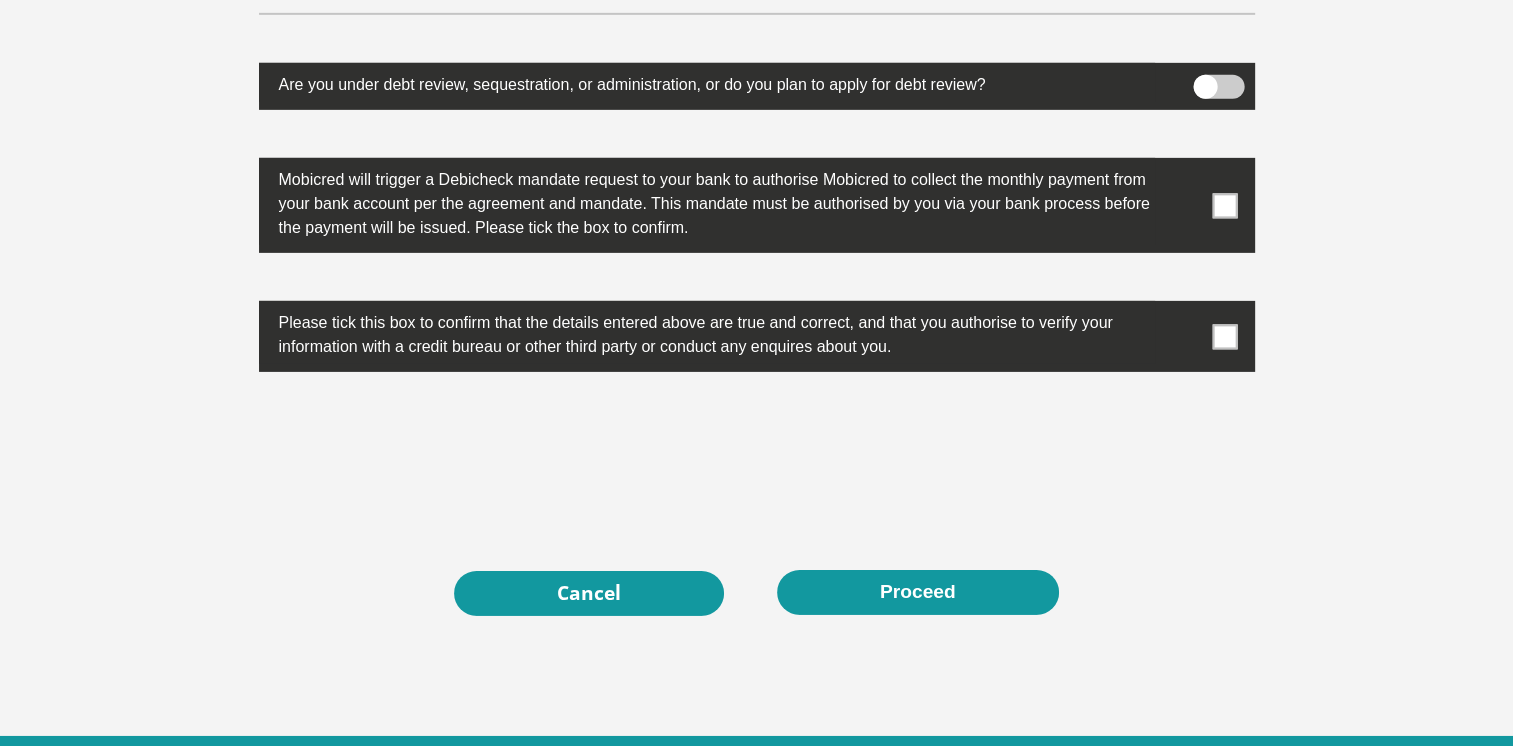 drag, startPoint x: 1512, startPoint y: 673, endPoint x: 1527, endPoint y: 604, distance: 70.61161 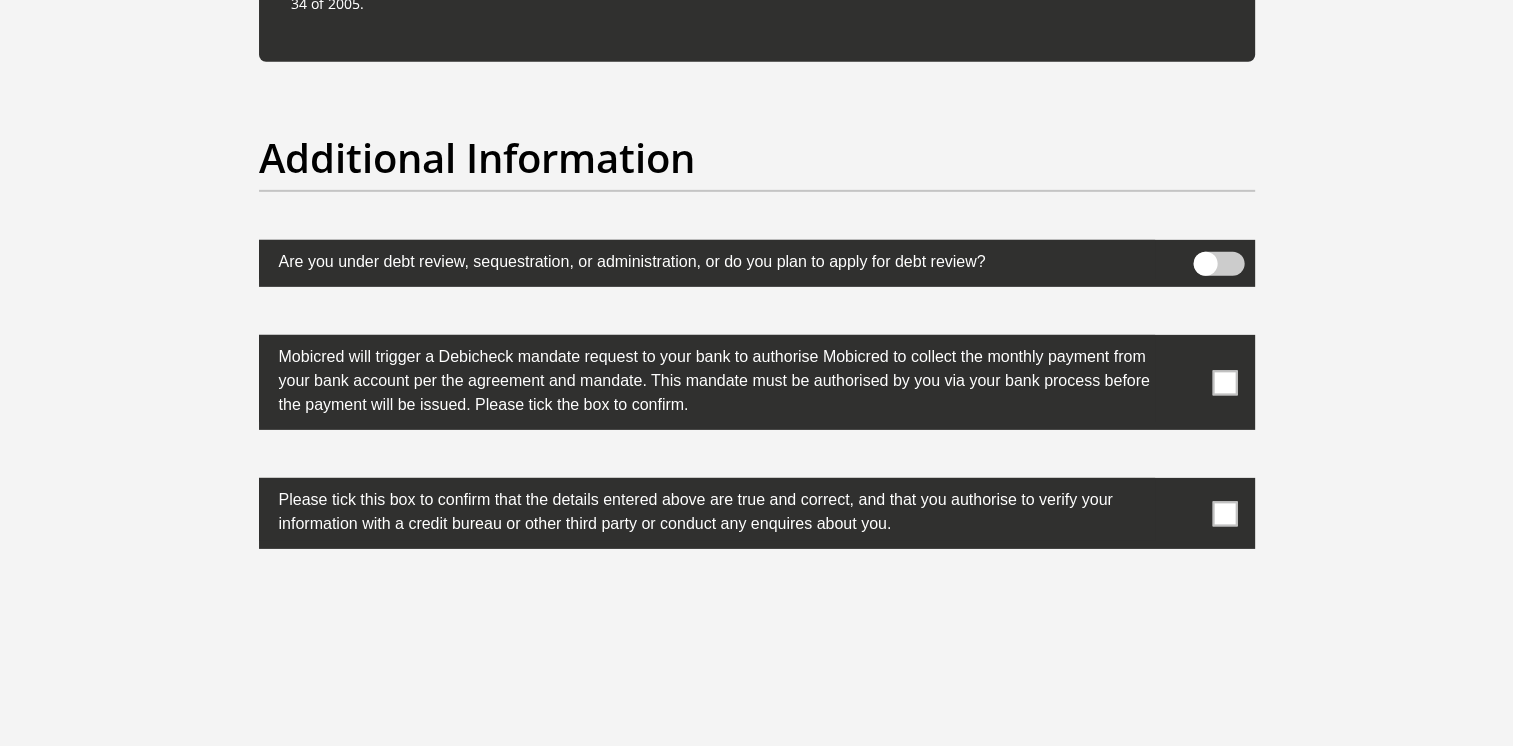 scroll, scrollTop: 6134, scrollLeft: 0, axis: vertical 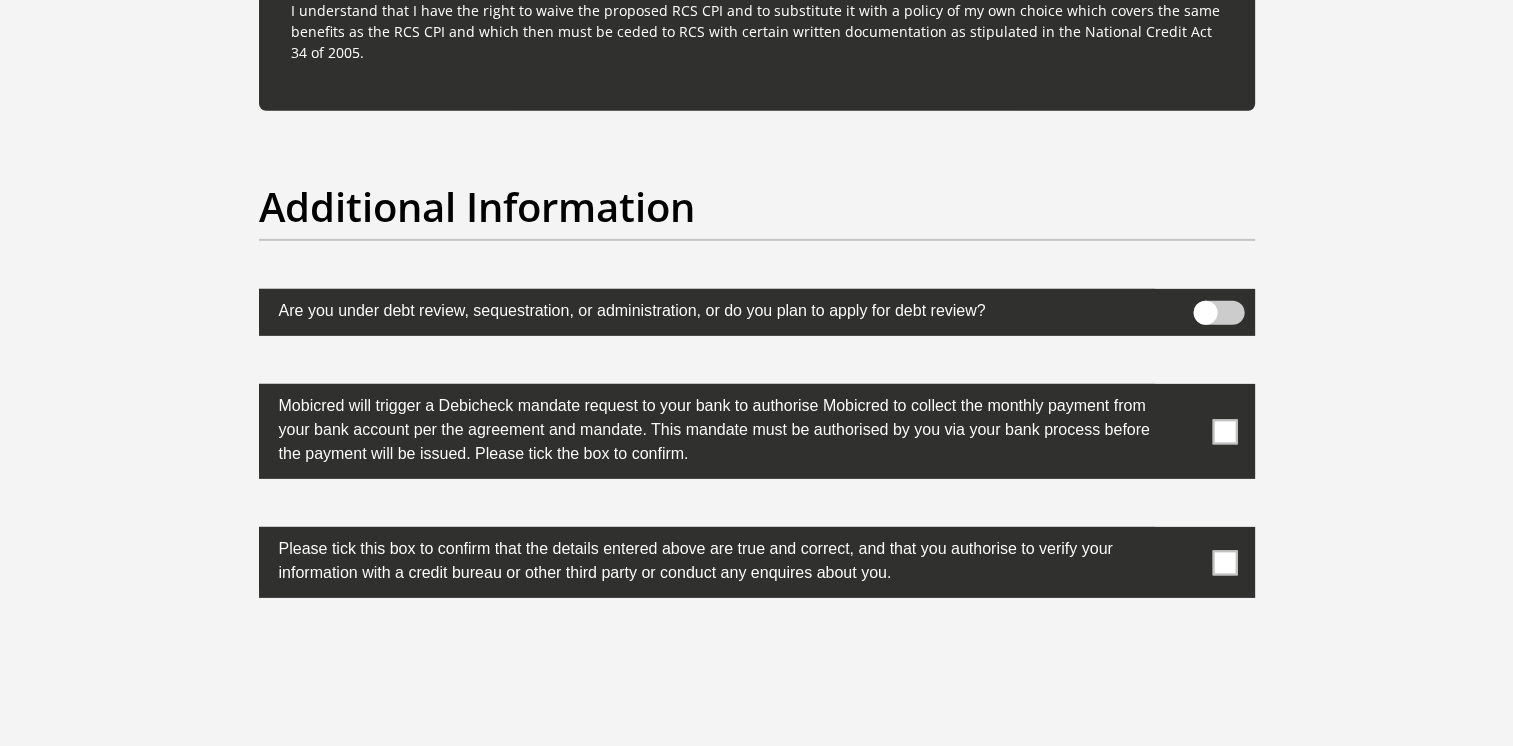 click at bounding box center [1224, 431] 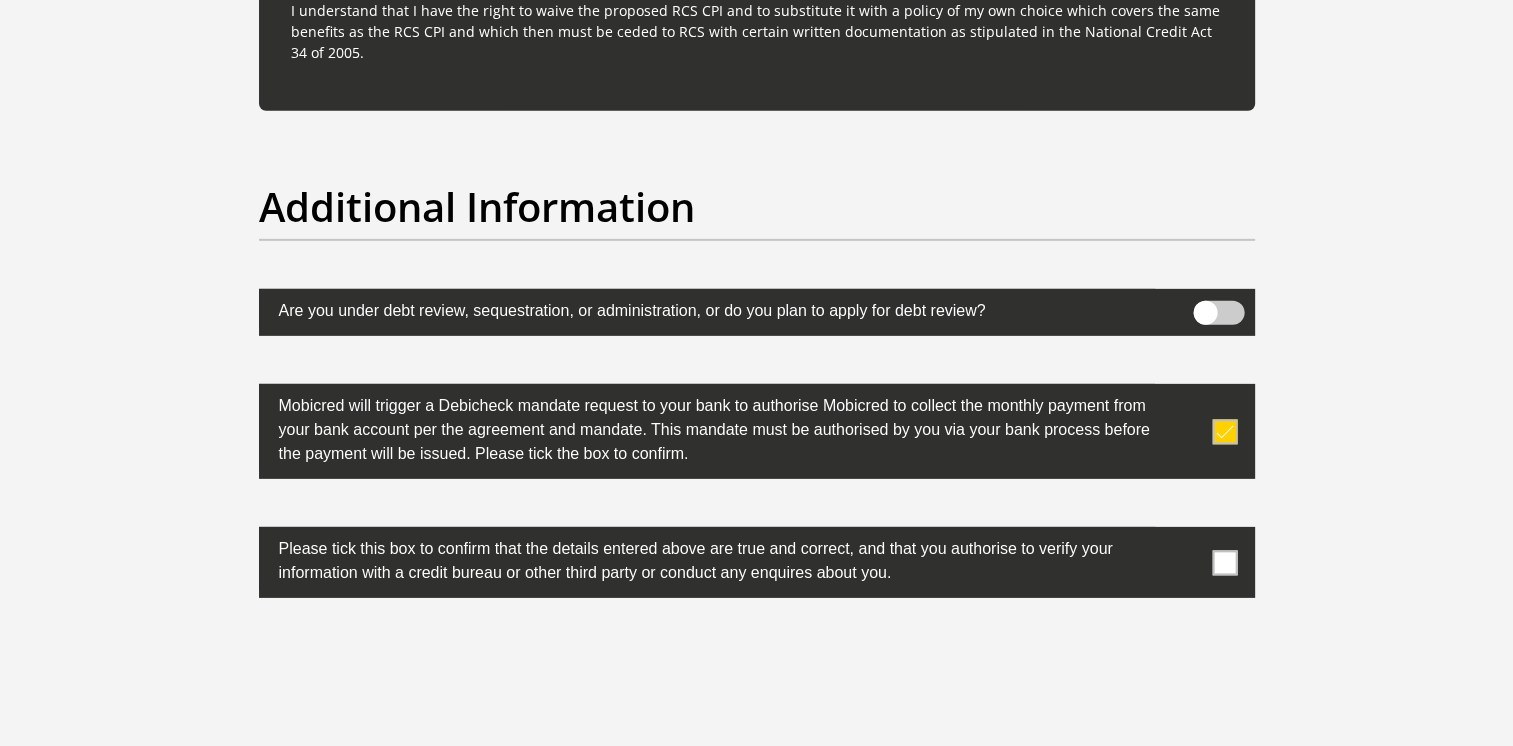 click at bounding box center (1224, 562) 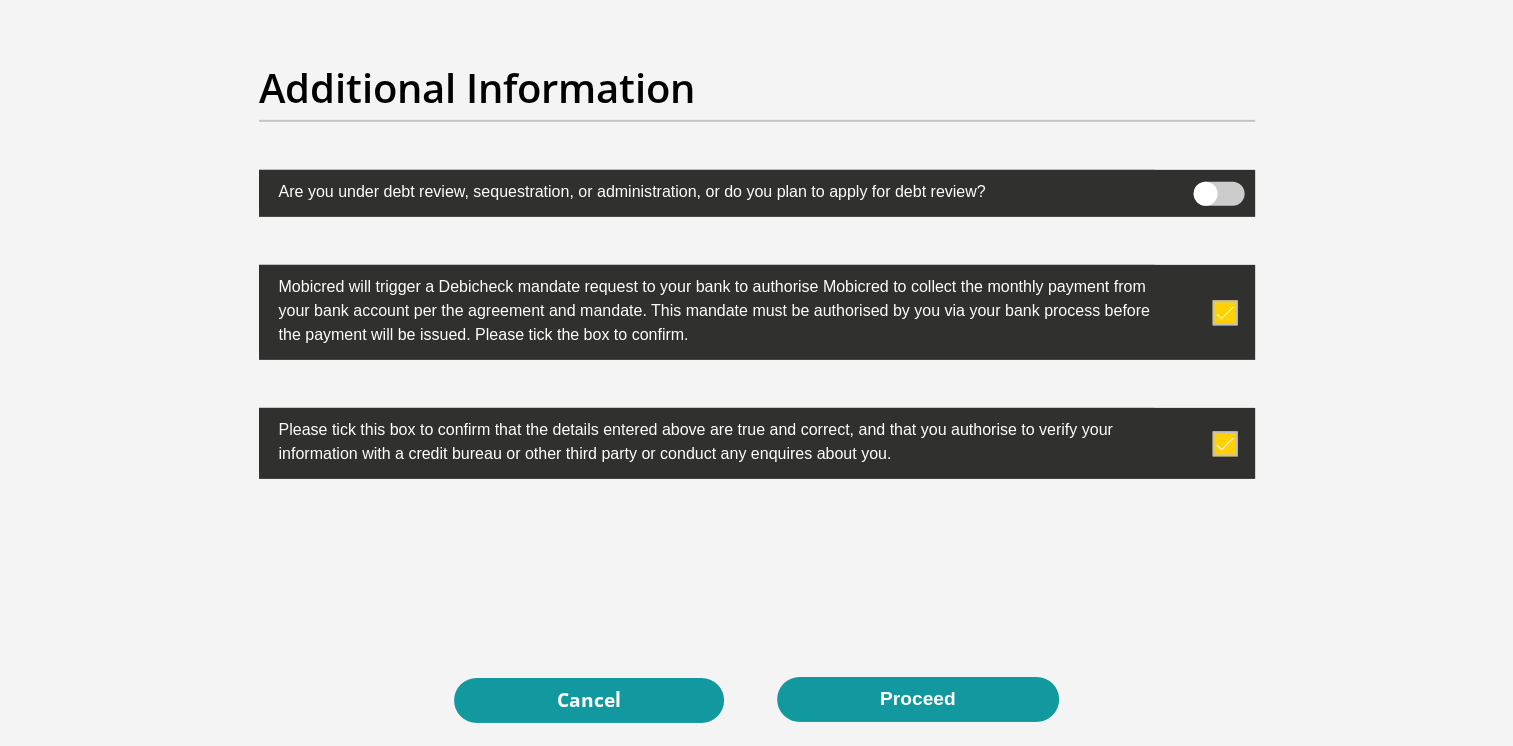 scroll, scrollTop: 6461, scrollLeft: 0, axis: vertical 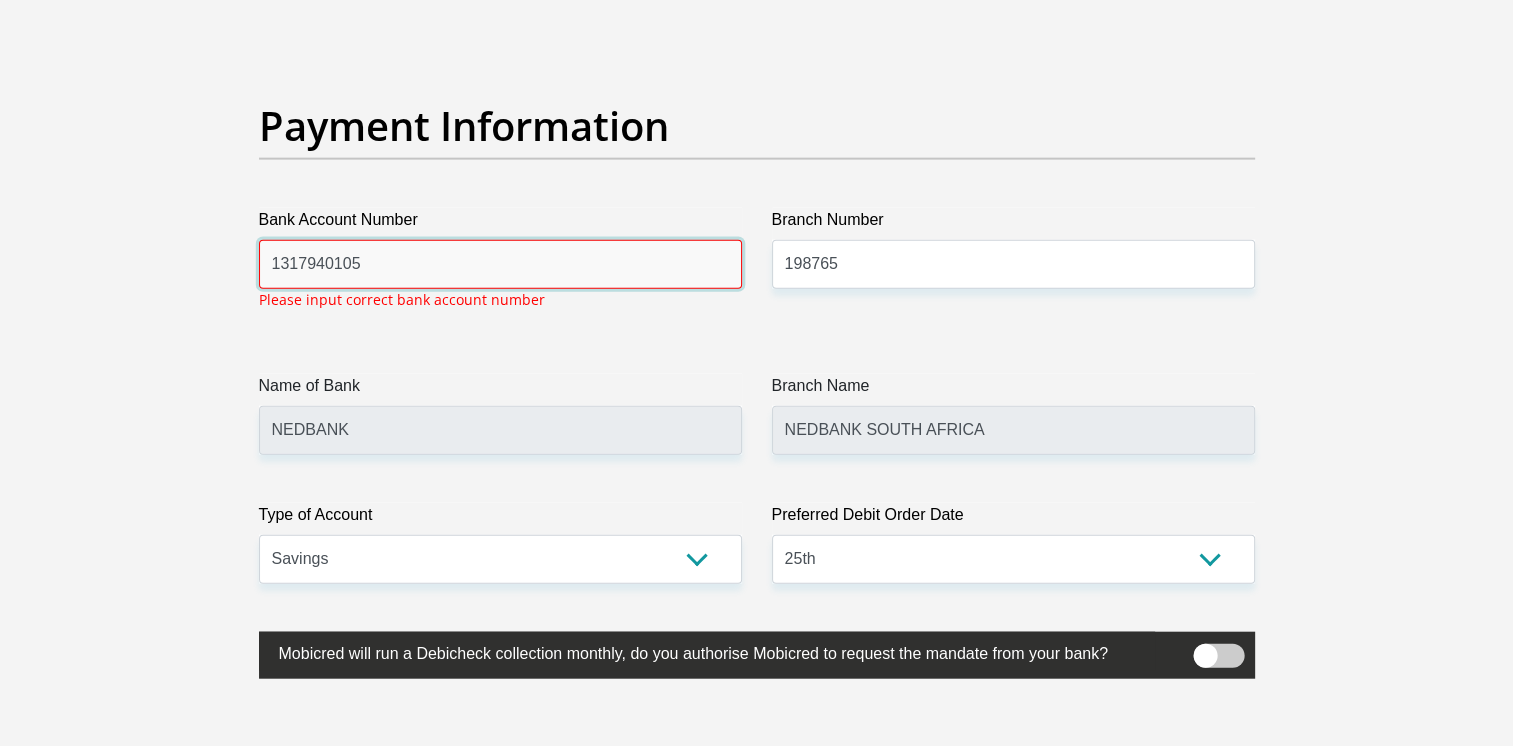 click on "1317940105" at bounding box center [500, 264] 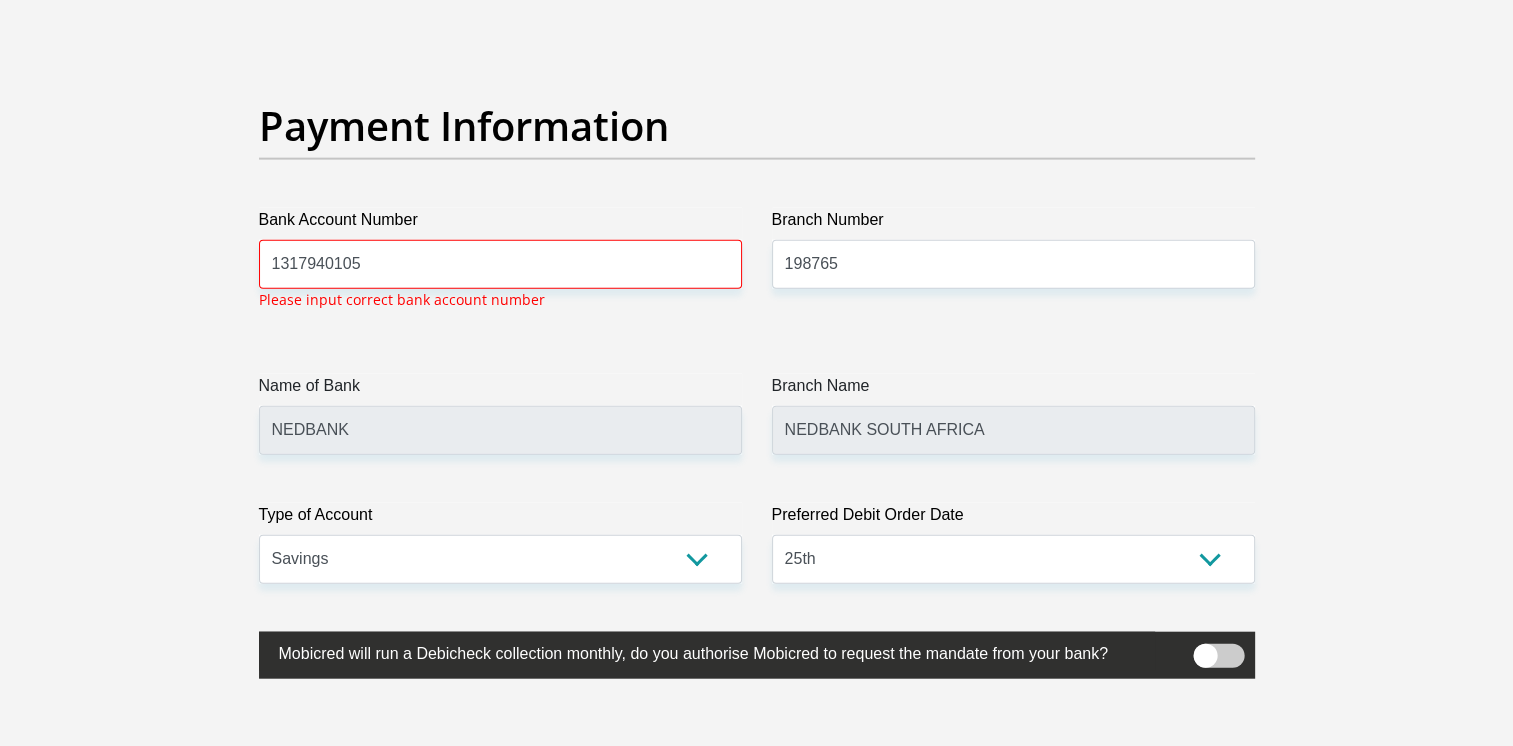 scroll, scrollTop: 4535, scrollLeft: 0, axis: vertical 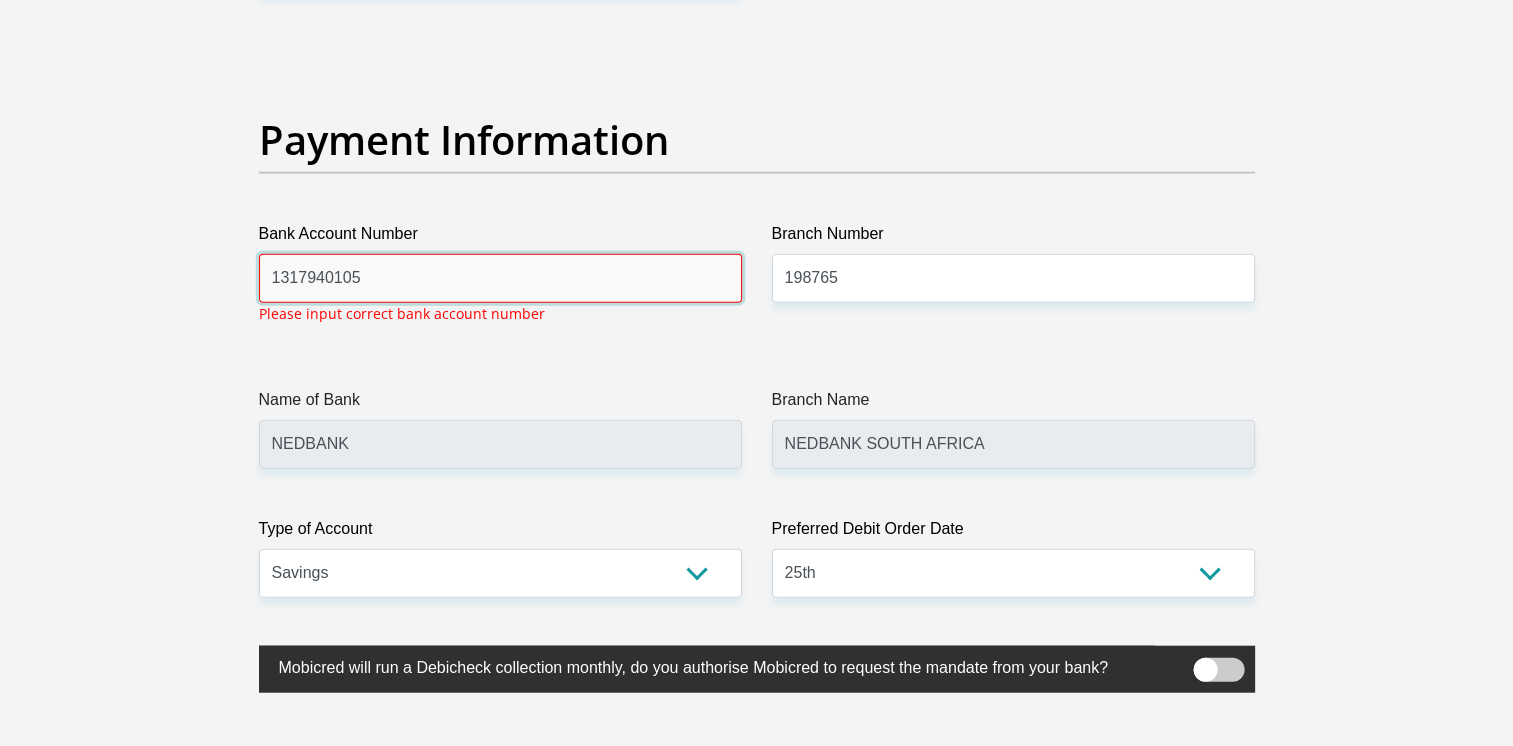 click on "1317940105" at bounding box center [500, 278] 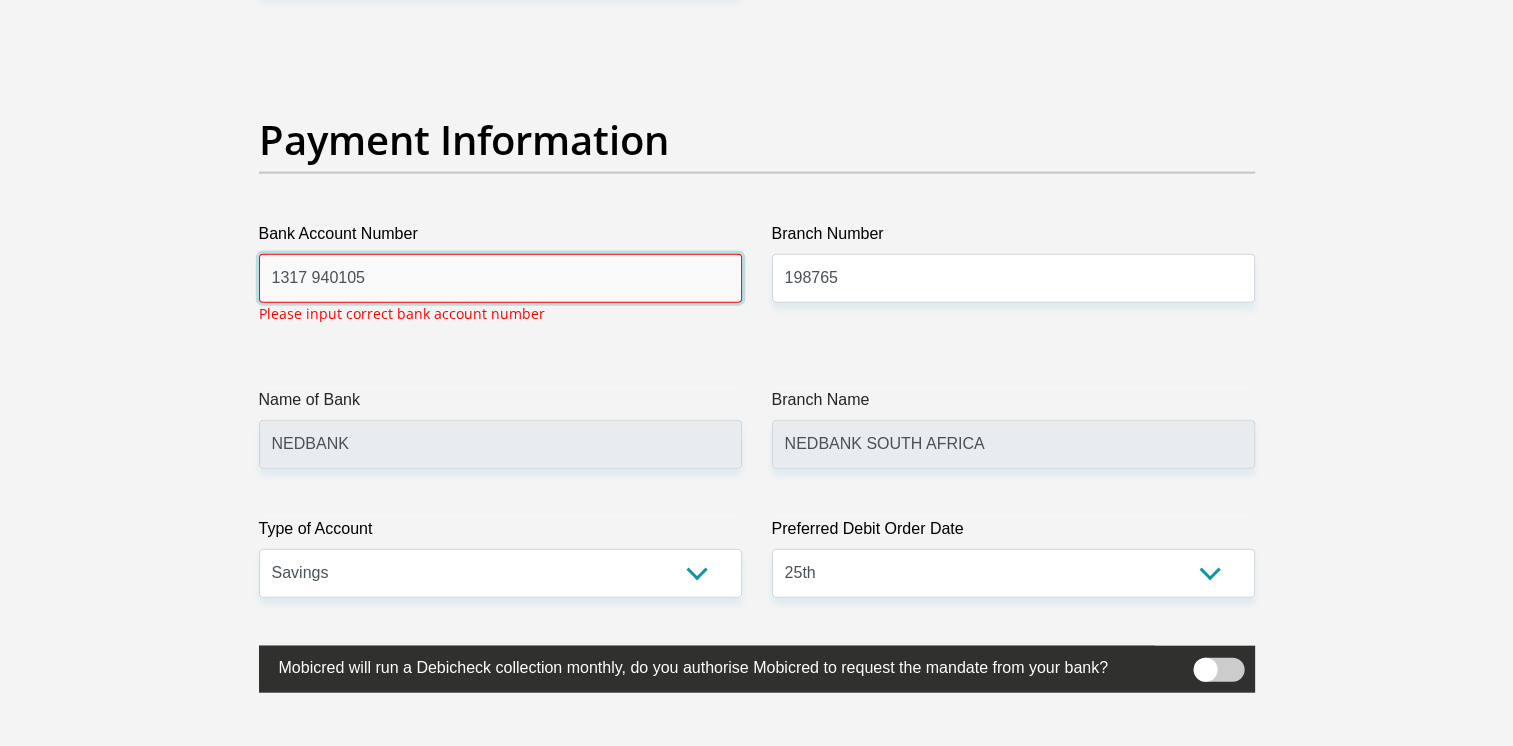 click on "1317 940105" at bounding box center (500, 278) 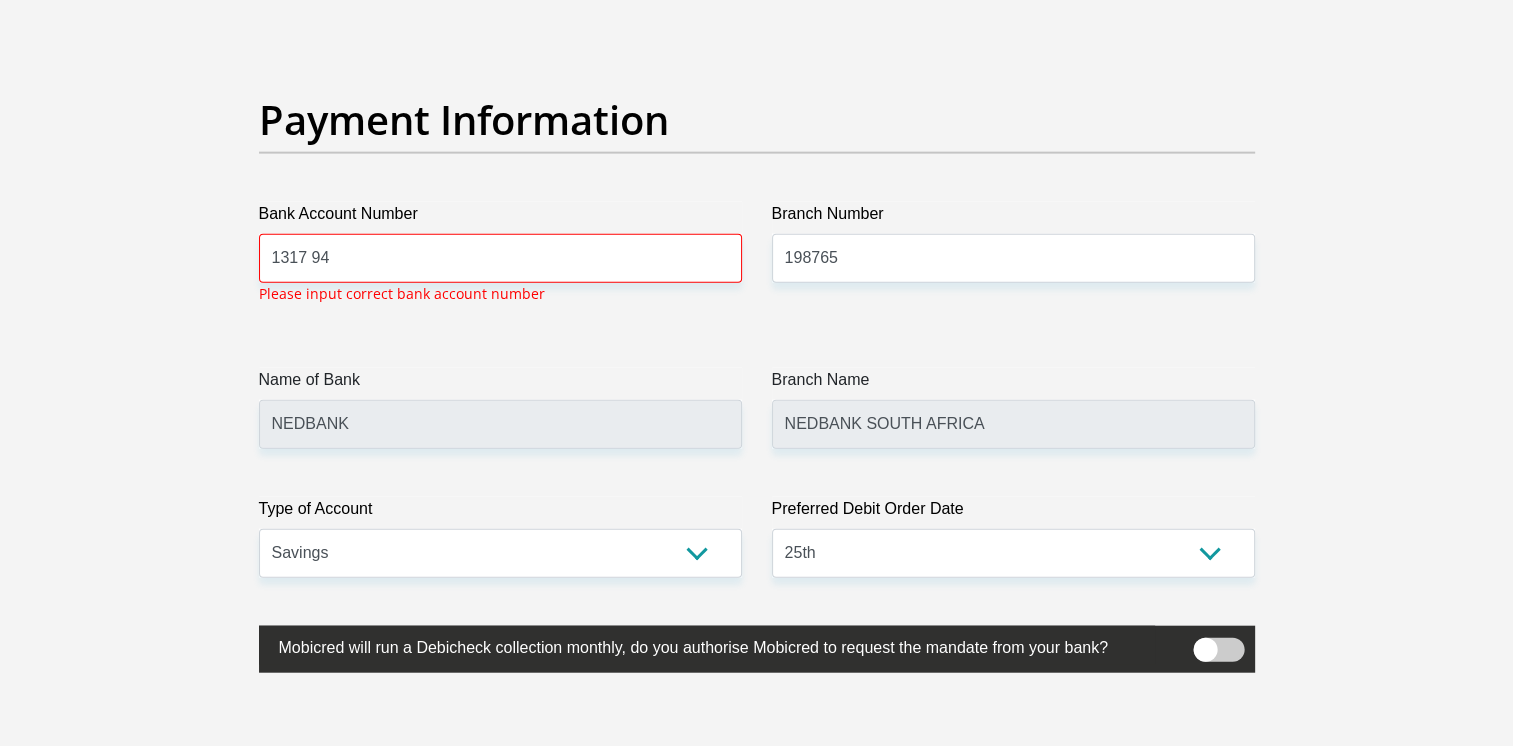 scroll, scrollTop: 4535, scrollLeft: 0, axis: vertical 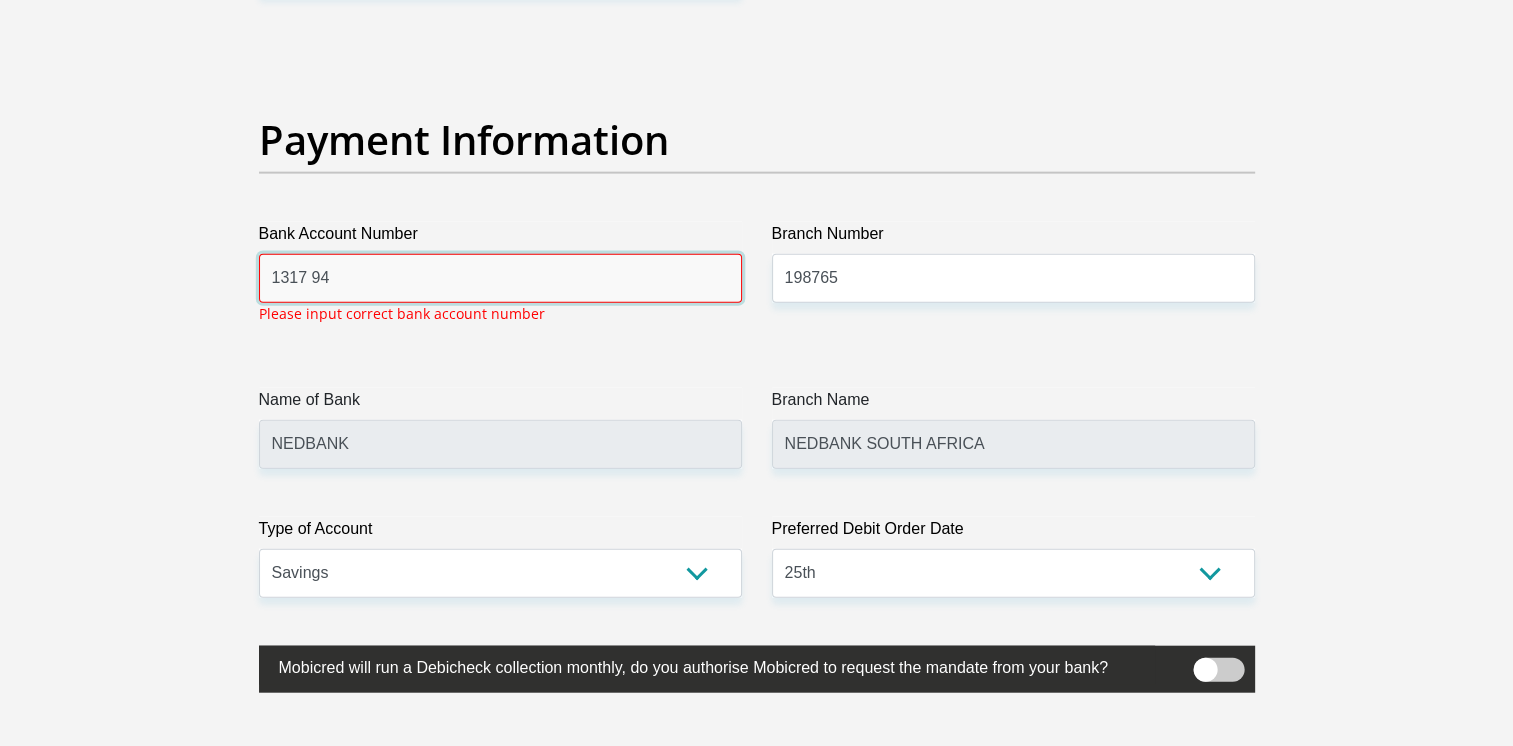 click on "1317 94" at bounding box center [500, 278] 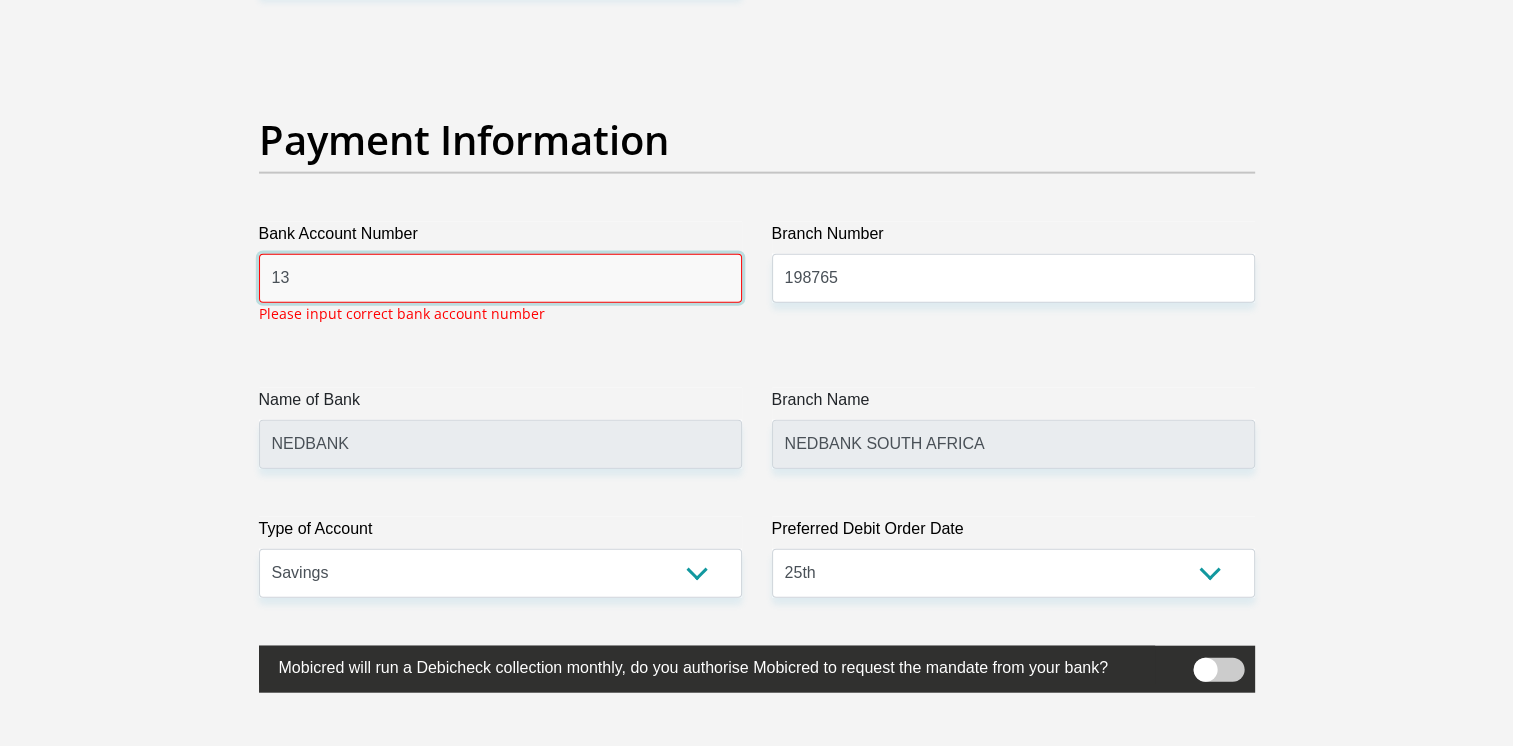 type on "1" 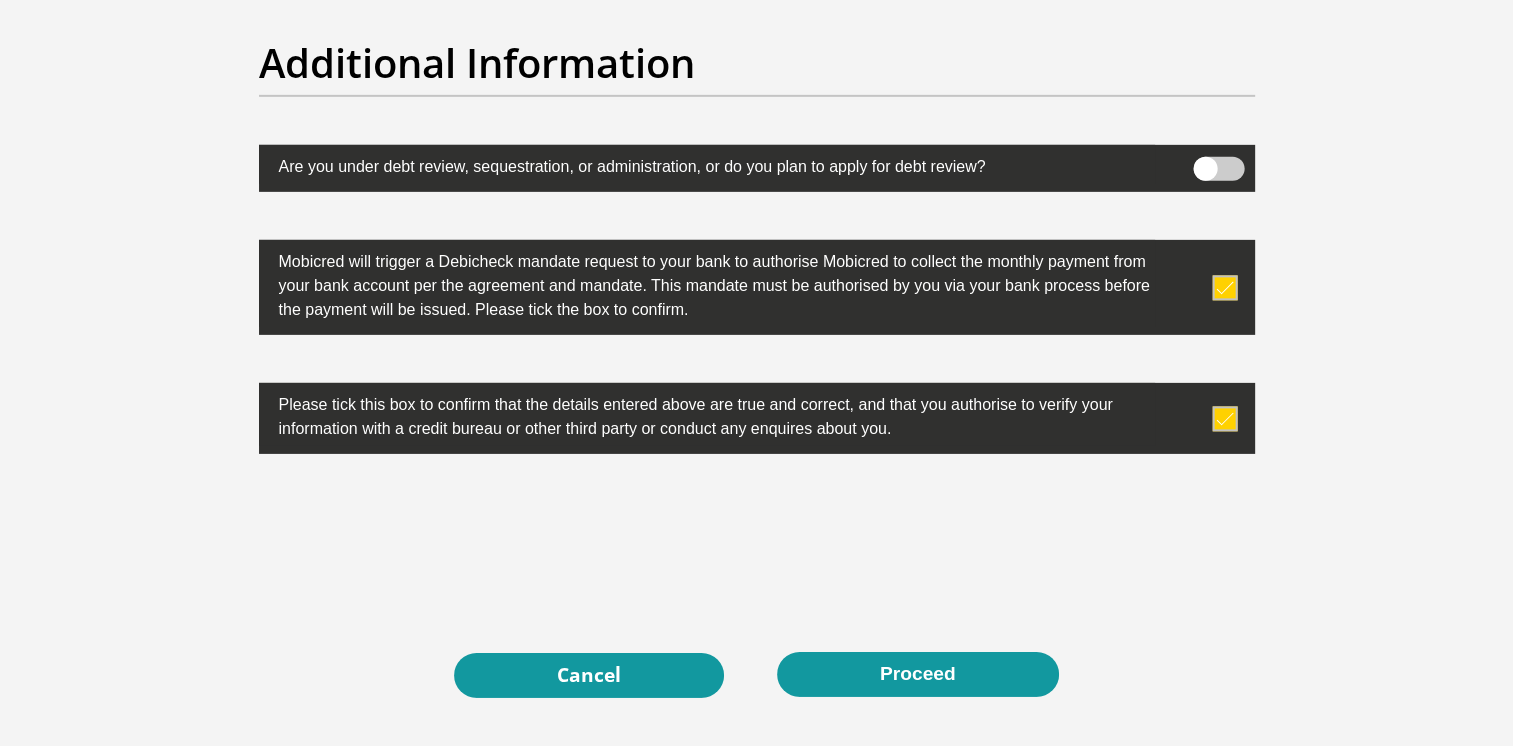 scroll, scrollTop: 6461, scrollLeft: 0, axis: vertical 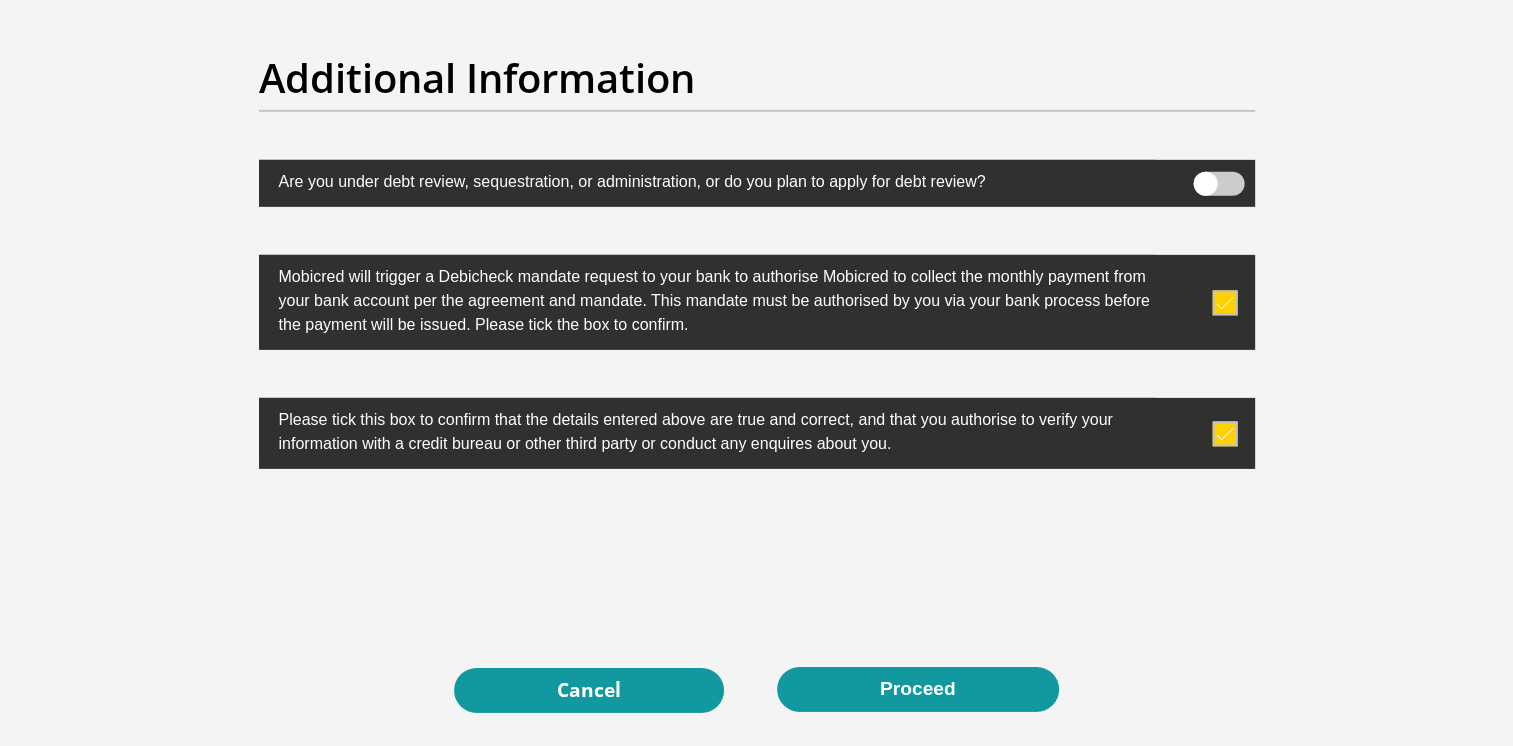 click on "Title
Mr
Ms
Mrs
Dr
Other
First Name
[FIRST]
Surname
[LAST]
ID Number
8503270274082
Please input valid ID number
Race
Black
Coloured
Indian
White
Other
Contact Number
0836829277
Please input valid contact number
Nationality
South Africa
Afghanistan  Aland Islands  Chad" at bounding box center [757, -2618] 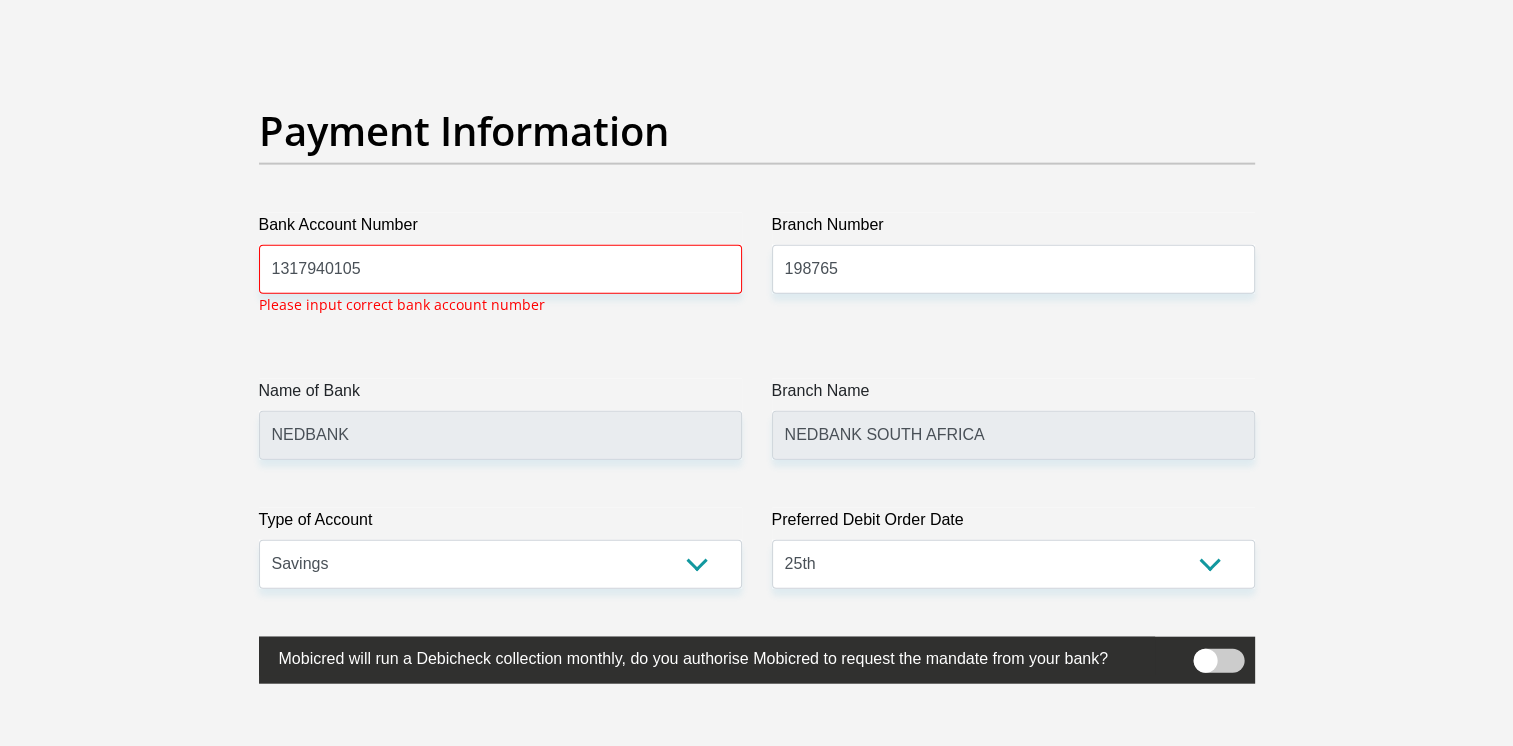 scroll, scrollTop: 4535, scrollLeft: 0, axis: vertical 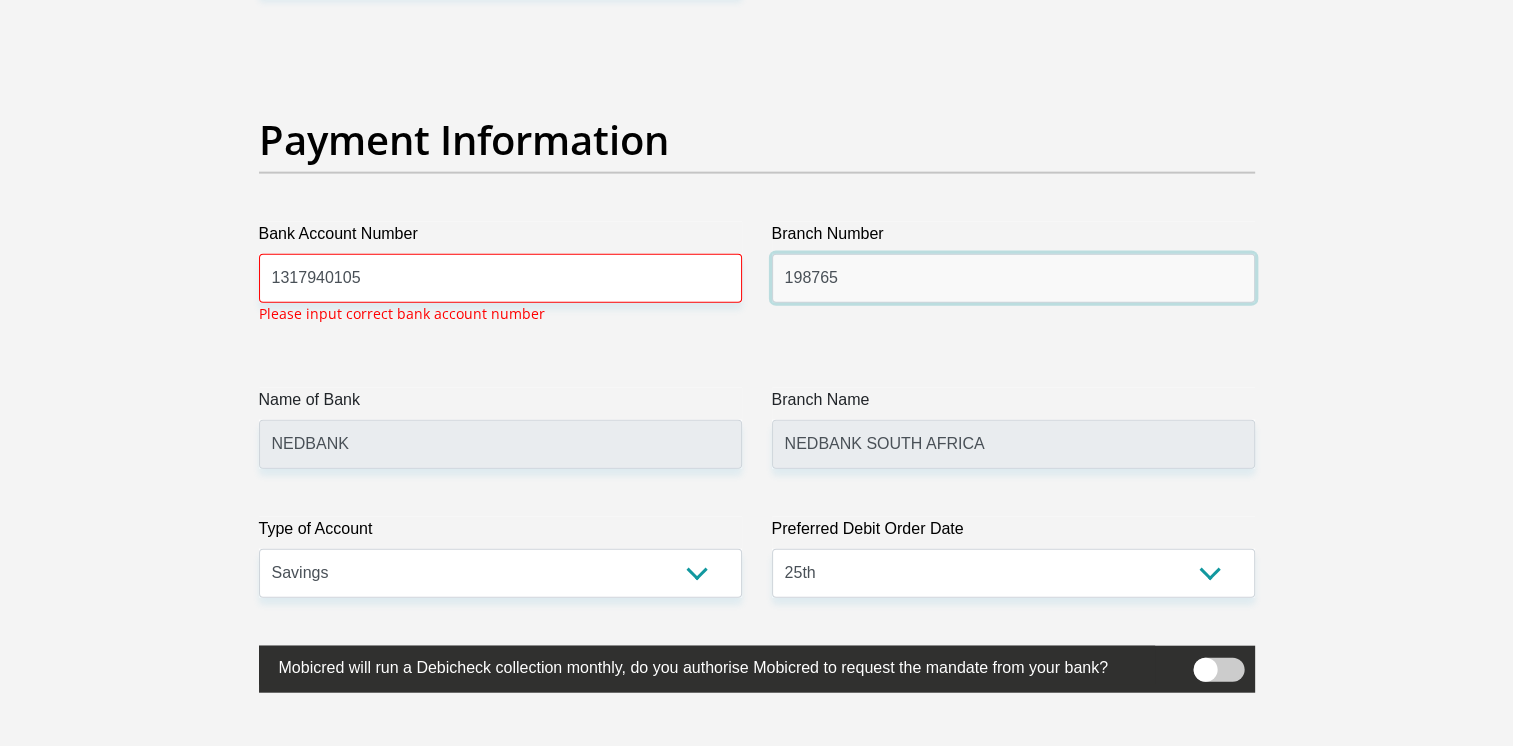 click on "198765" at bounding box center (1013, 278) 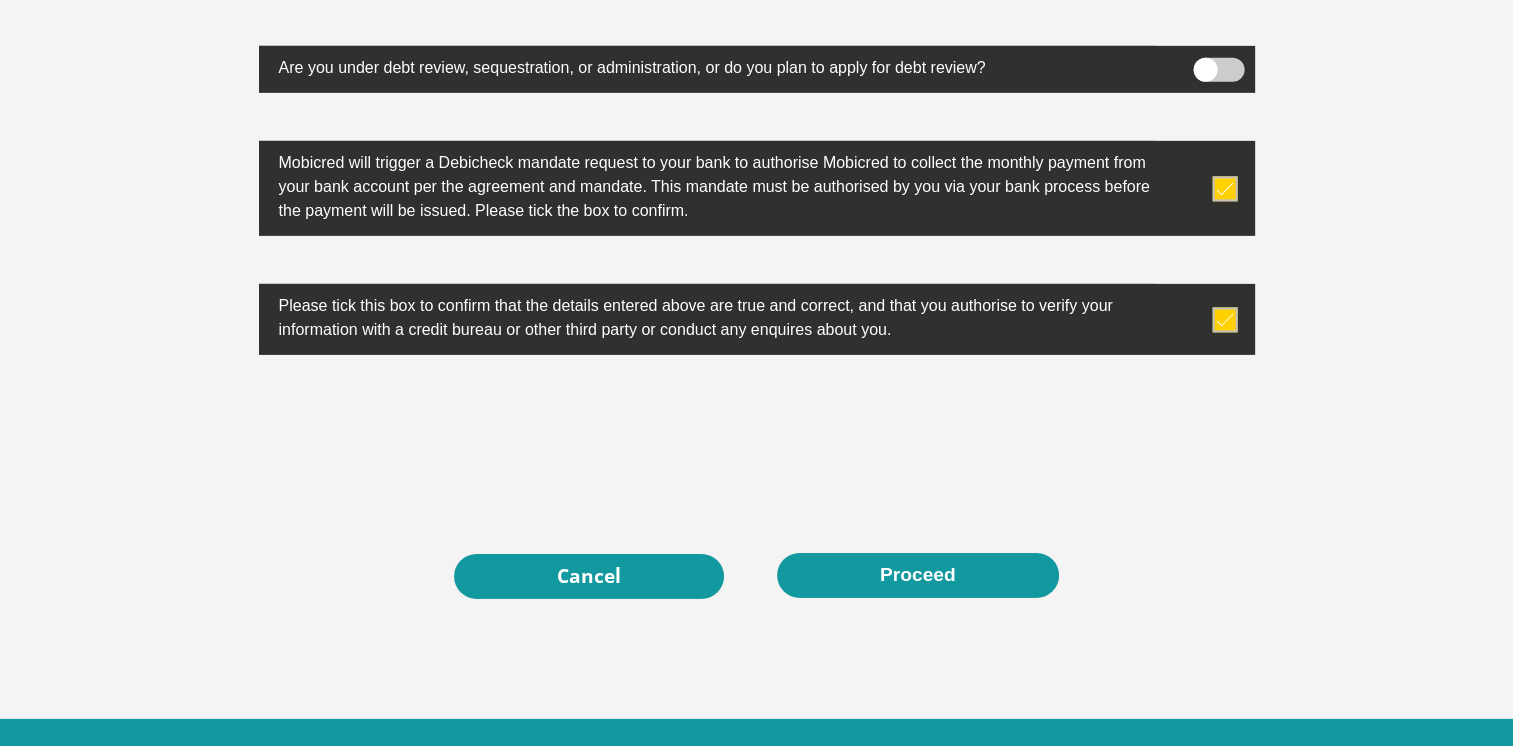 scroll, scrollTop: 6460, scrollLeft: 0, axis: vertical 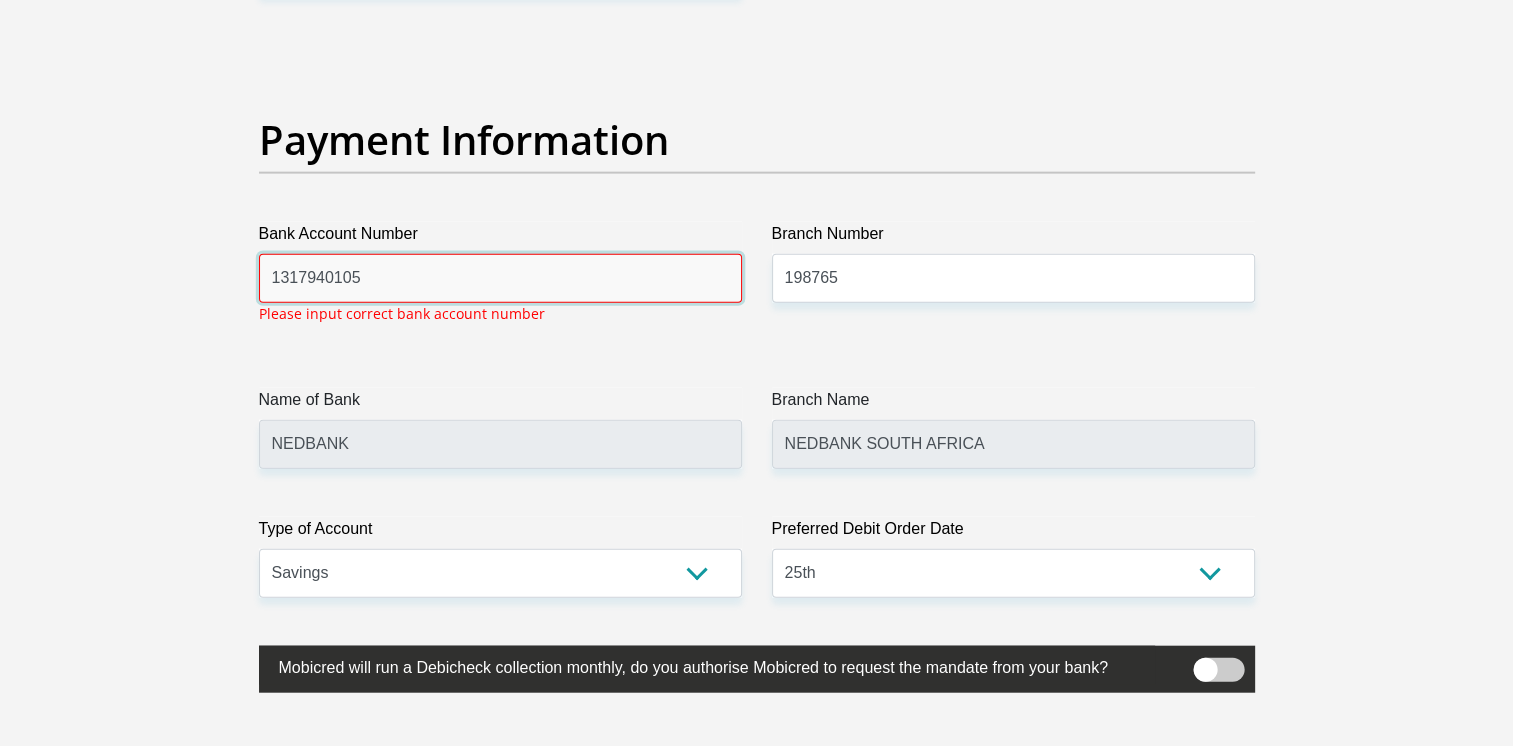 click on "1317940105" at bounding box center [500, 278] 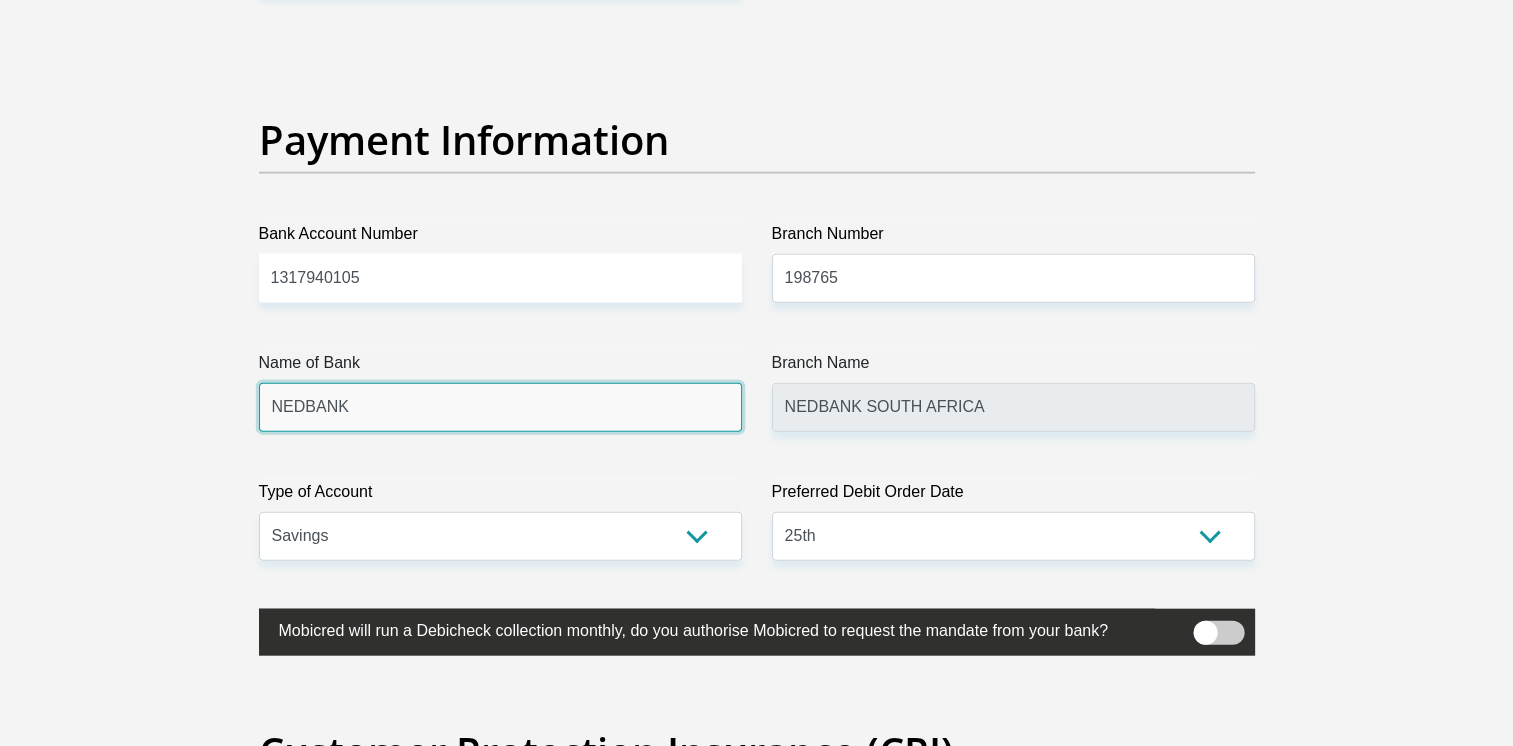 click on "Title
Mr
Ms
Mrs
Dr
Other
First Name
[FIRST]
Surname
[LAST]
ID Number
8503270274082
Please input valid ID number
Race
Black
Coloured
Indian
White
Other
Contact Number
0836829277
Please input valid contact number
Nationality
South Africa
Afghanistan
Aland Islands  Albania  Angola" at bounding box center [757, -968] 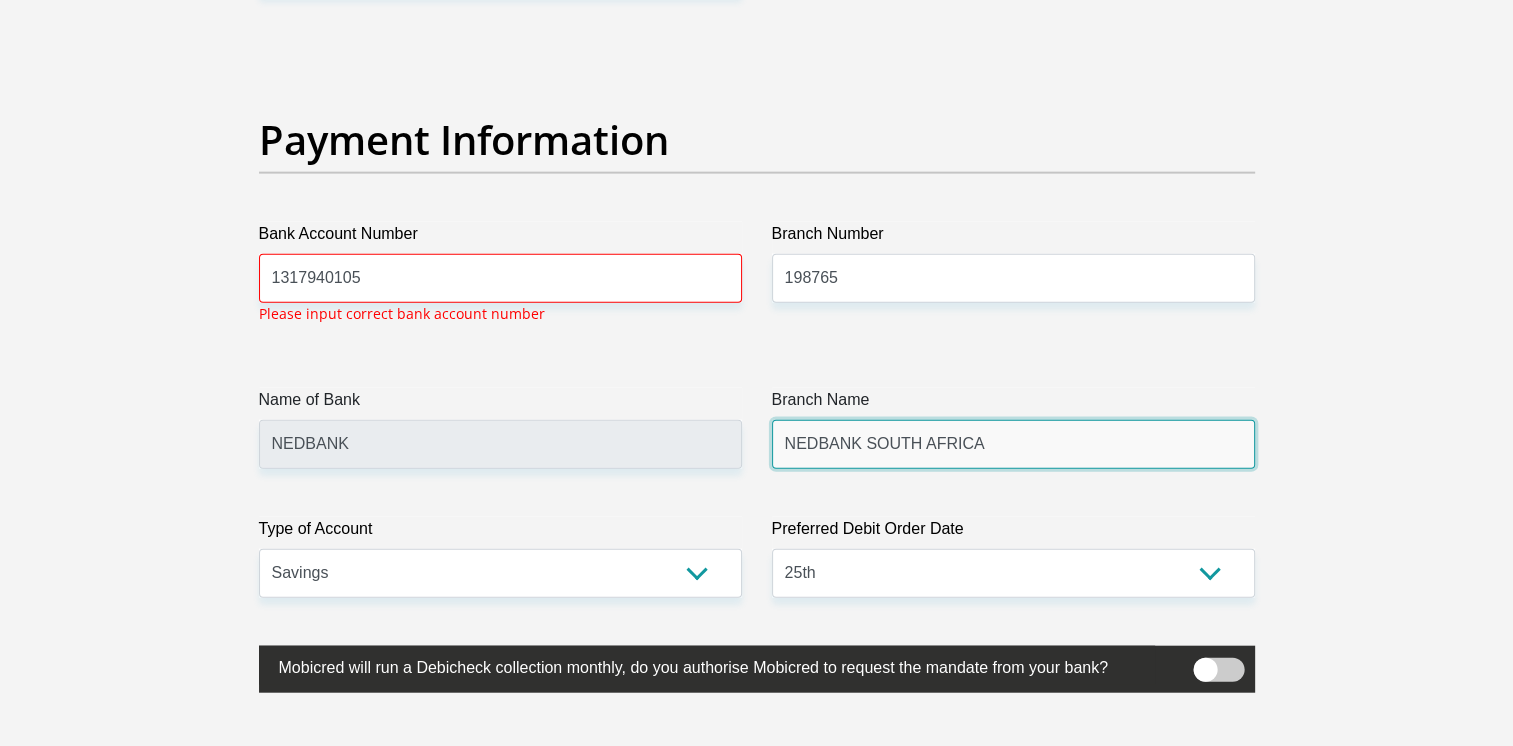 click on "NEDBANK SOUTH AFRICA" at bounding box center [1013, 444] 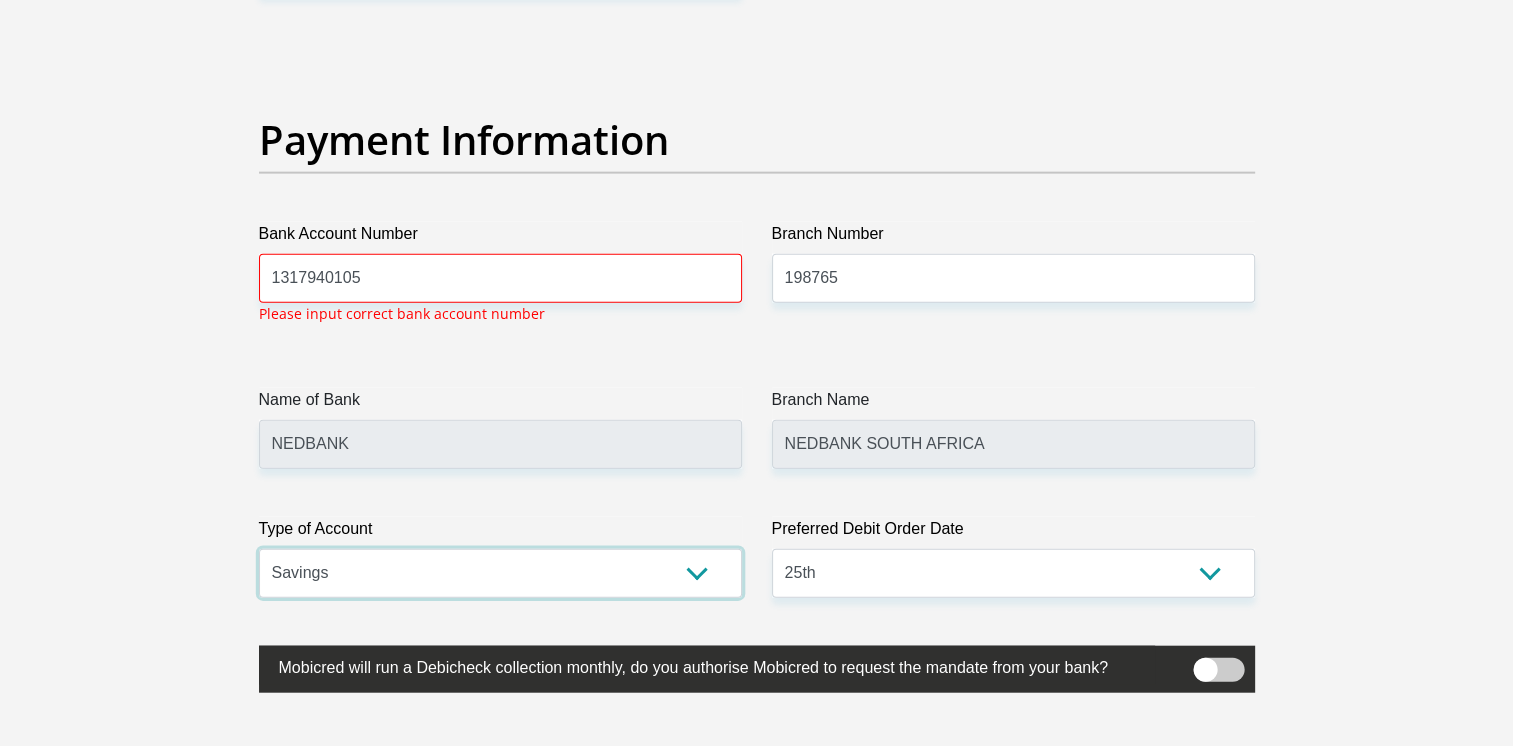 click on "Cheque
Savings" at bounding box center [500, 573] 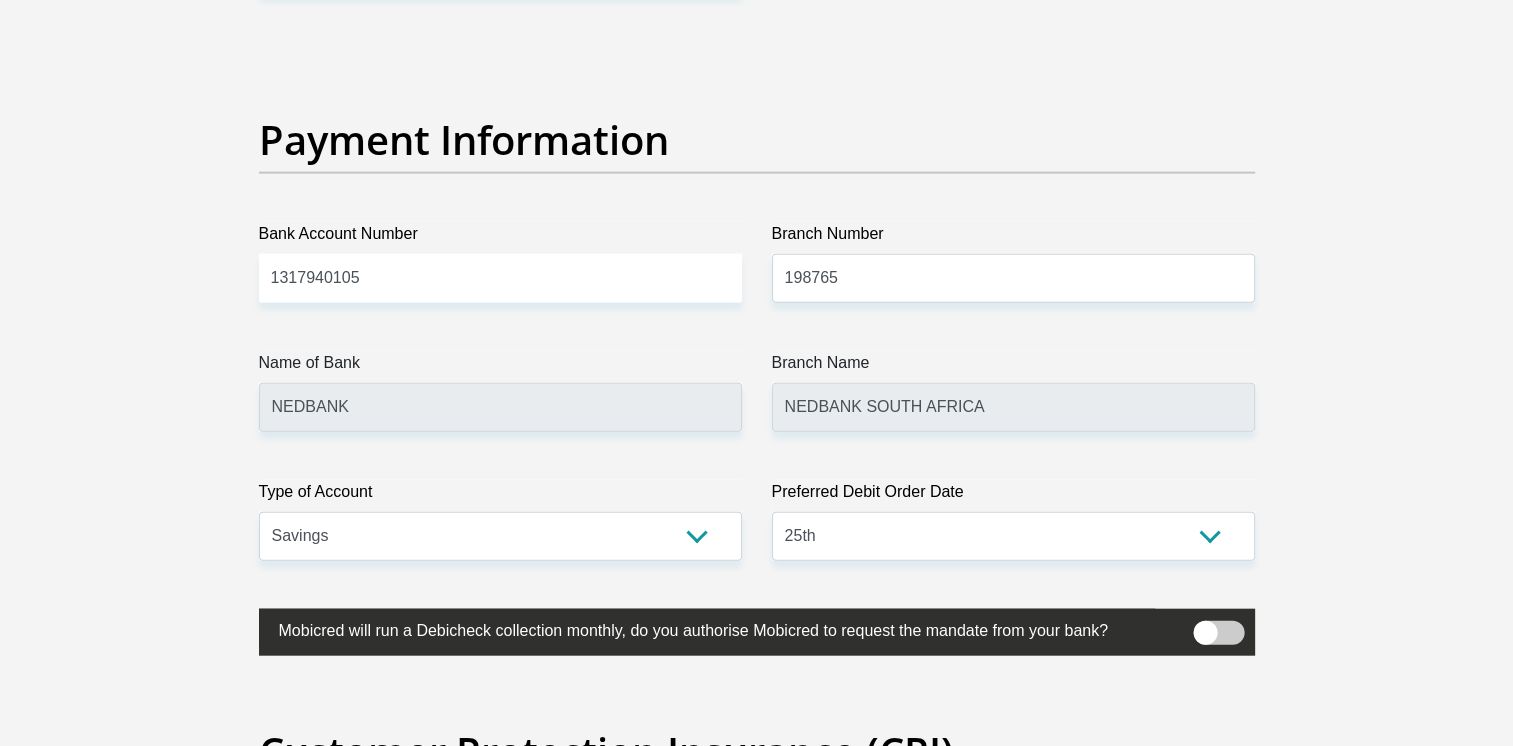 click on "Title
Mr
Ms
Mrs
Dr
Other
First Name
[FIRST]
Surname
[LAST]
ID Number
8503270274082
Please input valid ID number
Race
Black
Coloured
Indian
White
Other
Contact Number
0836829277
Please input valid contact number
Nationality
South Africa
Afghanistan
Aland Islands  Albania  Angola" at bounding box center [757, -968] 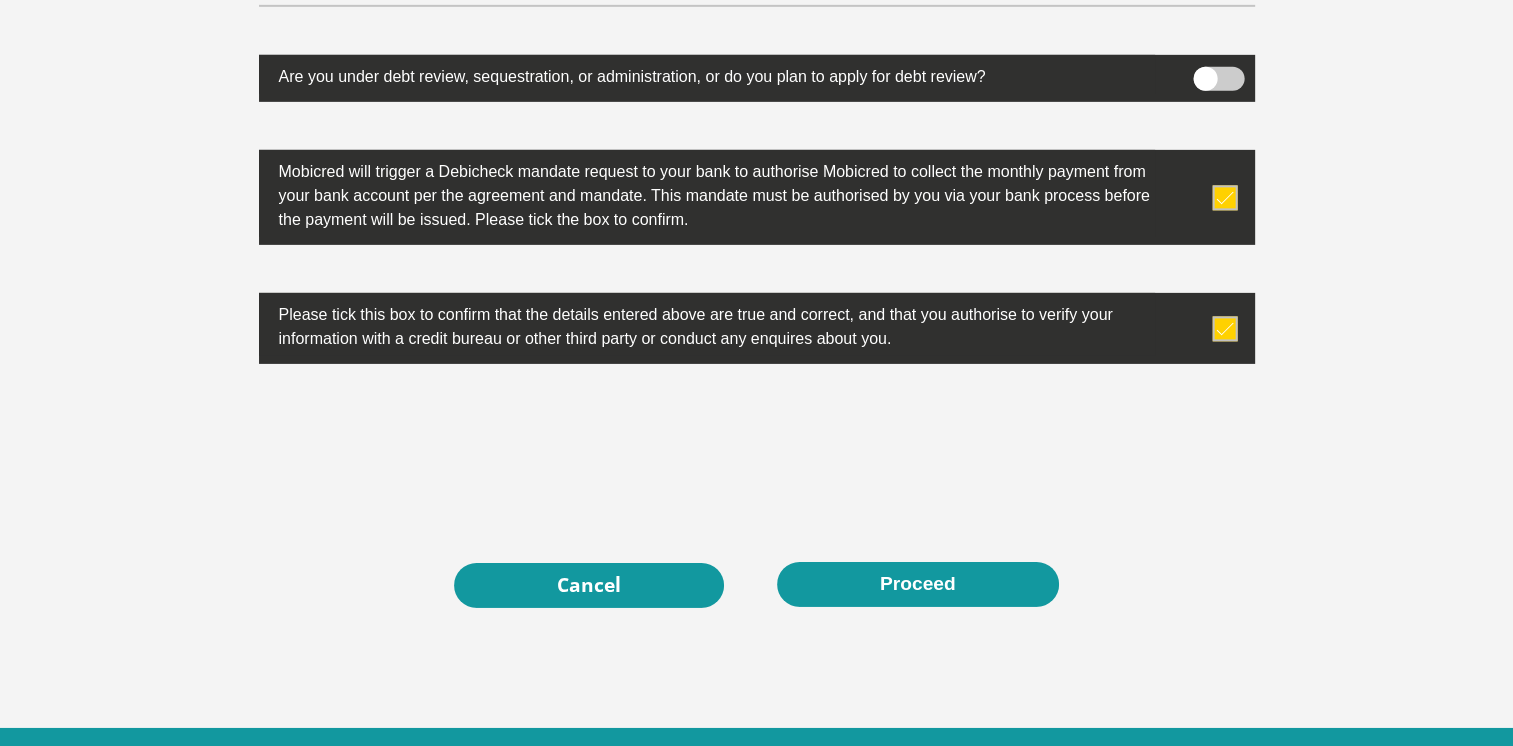 scroll, scrollTop: 6401, scrollLeft: 0, axis: vertical 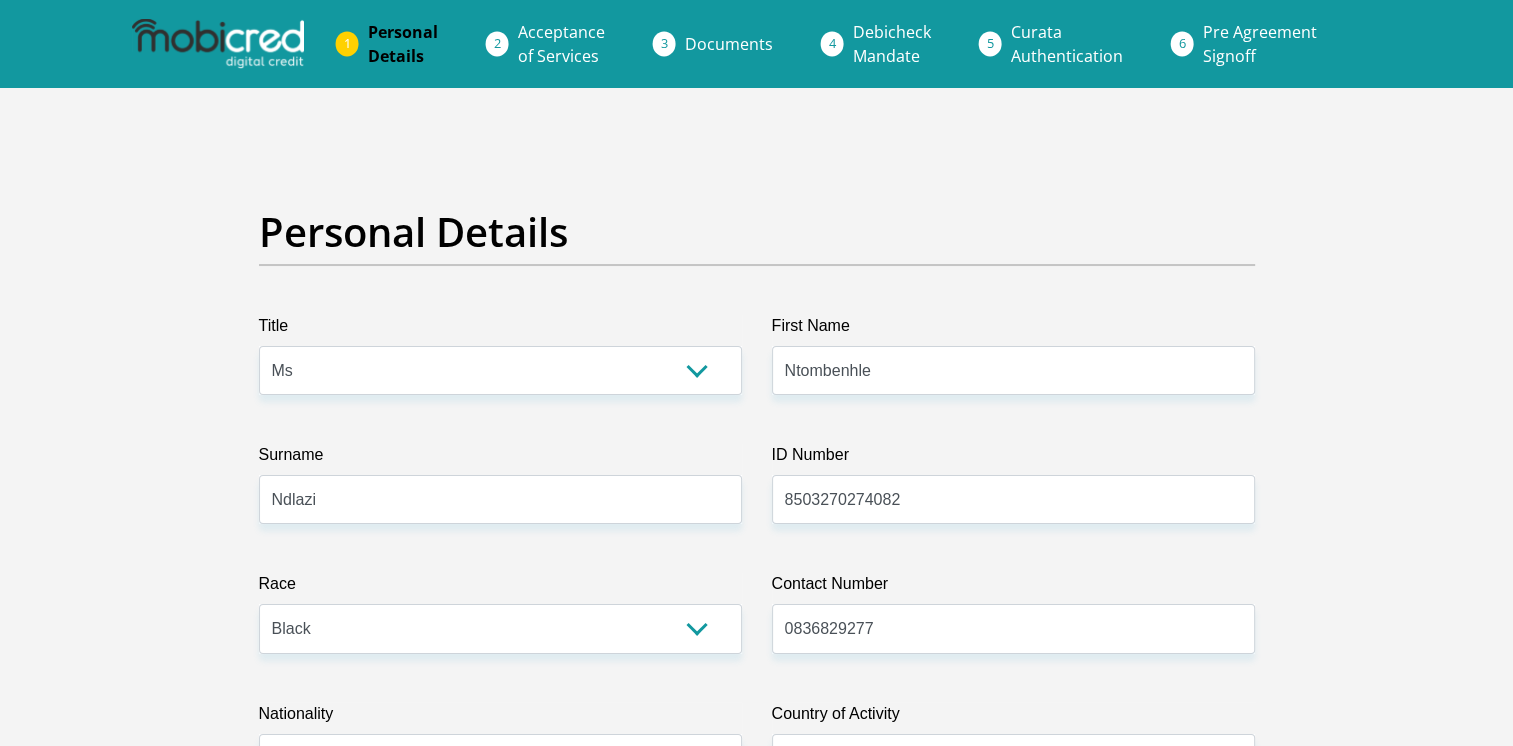 click on "Acceptance  of Services" at bounding box center (561, 44) 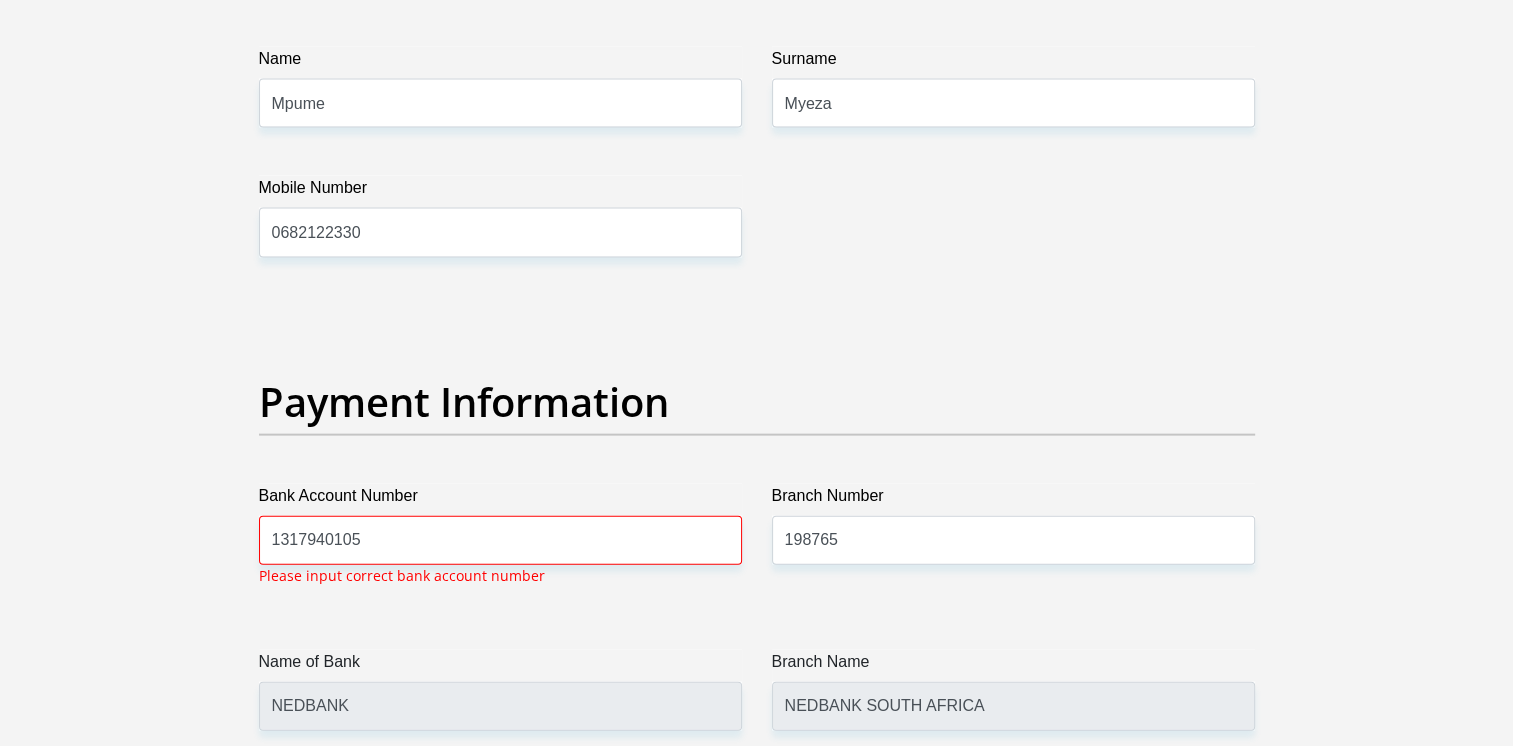 scroll, scrollTop: 4289, scrollLeft: 0, axis: vertical 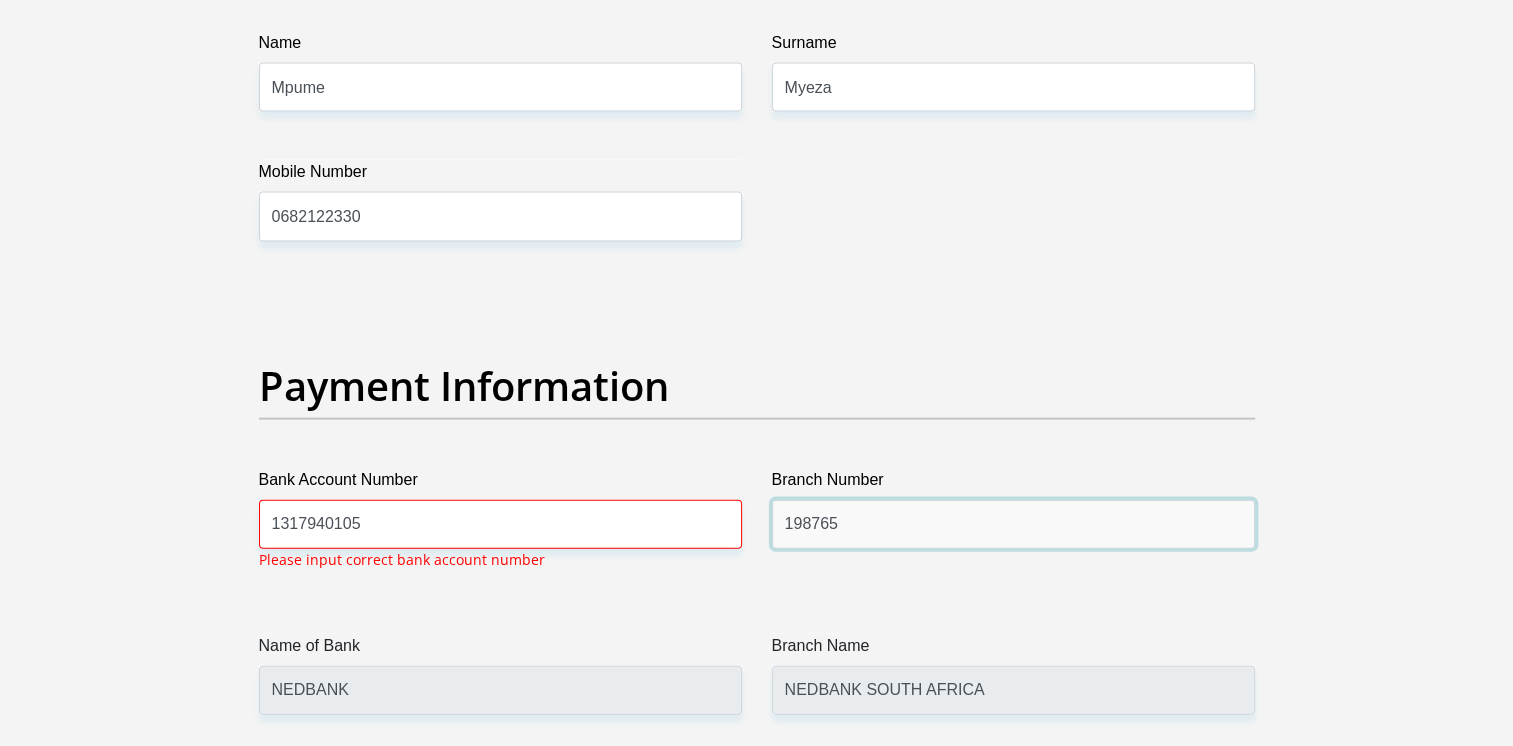 click on "198765" at bounding box center (1013, 524) 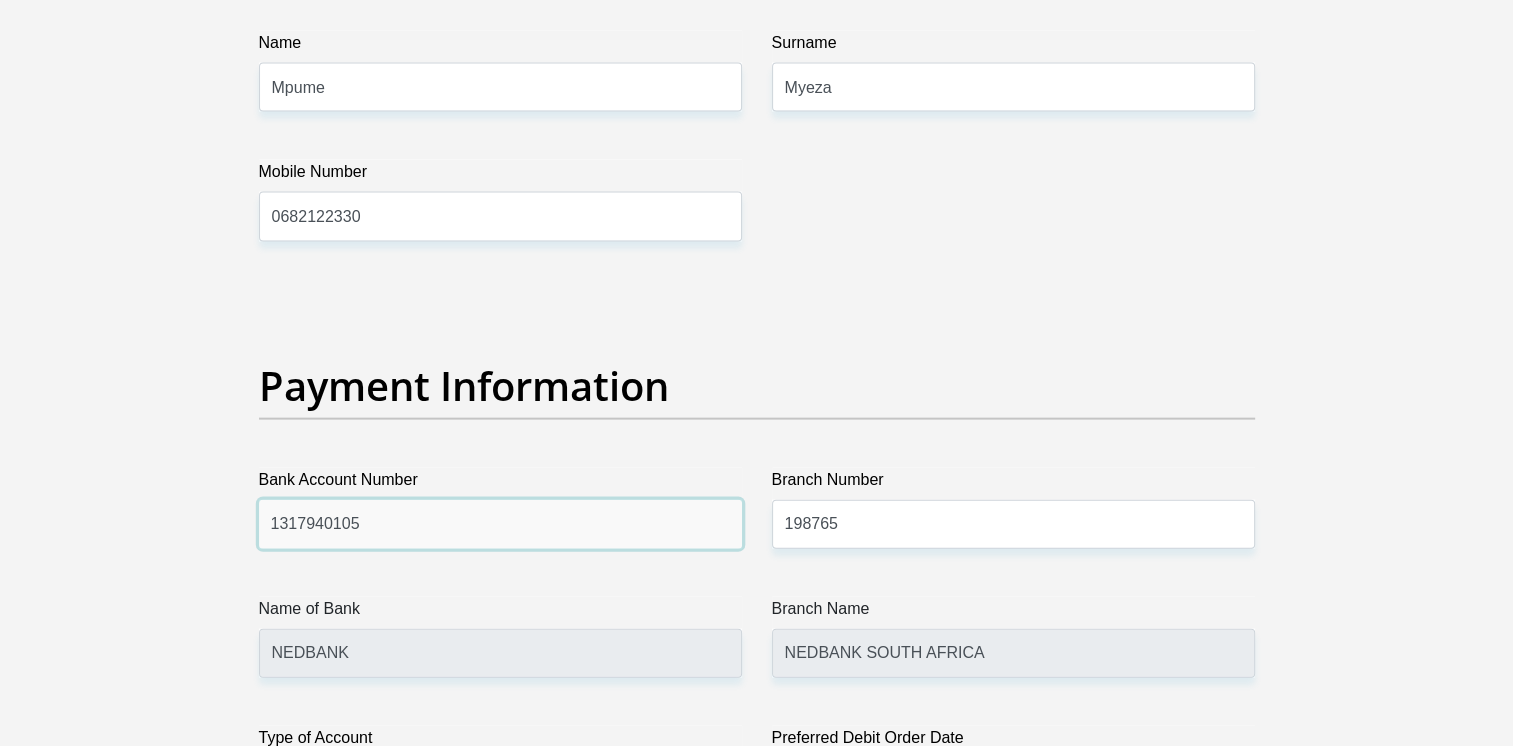 click on "1317940105" at bounding box center [500, 524] 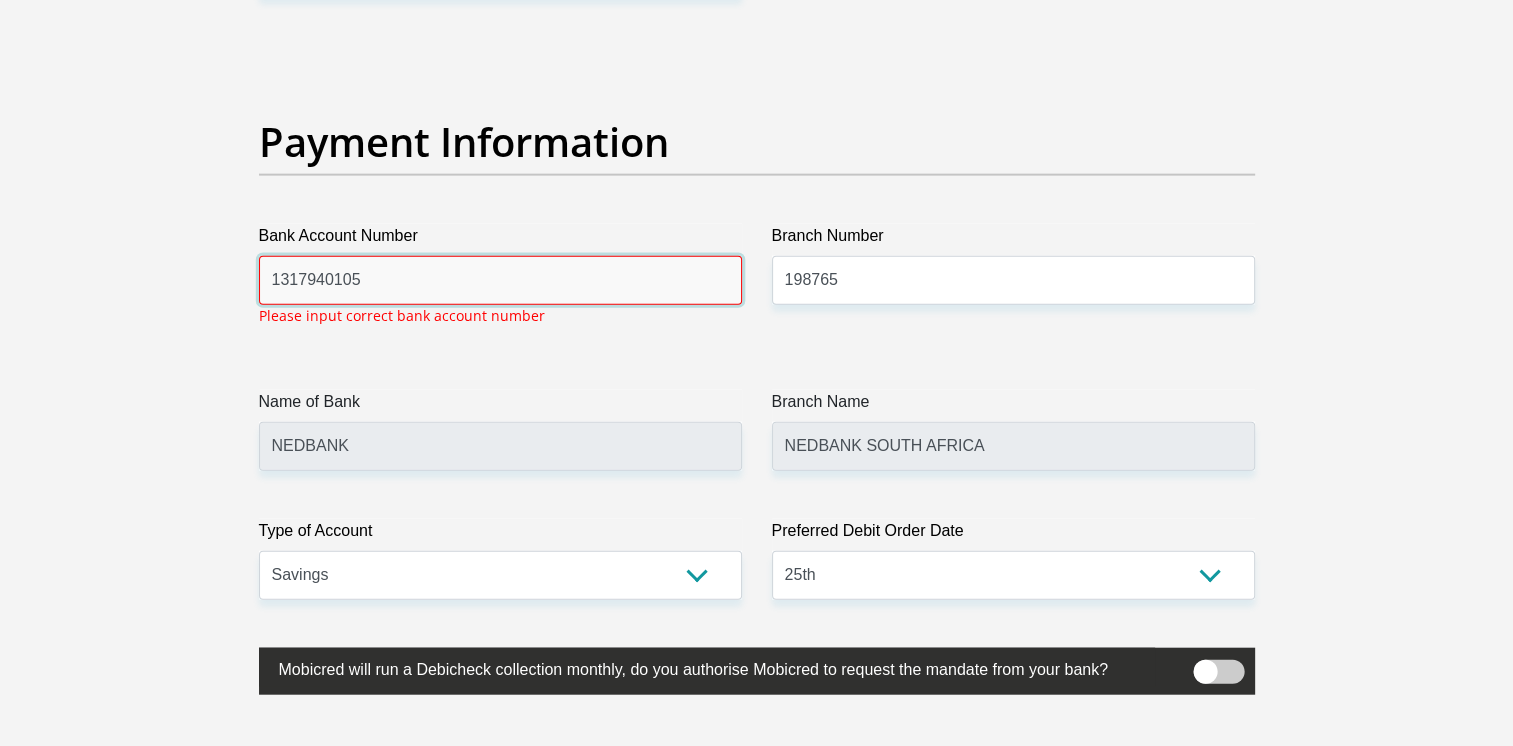scroll, scrollTop: 4535, scrollLeft: 0, axis: vertical 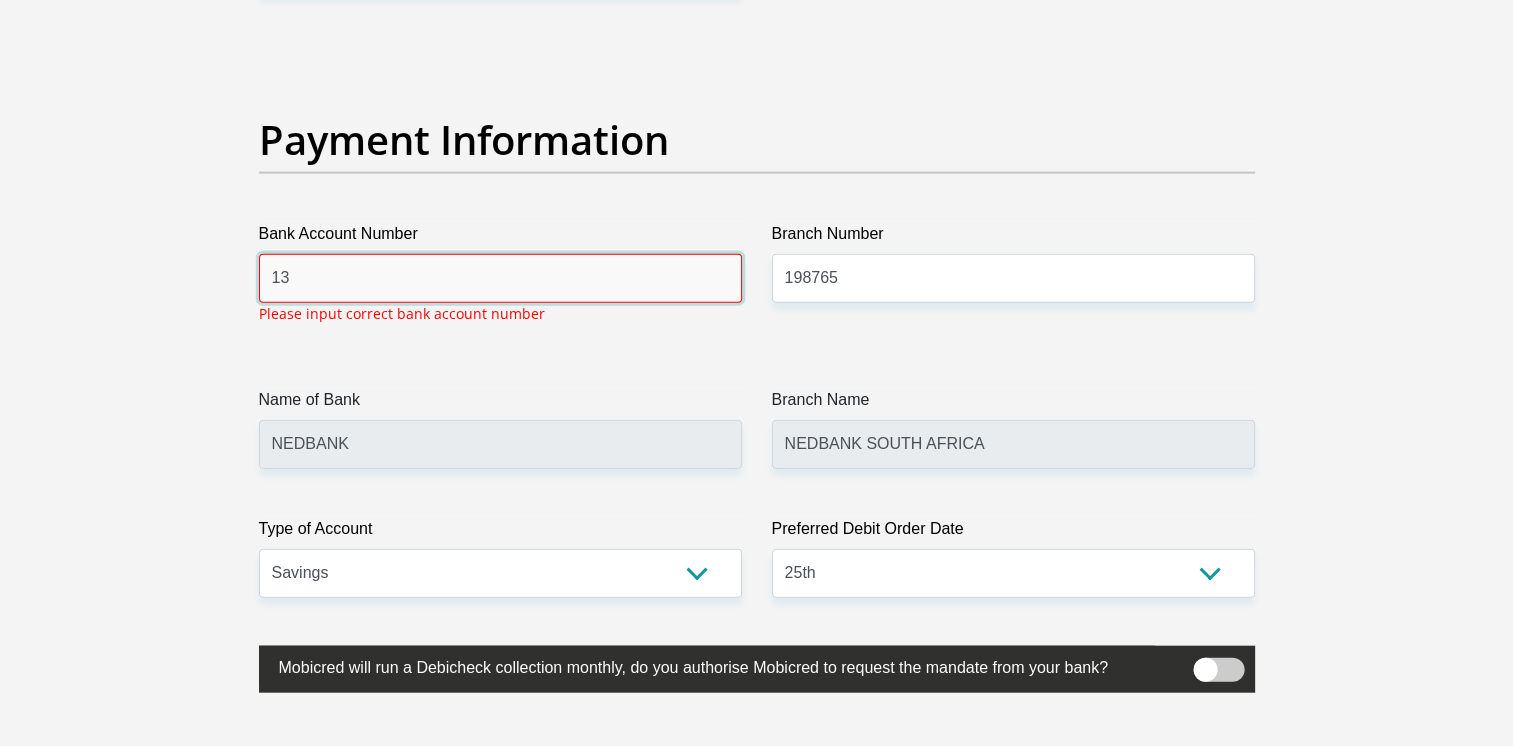 type on "1" 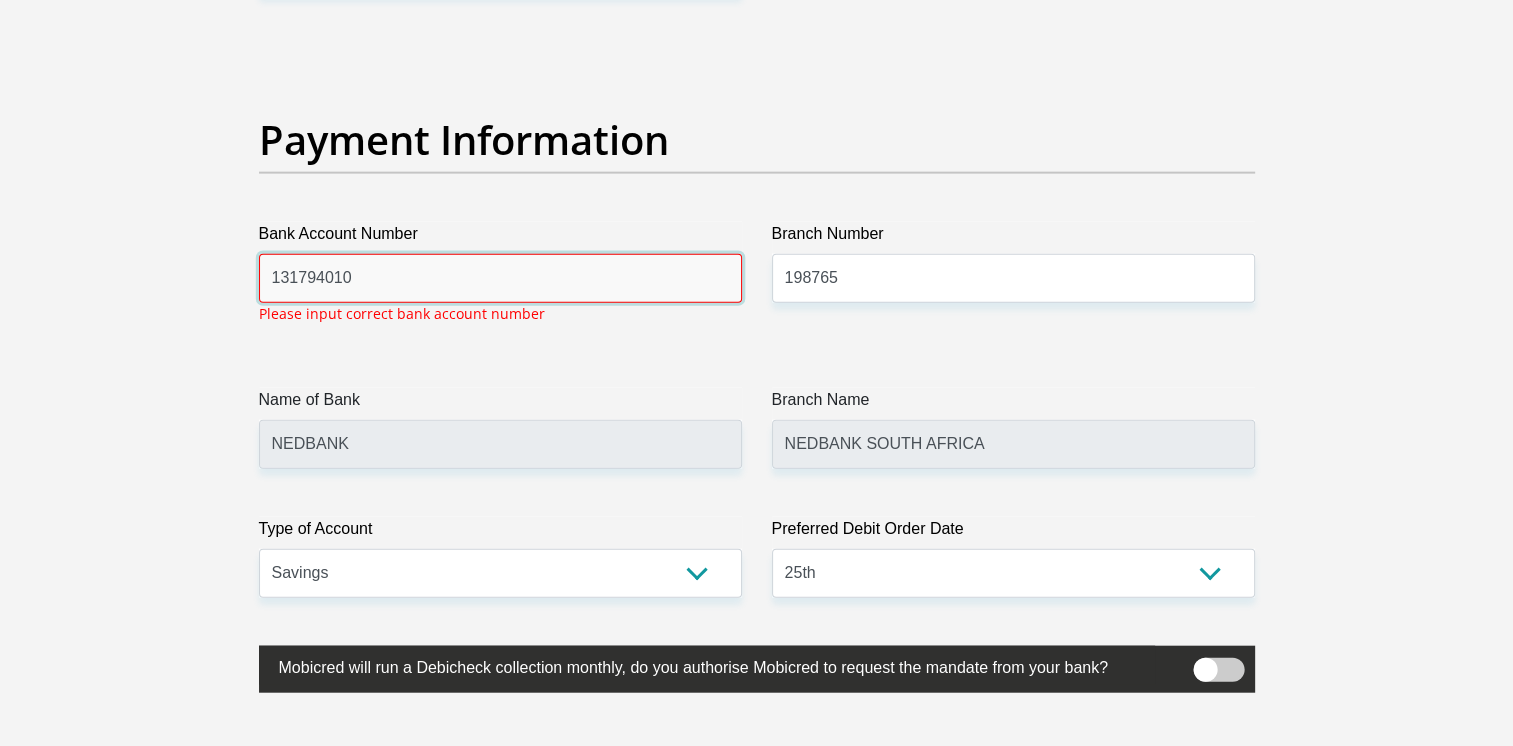 type on "1317940105" 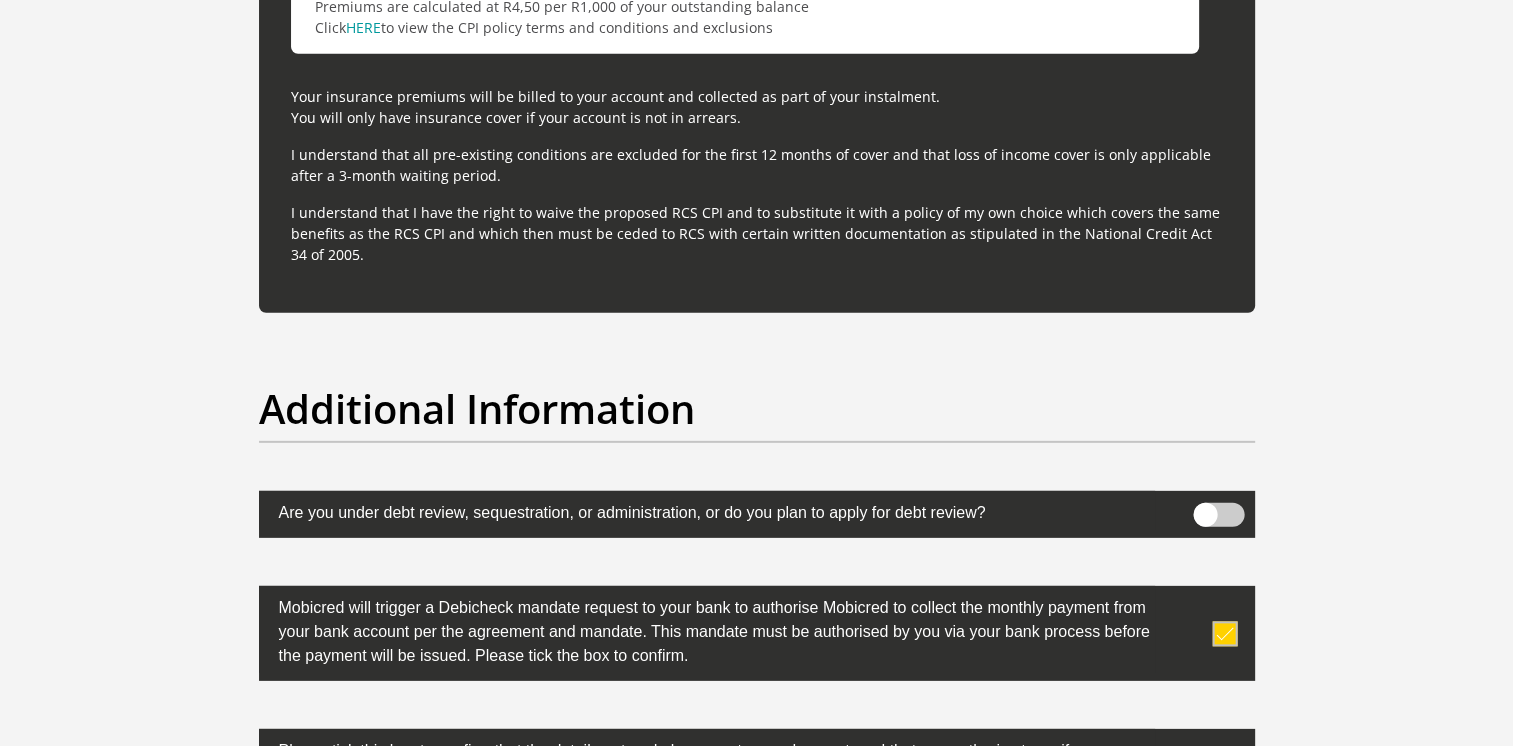scroll, scrollTop: 6278, scrollLeft: 0, axis: vertical 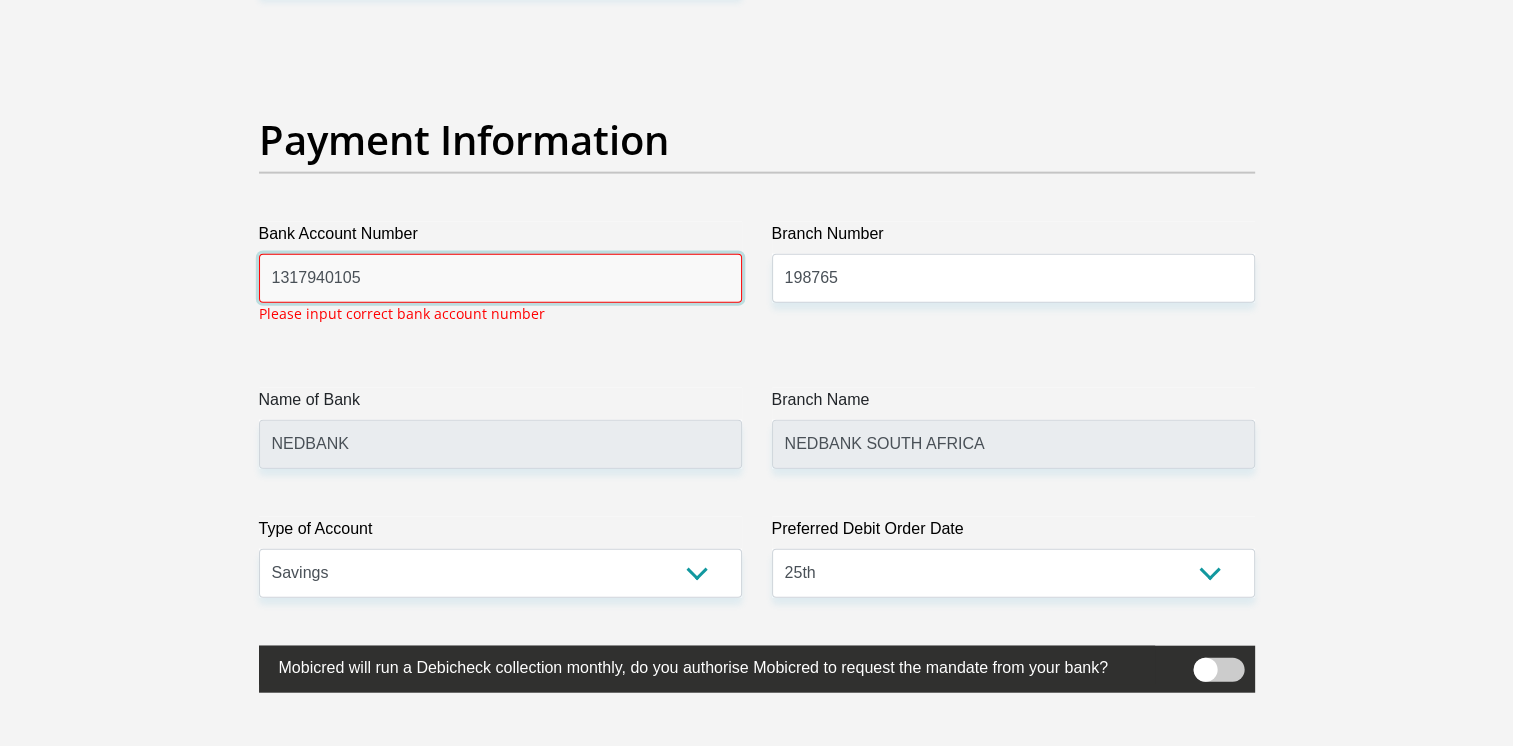 click on "1317940105" at bounding box center (500, 278) 